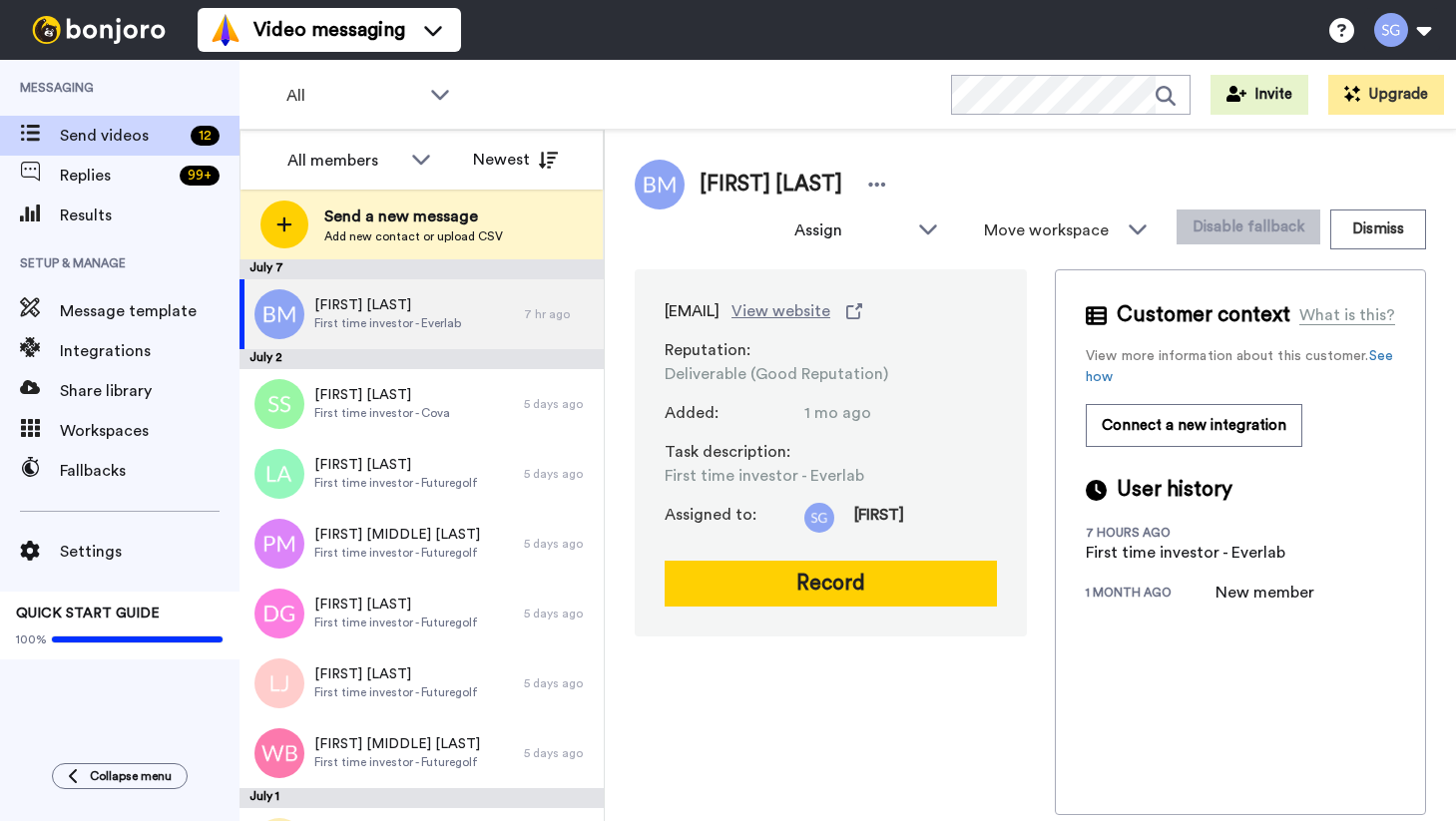 scroll, scrollTop: 0, scrollLeft: 0, axis: both 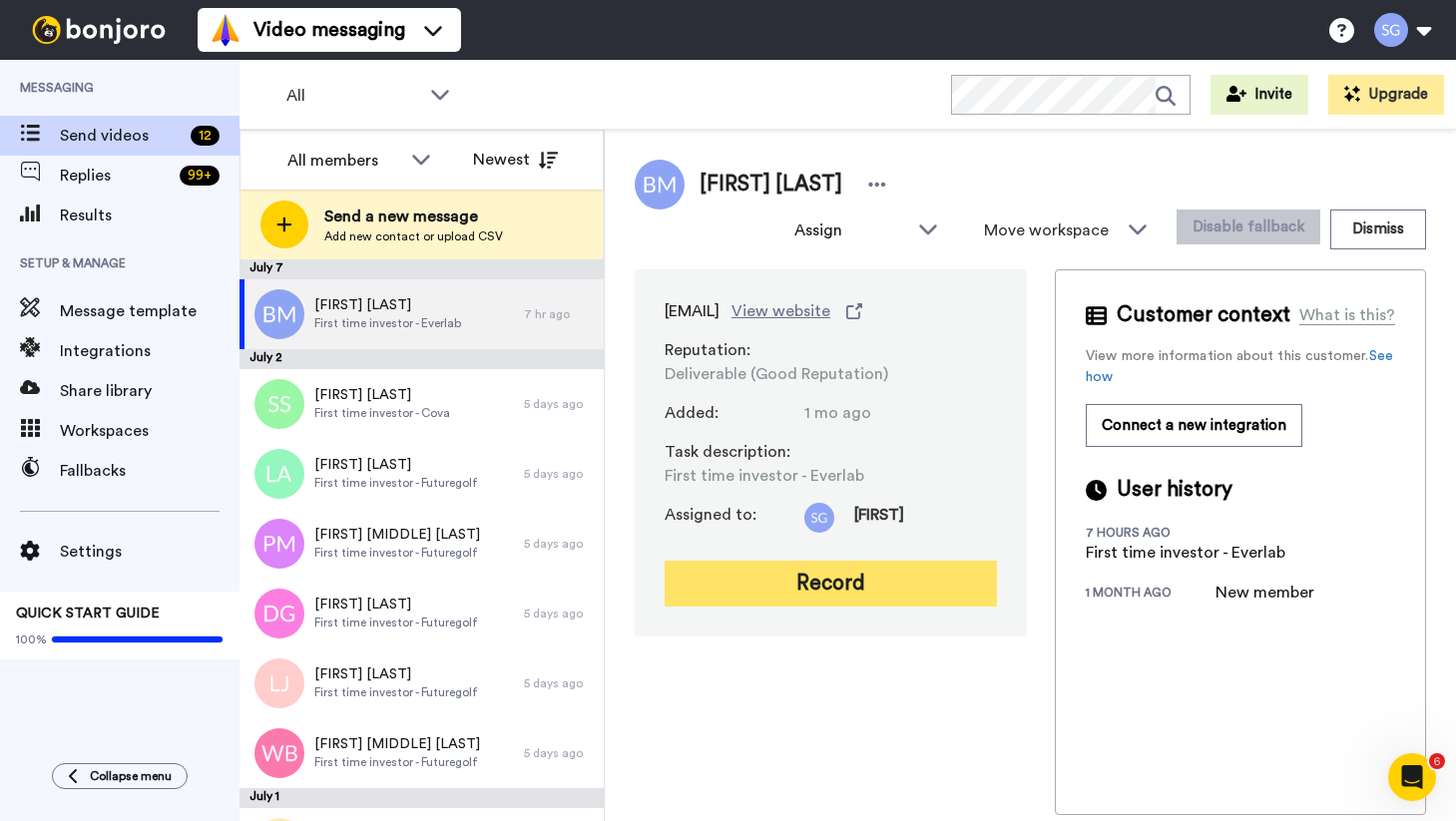 click on "Record" at bounding box center (830, 584) 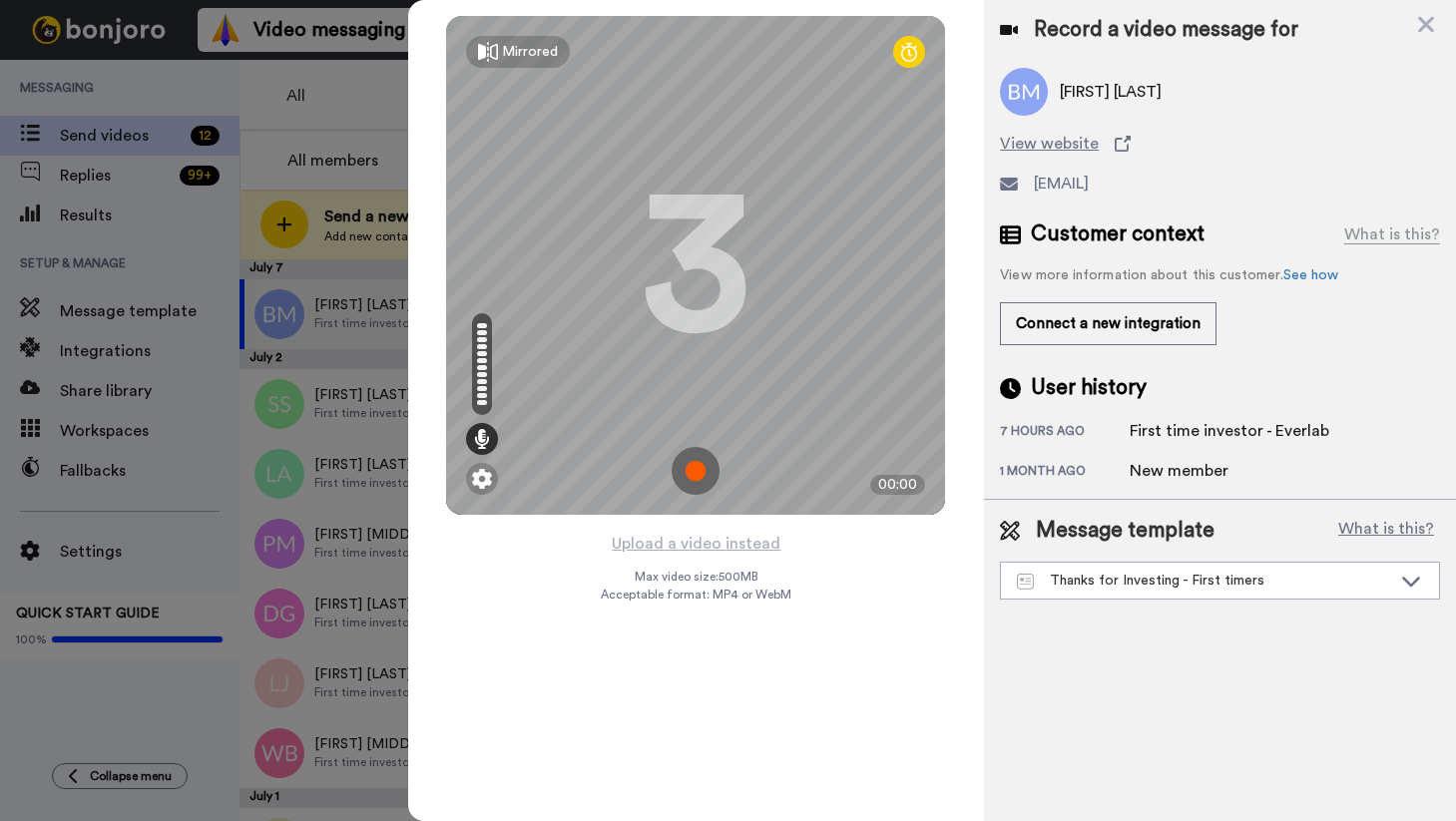 click at bounding box center [696, 471] 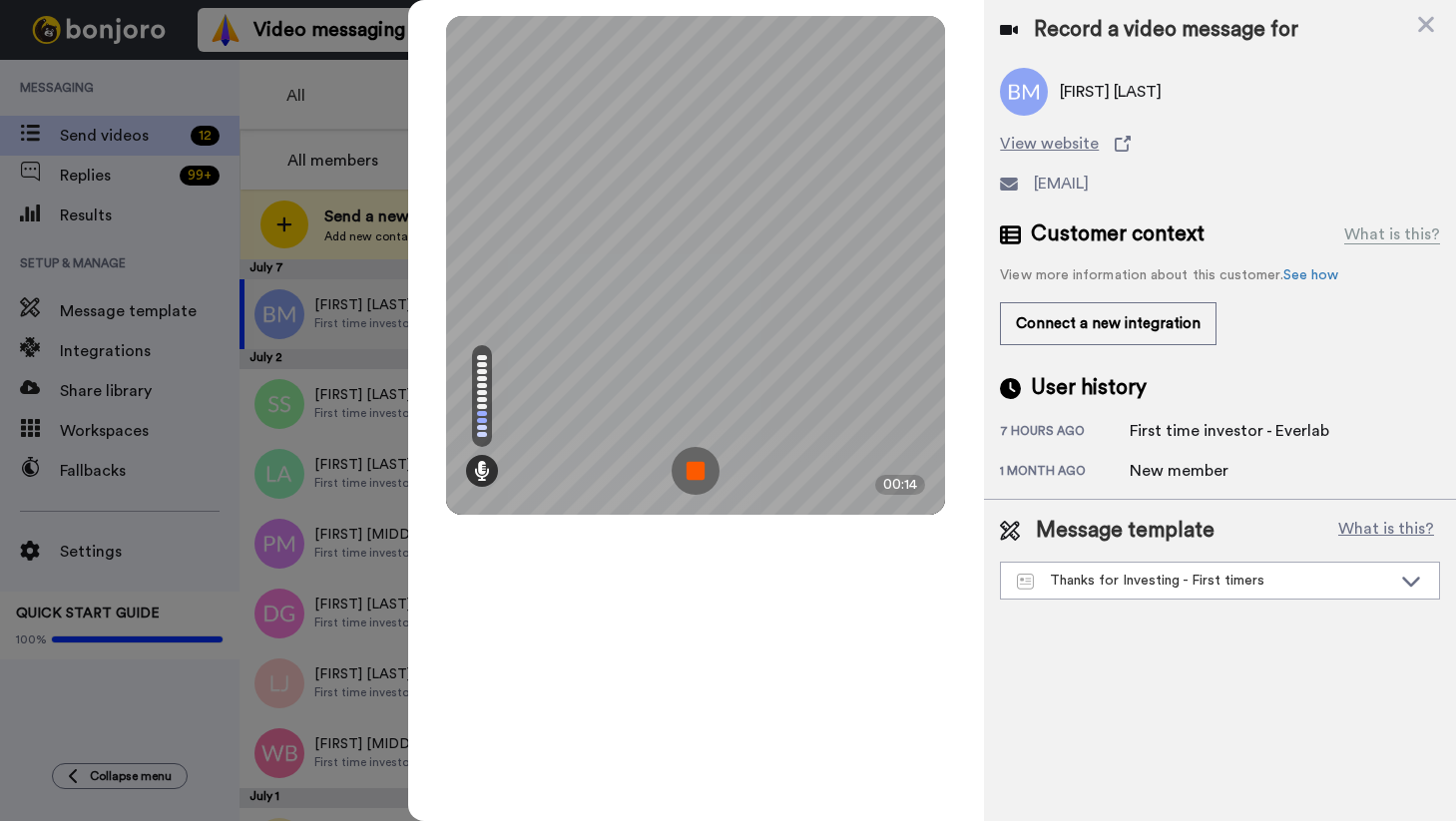 click at bounding box center (696, 471) 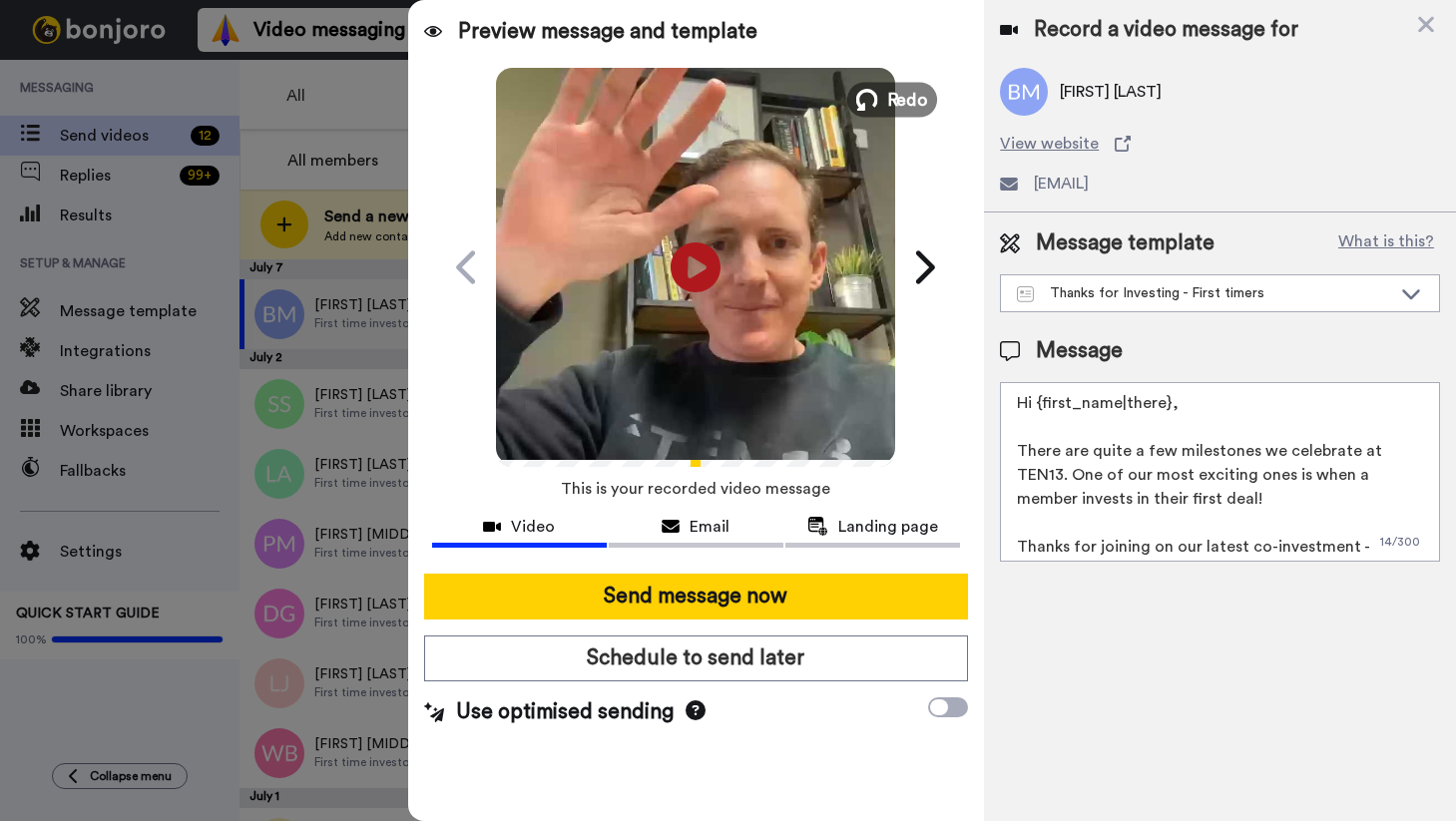 click at bounding box center (867, 100) 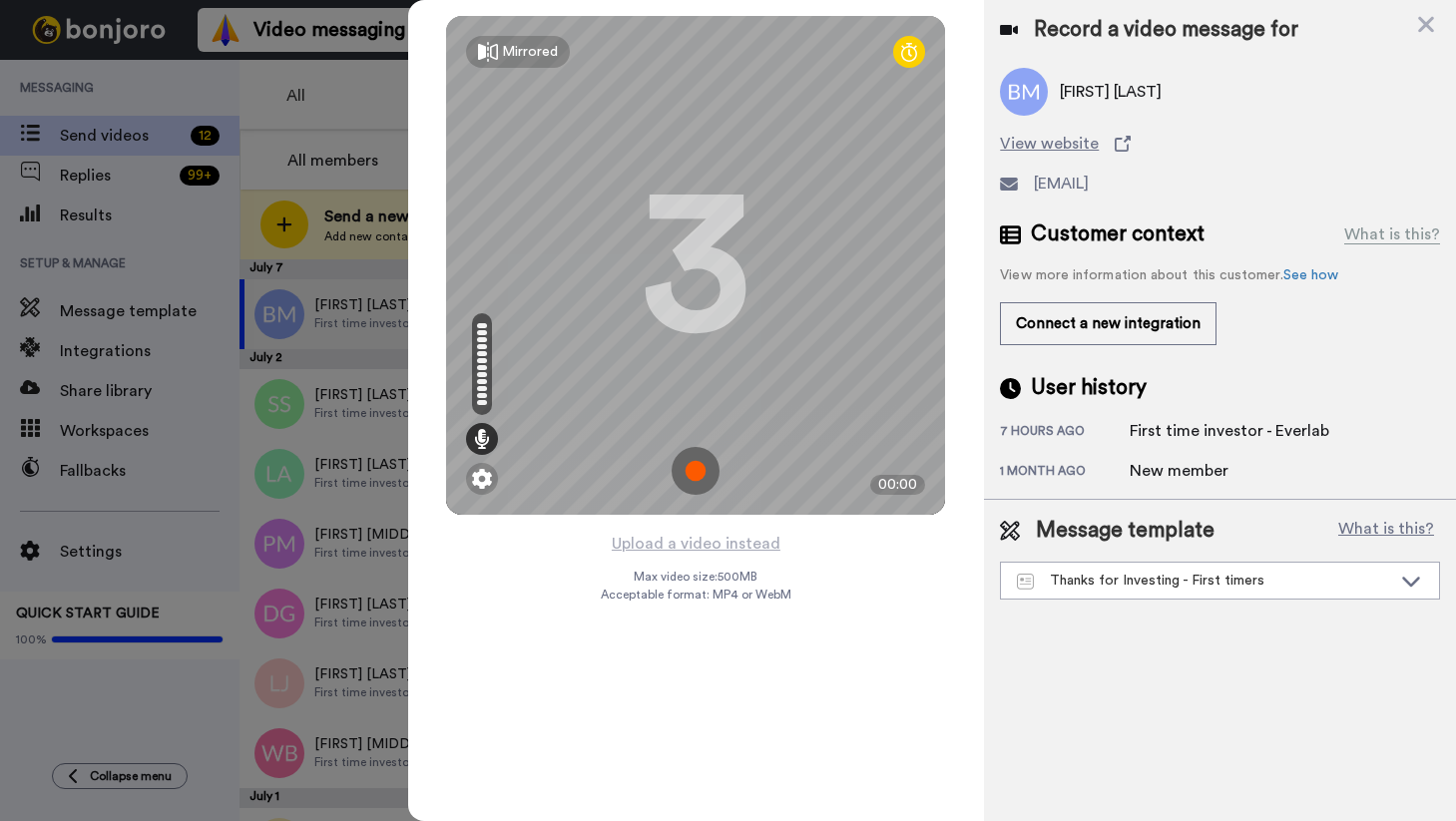 click at bounding box center [696, 471] 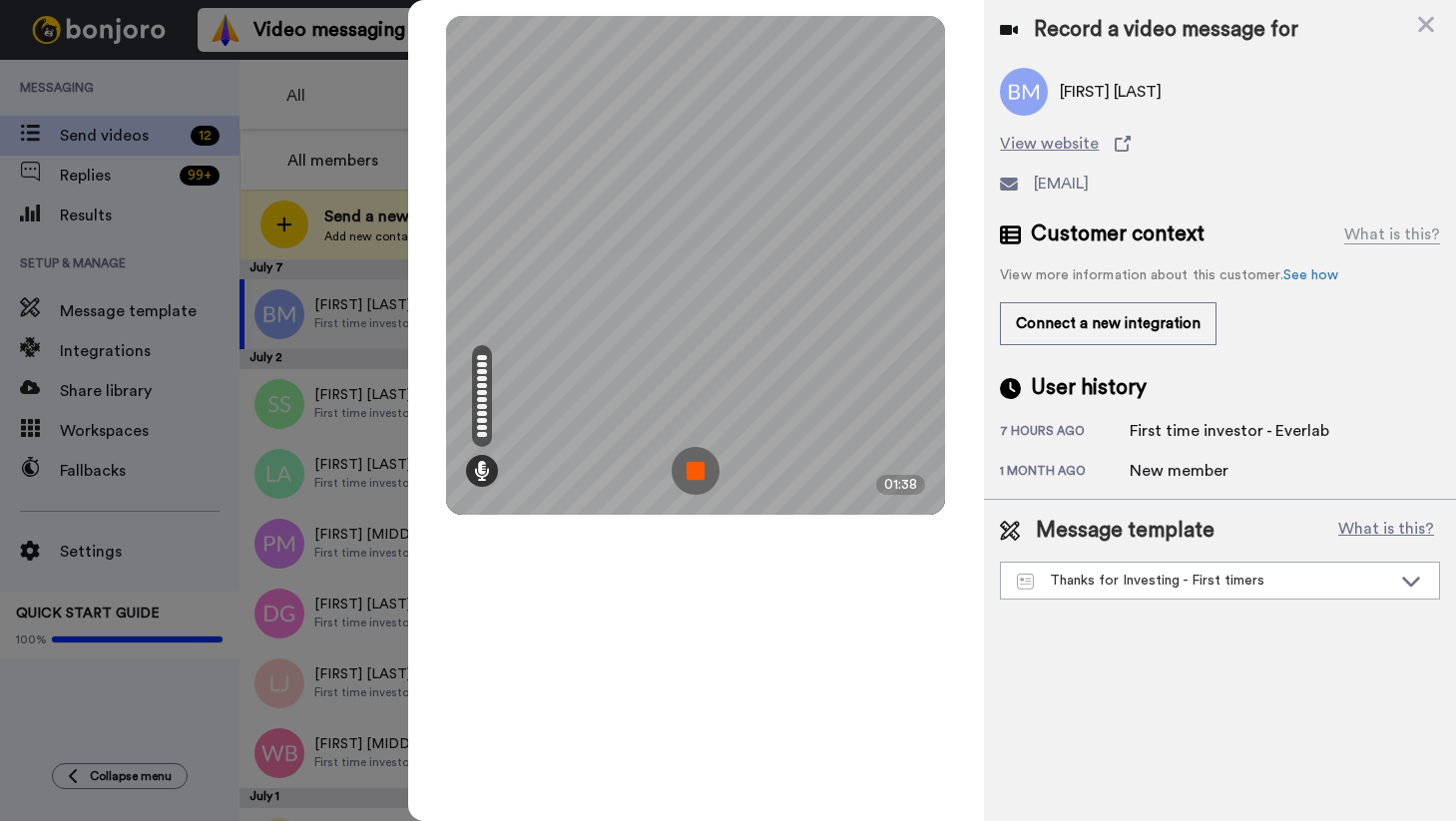 click at bounding box center [696, 471] 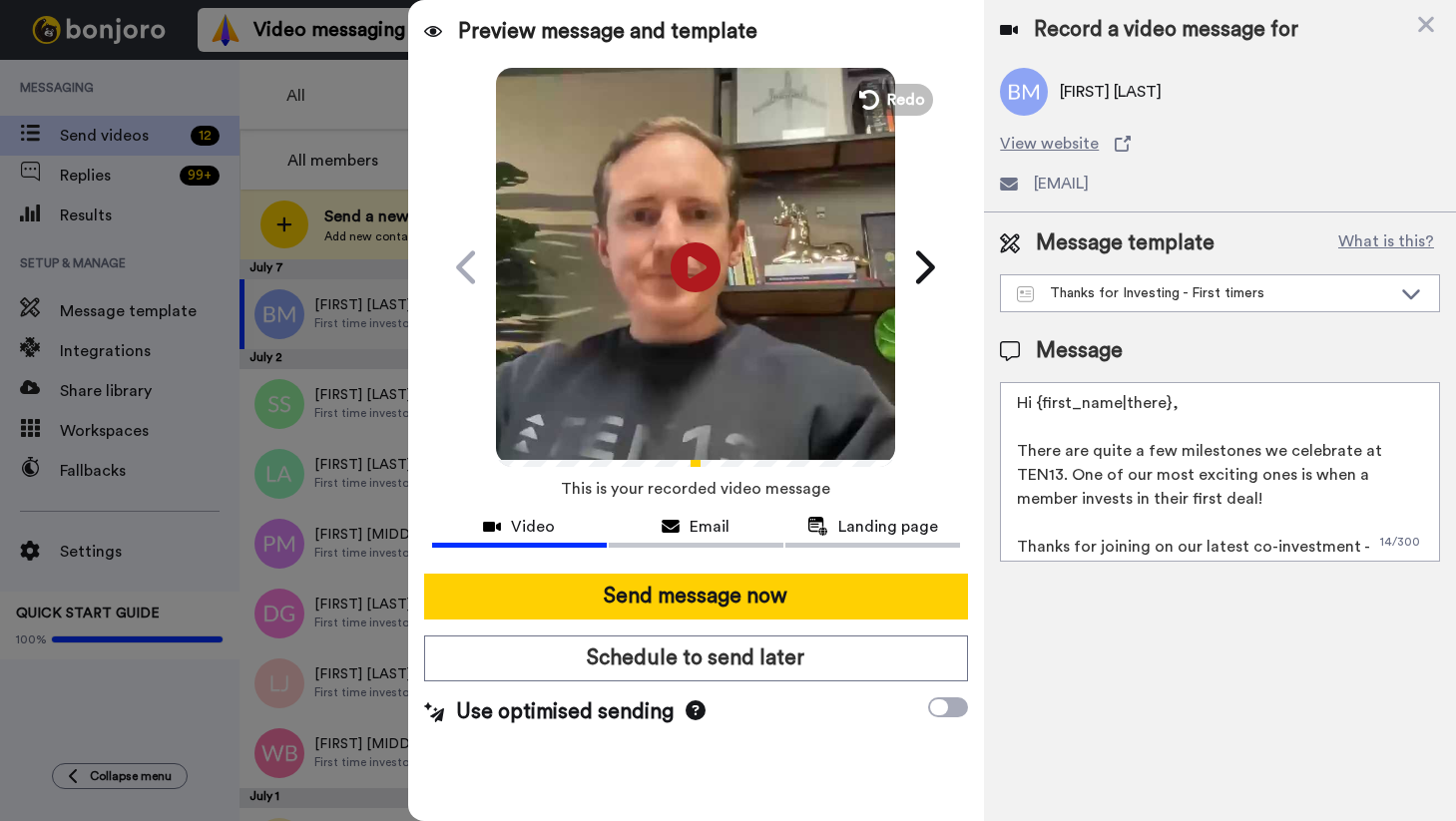 drag, startPoint x: 1192, startPoint y: 407, endPoint x: 1038, endPoint y: 393, distance: 154.63505 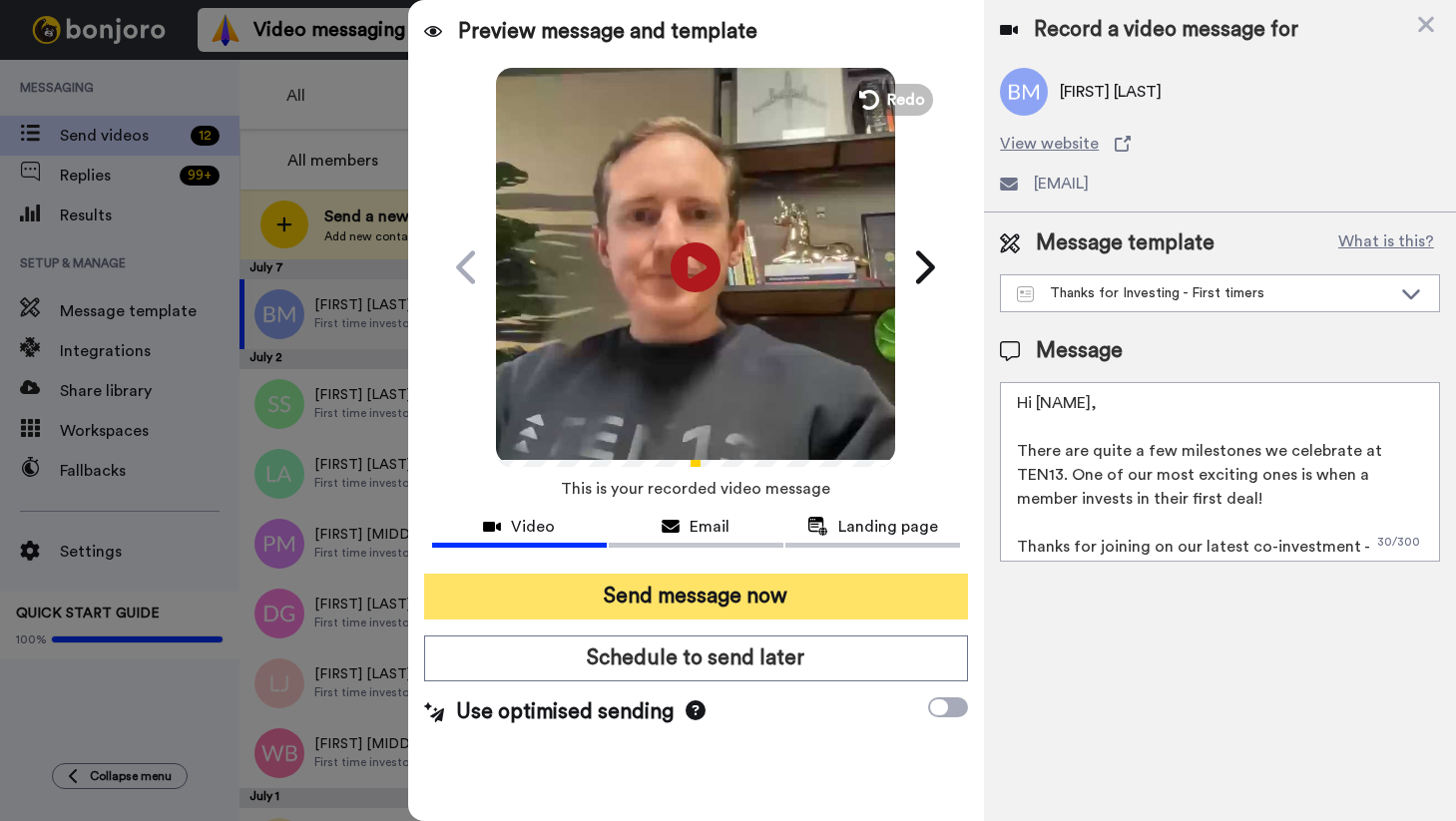 type on "Hi Ben,
There are quite a few milestones we celebrate at TEN13. One of our most exciting ones is when a member invests in their first deal!
Thanks for joining on our latest co-investment - looking forward to the journey together
Safe travels,
Stew and the TEN13 Team" 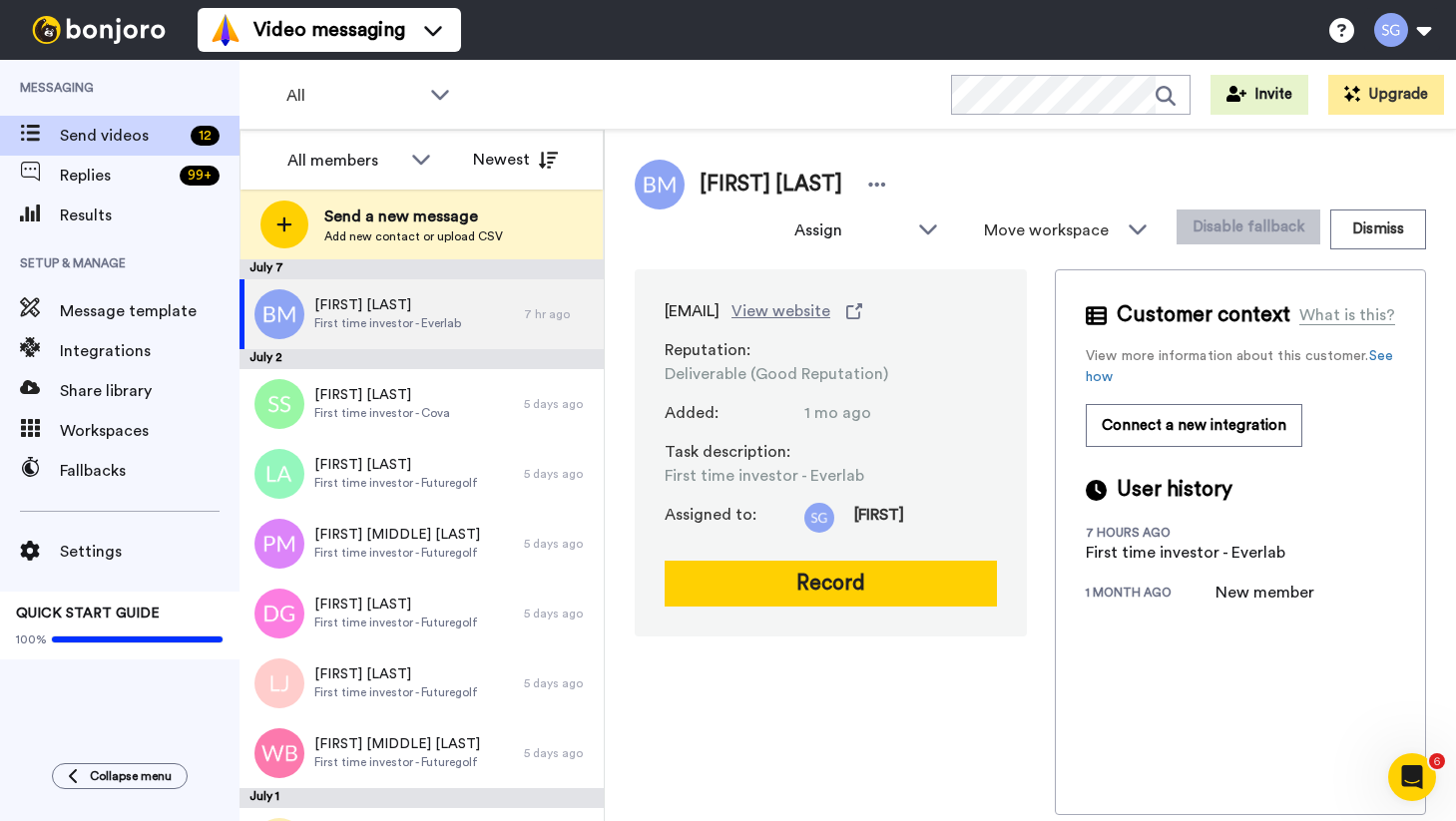 scroll, scrollTop: 0, scrollLeft: 0, axis: both 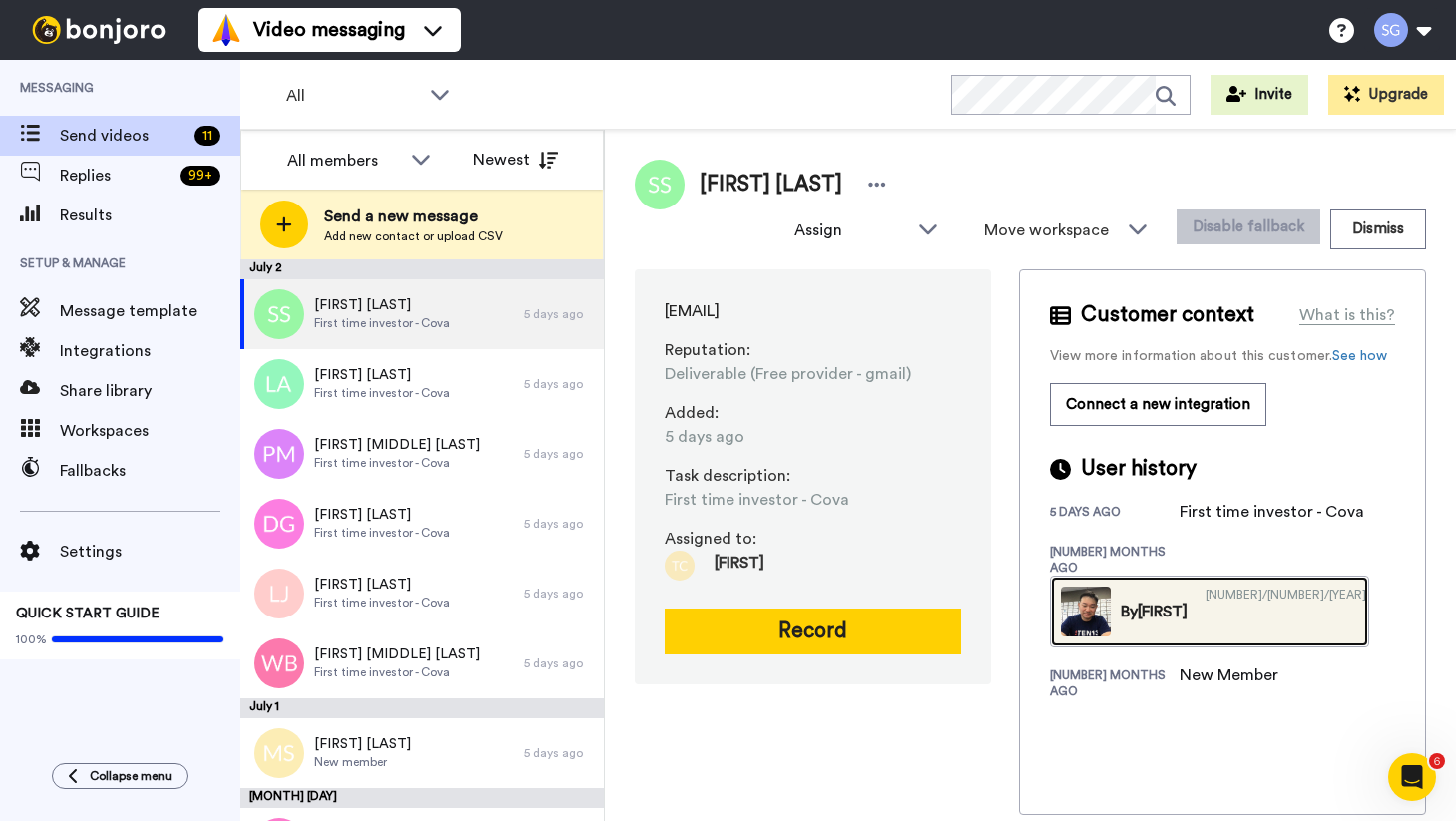 click at bounding box center (1086, 612) 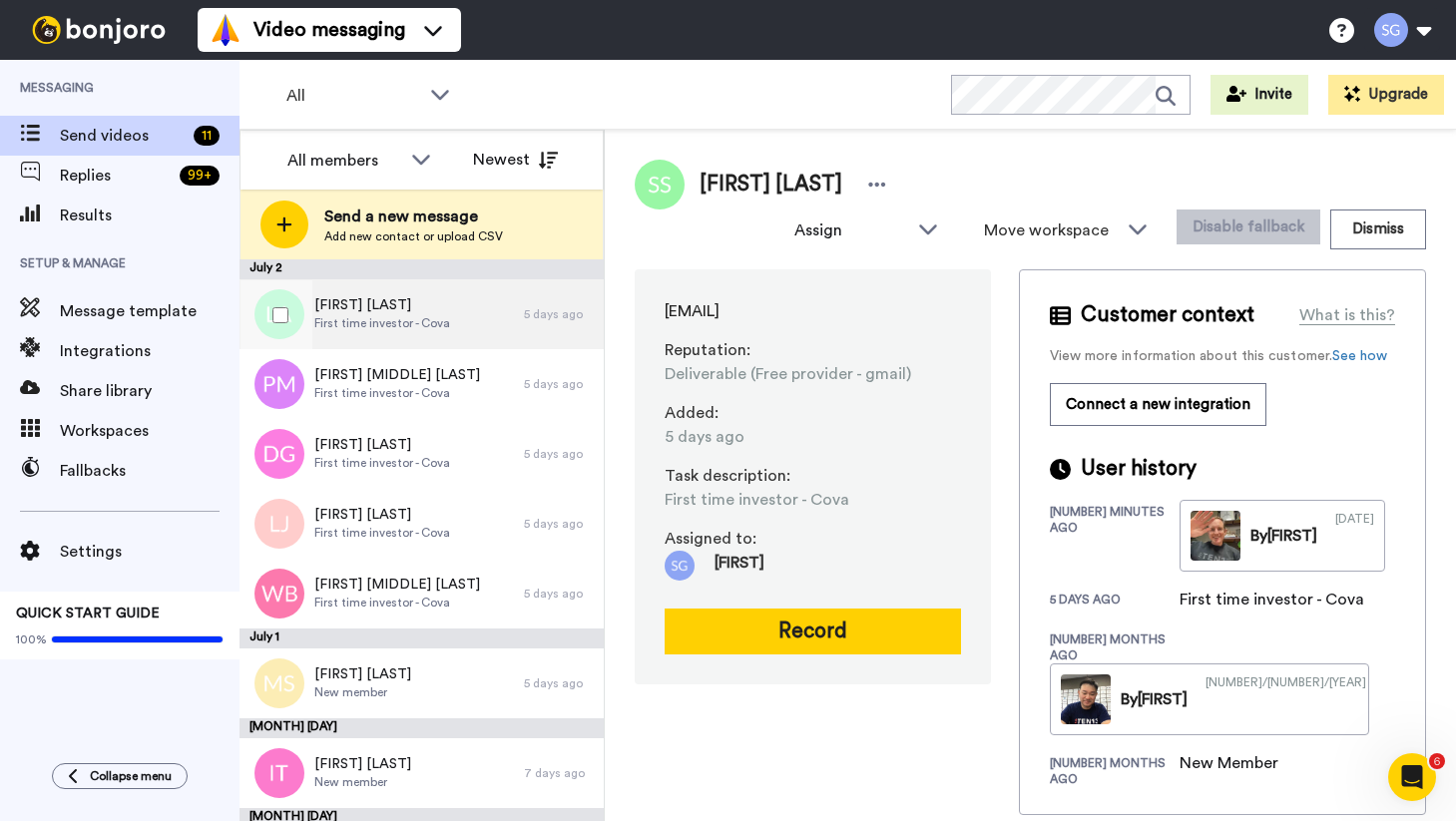 click on "Luke Agosta" at bounding box center (382, 305) 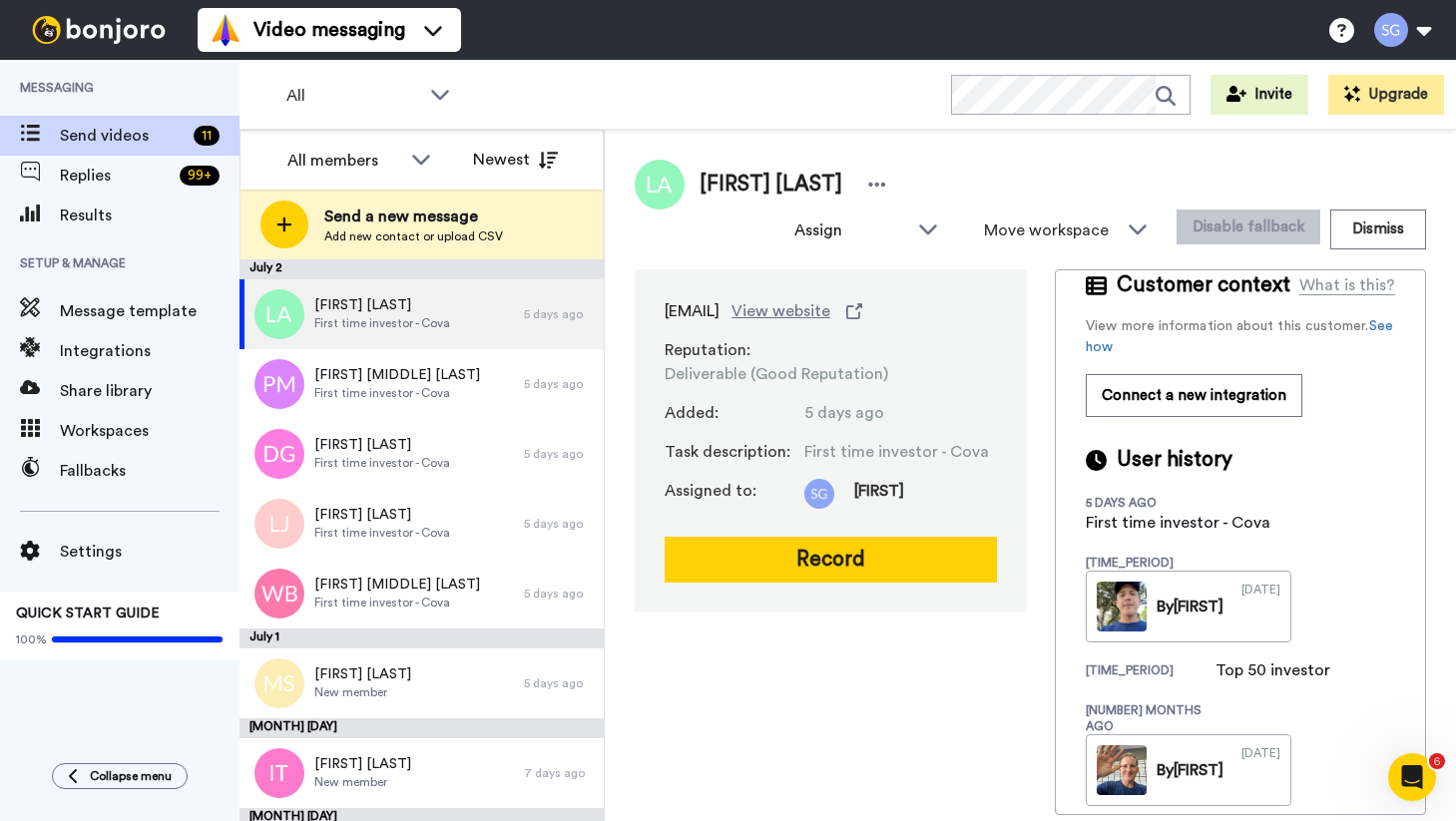 scroll, scrollTop: 0, scrollLeft: 0, axis: both 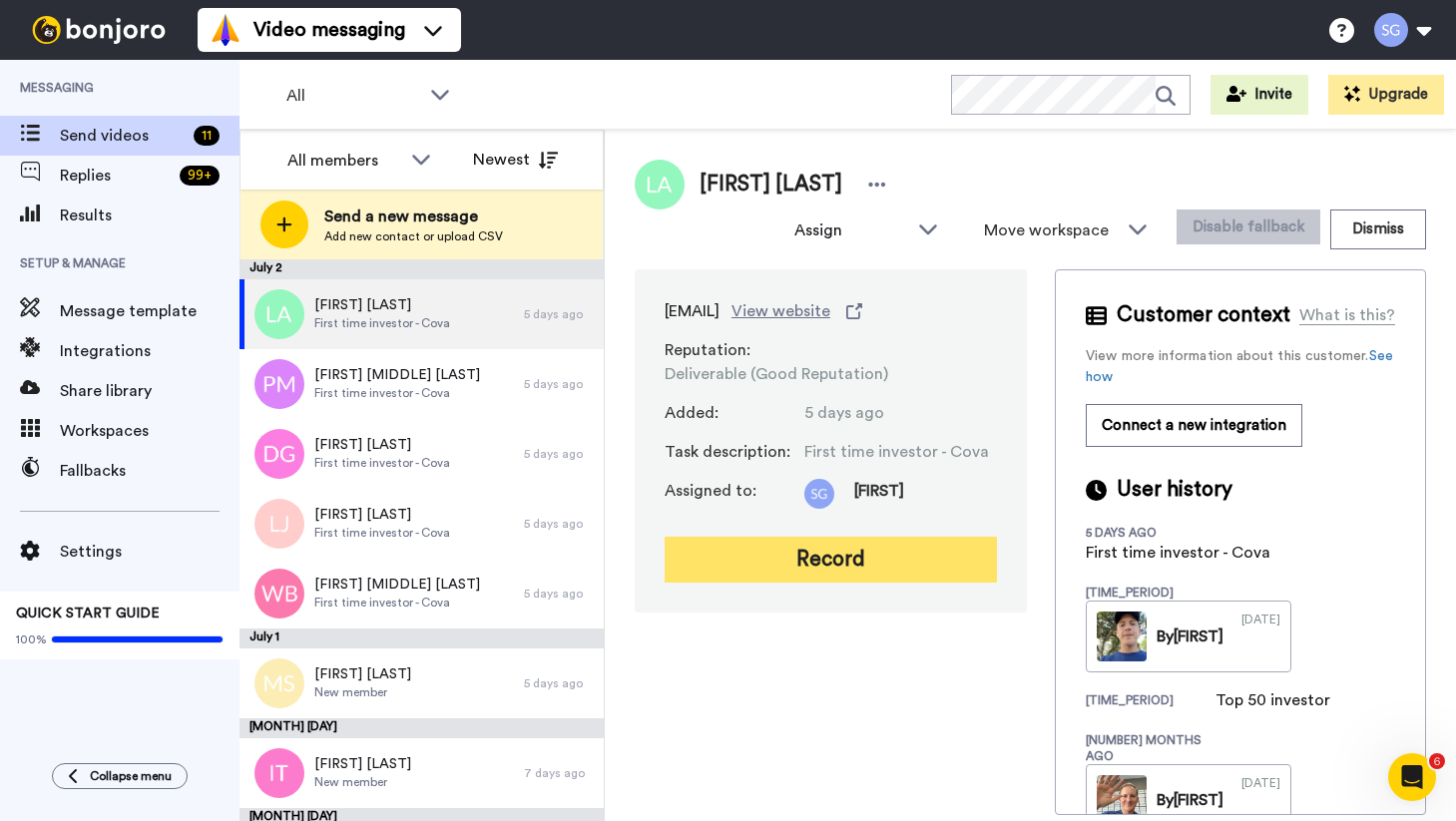 click on "Record" at bounding box center (830, 560) 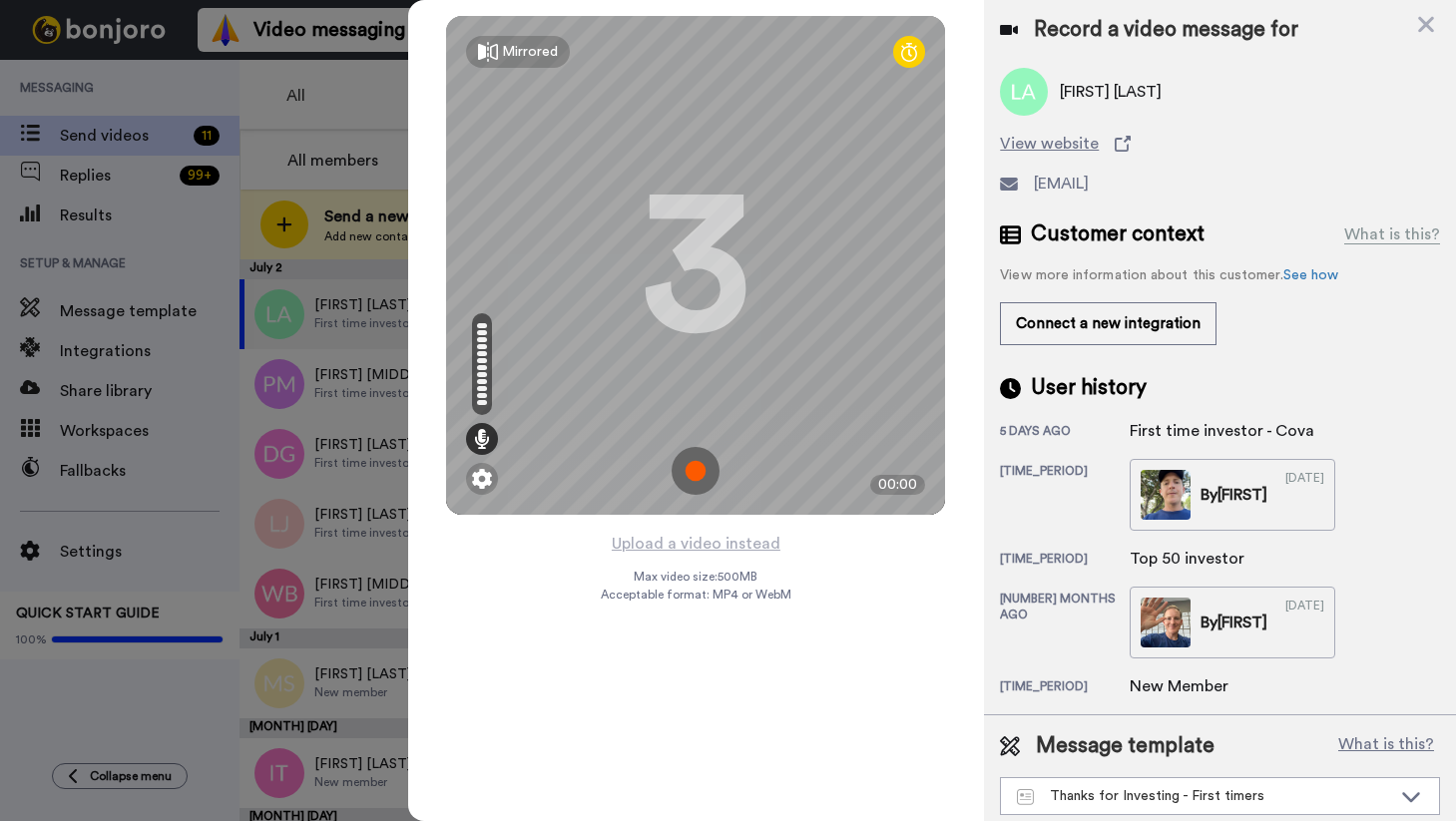 click at bounding box center [696, 471] 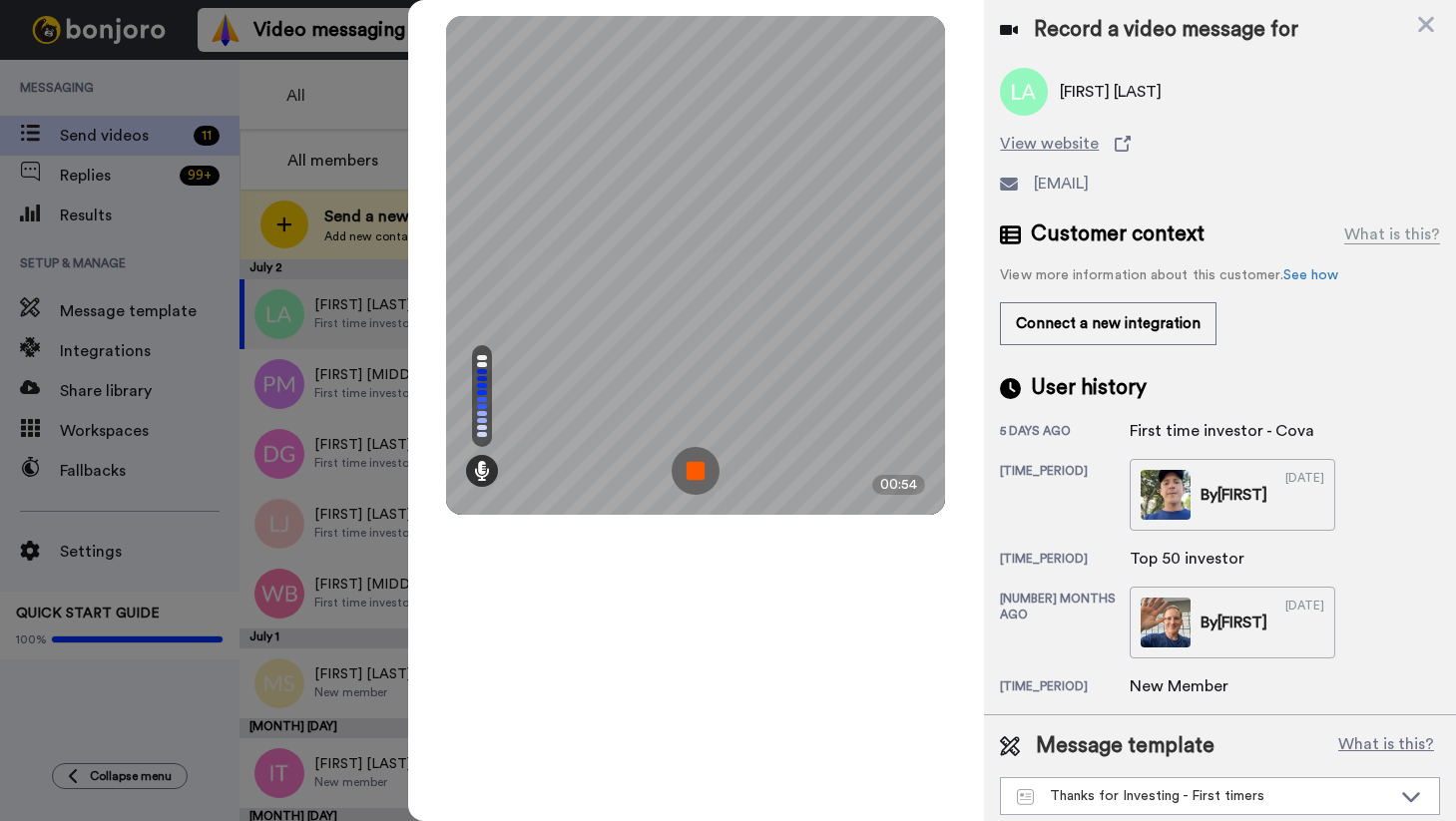 click at bounding box center [696, 471] 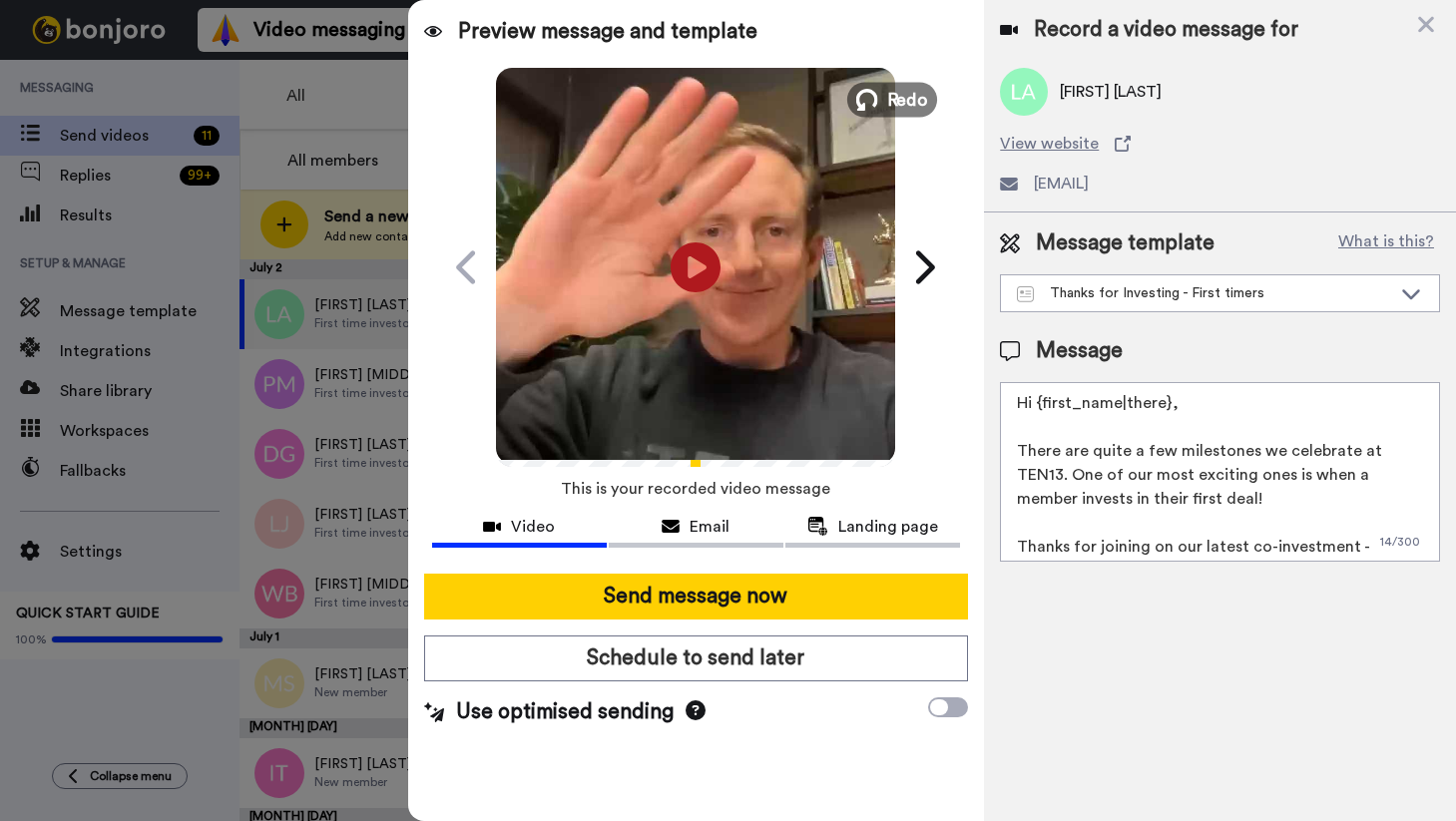 click on "Redo" at bounding box center (908, 99) 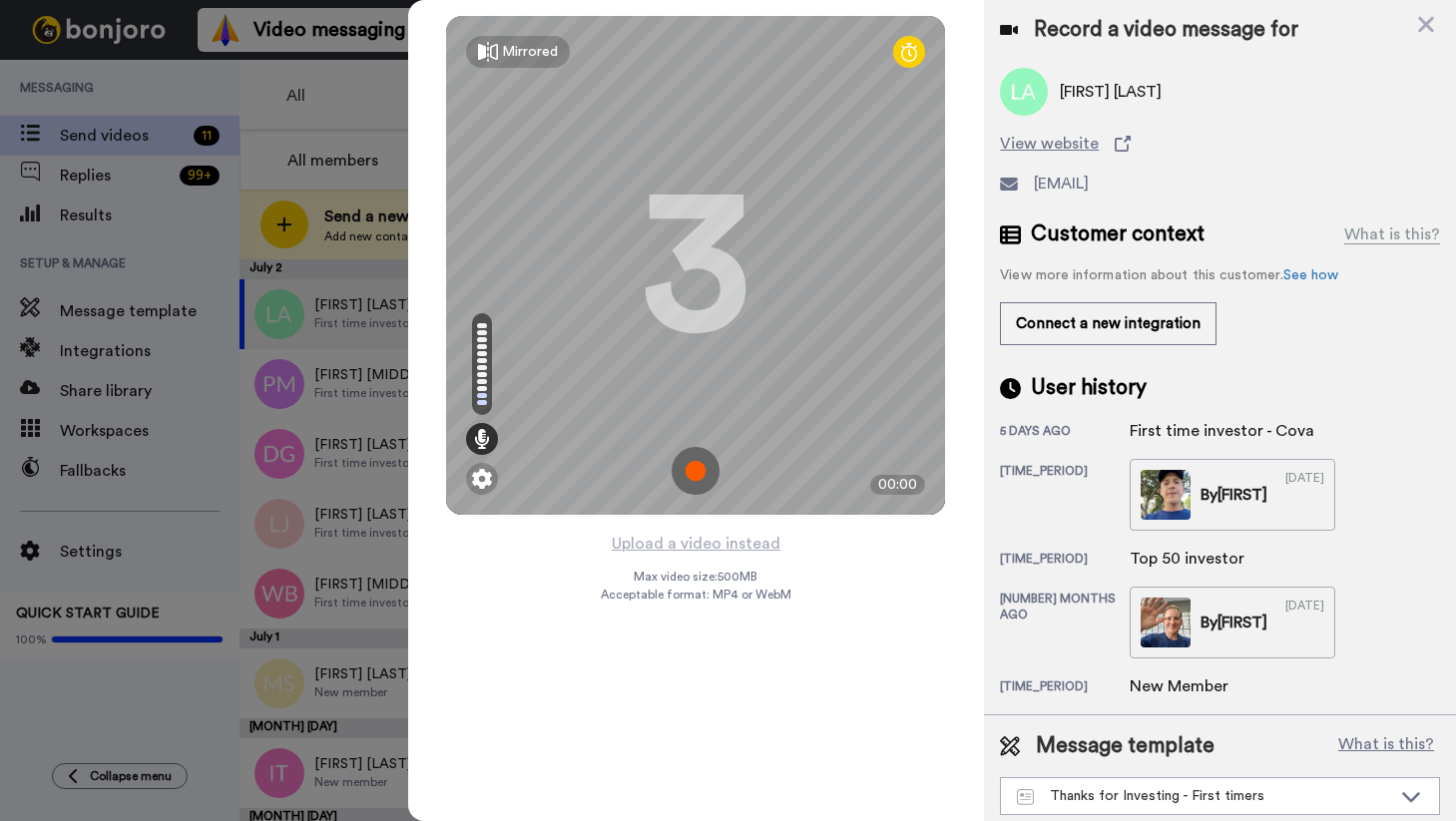click at bounding box center (696, 471) 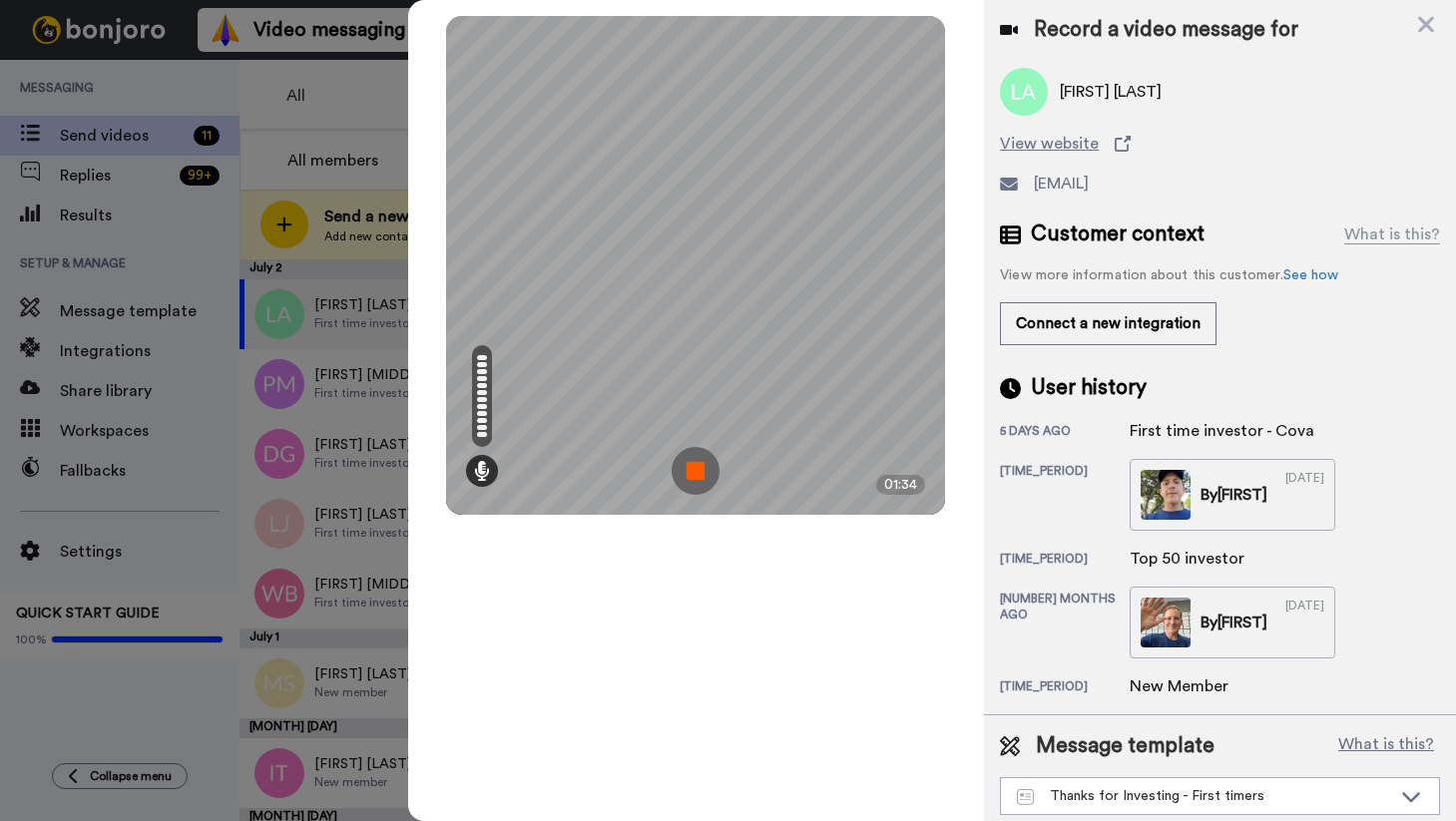 click at bounding box center [696, 471] 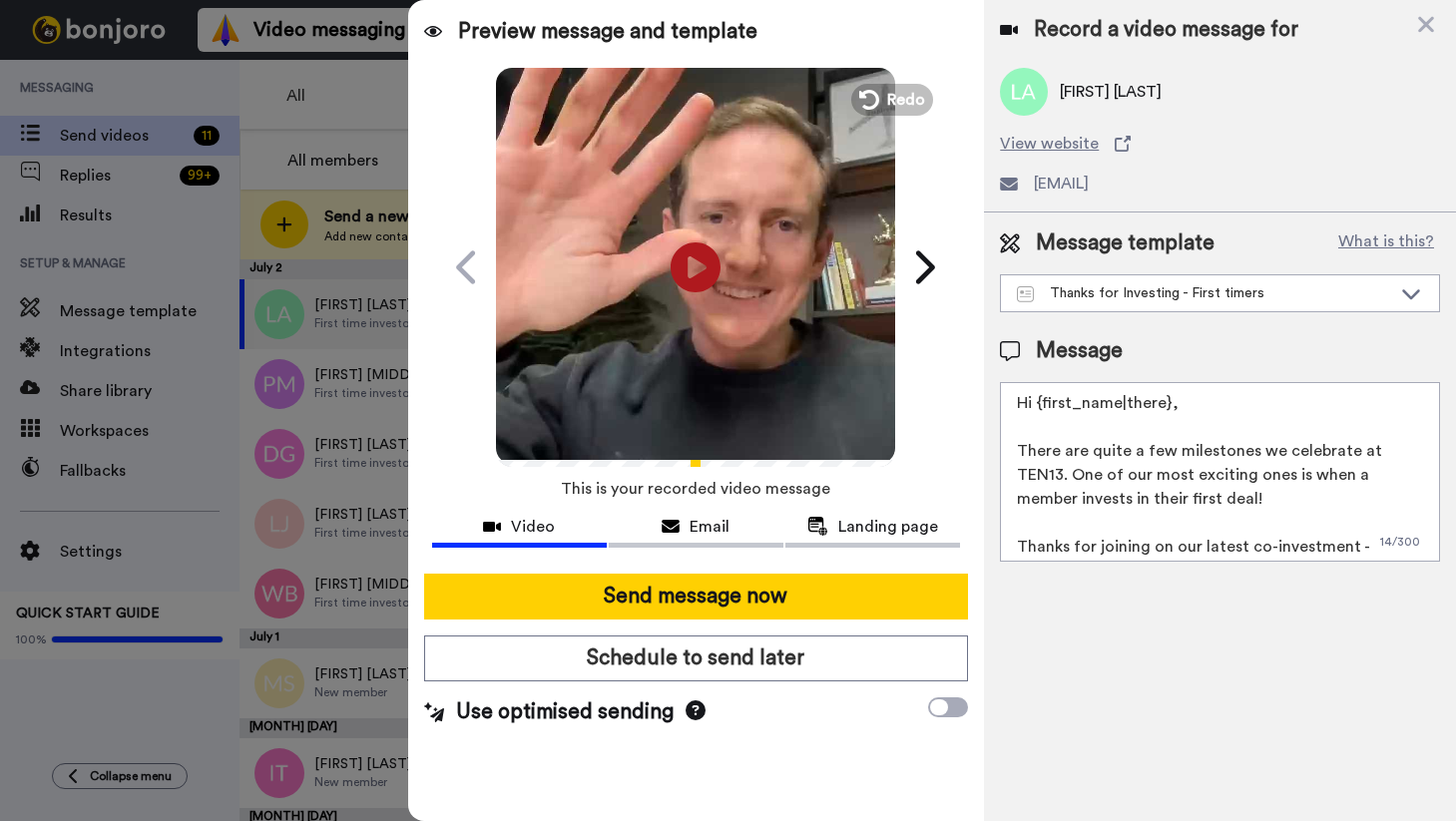 drag, startPoint x: 1174, startPoint y: 406, endPoint x: 1039, endPoint y: 403, distance: 135.03333 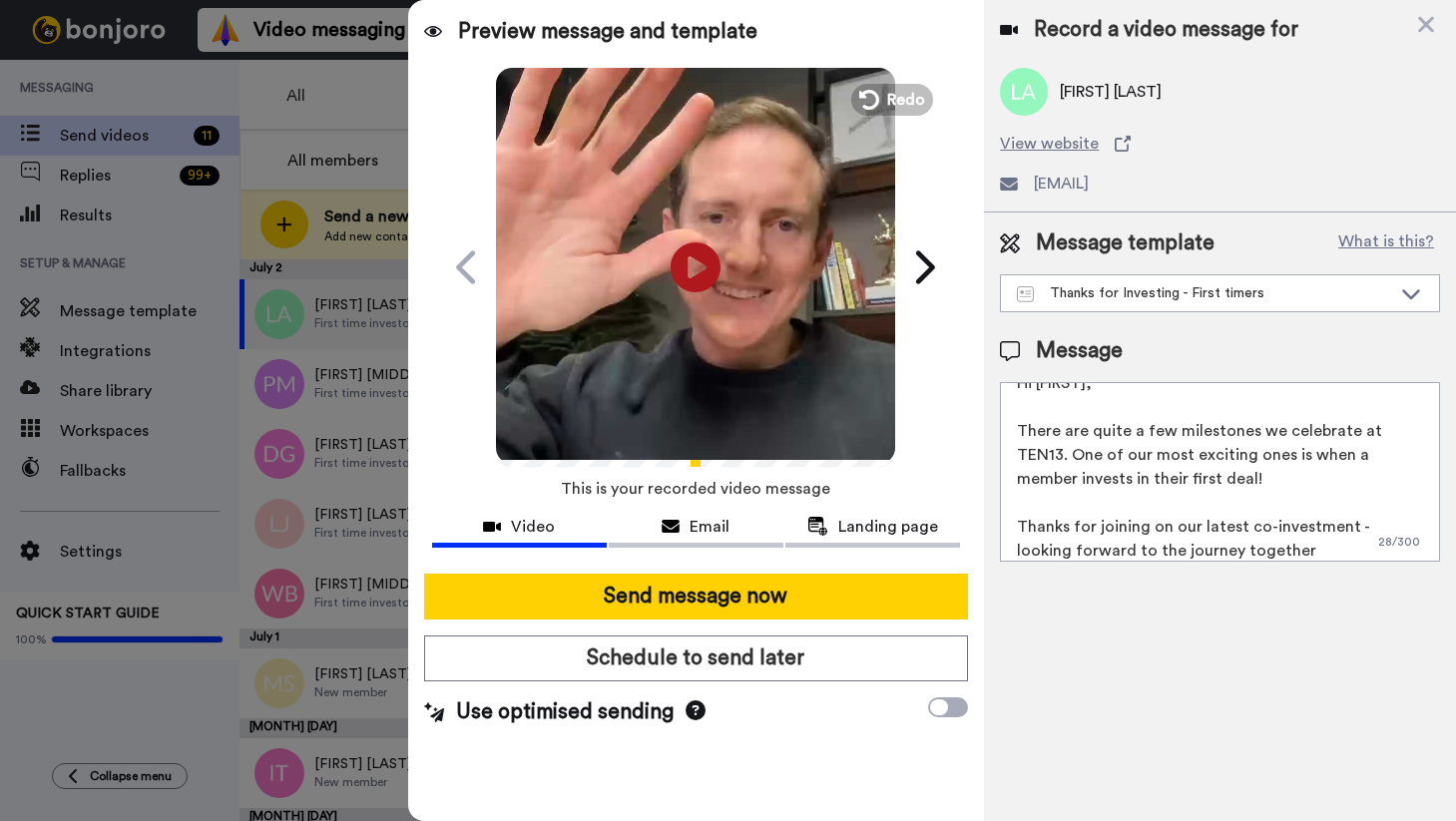 scroll, scrollTop: 23, scrollLeft: 0, axis: vertical 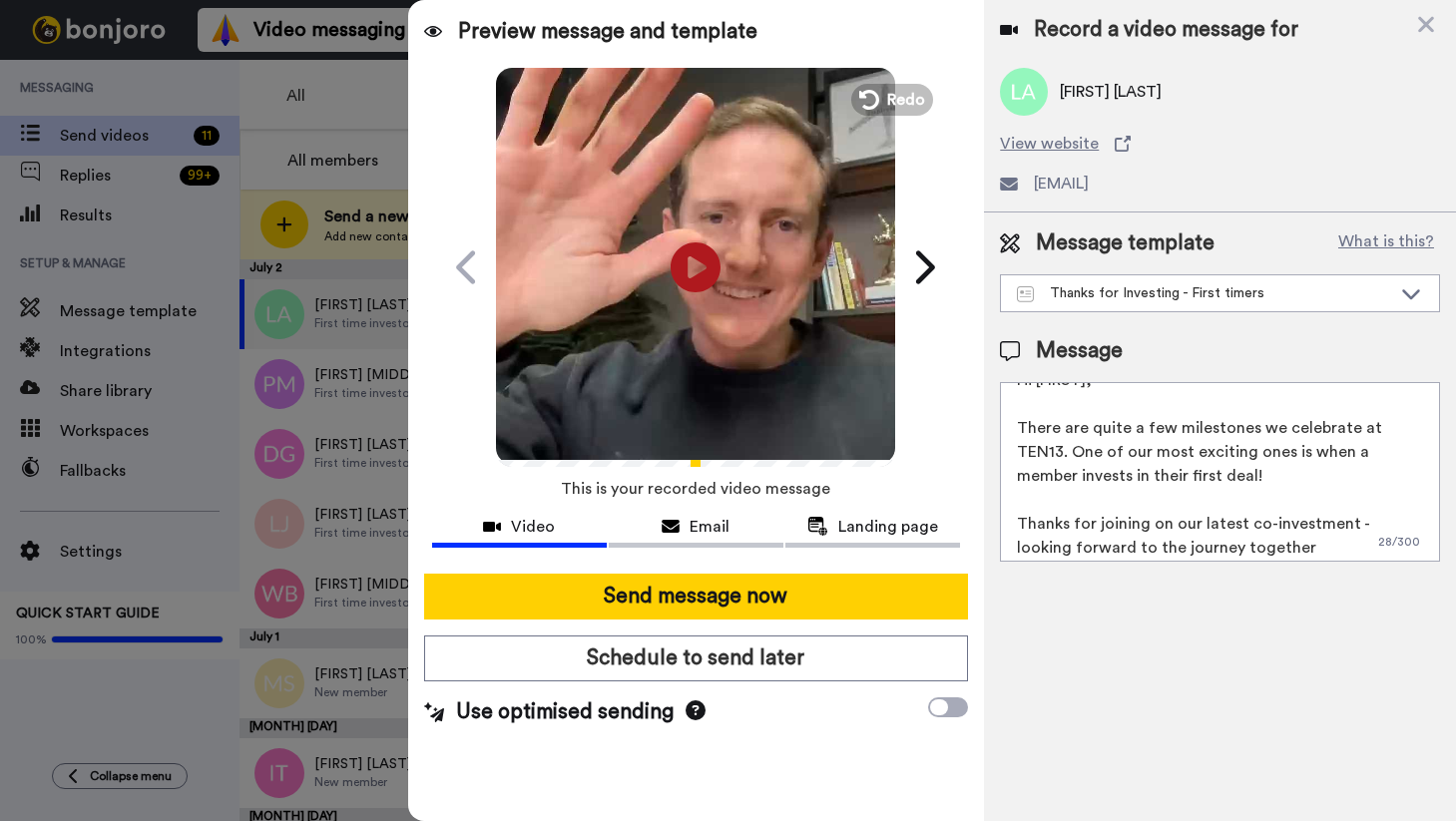 click on "Hi Luke,
There are quite a few milestones we celebrate at TEN13. One of our most exciting ones is when a member invests in their first deal!
Thanks for joining on our latest co-investment - looking forward to the journey together
Safe travels,
Stew and the TEN13 Team" at bounding box center (1219, 472) 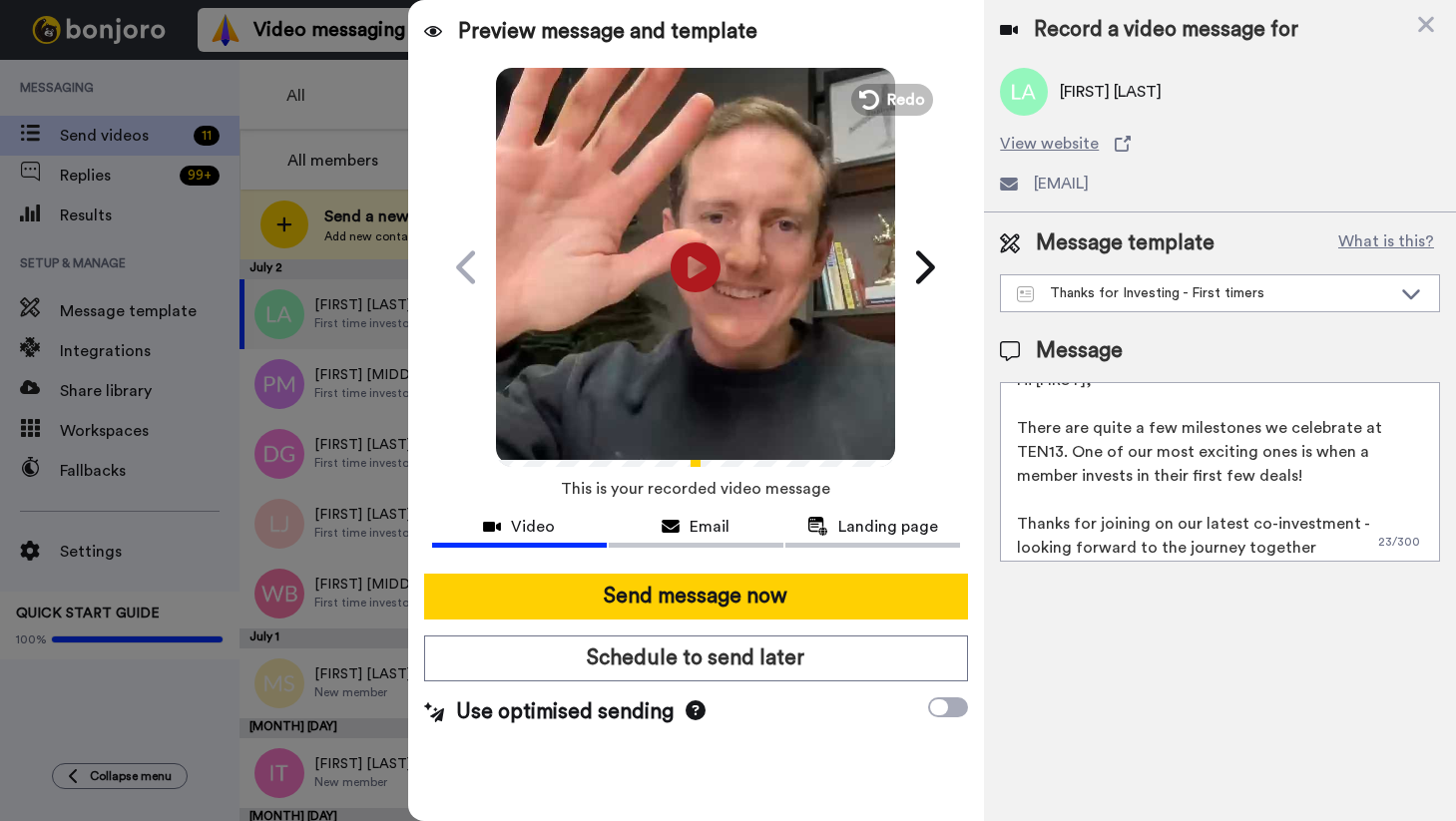 click on "Hi Luke,
There are quite a few milestones we celebrate at TEN13. One of our most exciting ones is when a member invests in their first few deals!
Thanks for joining on our latest co-investment - looking forward to the journey together
Safe travels,
Stew and the TEN13 Team" at bounding box center (1219, 472) 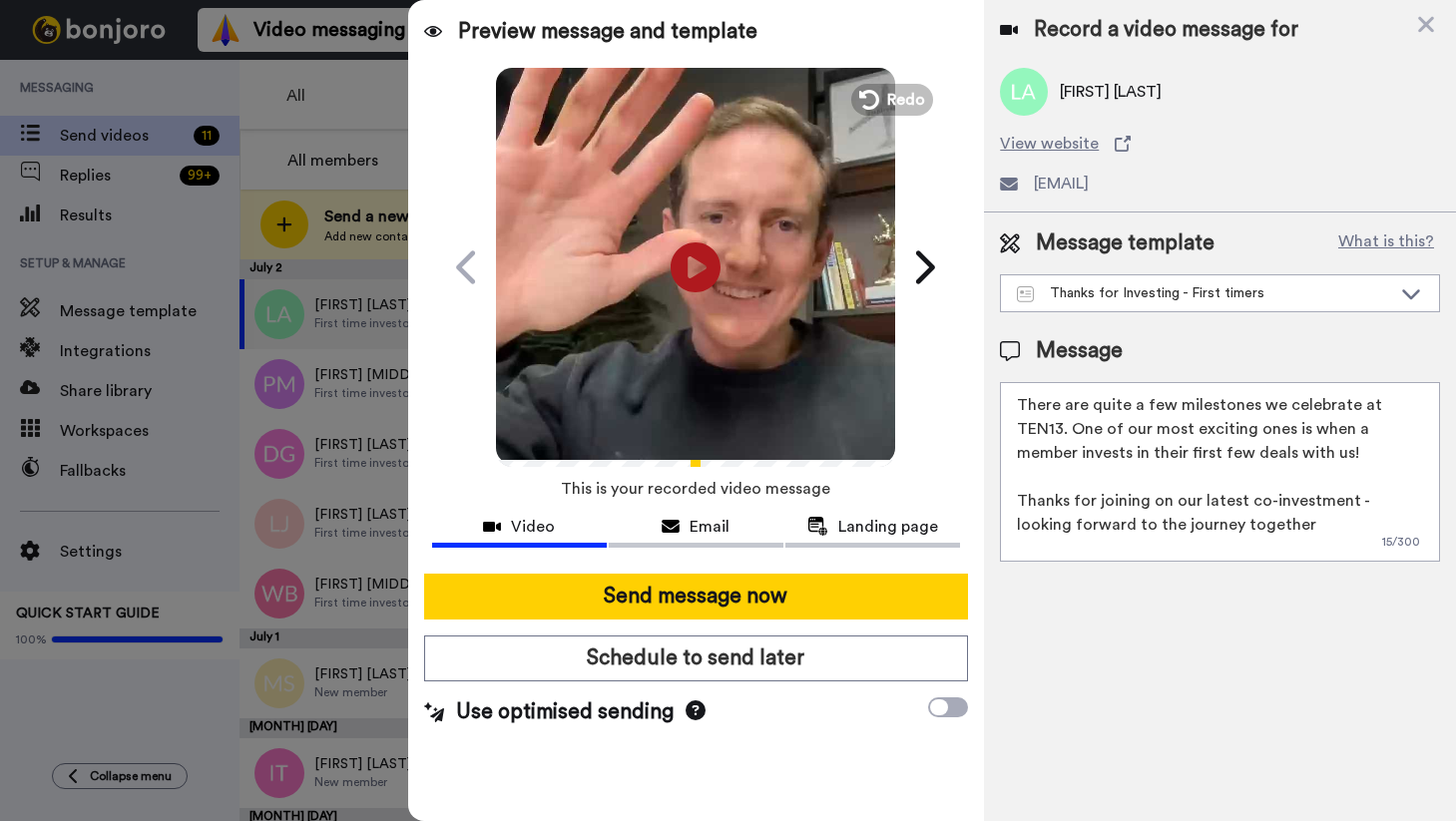 scroll, scrollTop: 69, scrollLeft: 0, axis: vertical 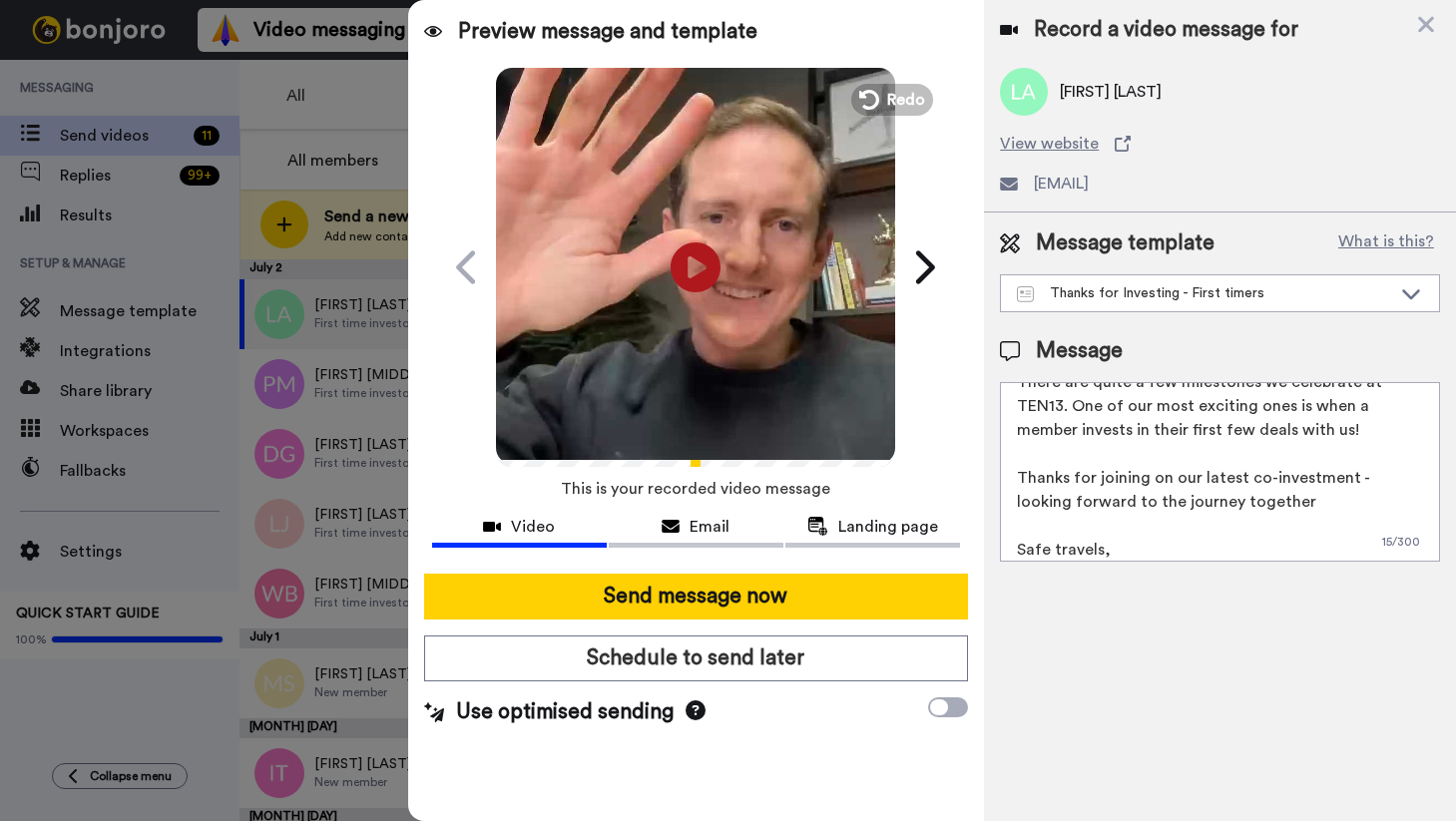 drag, startPoint x: 1343, startPoint y: 477, endPoint x: 1177, endPoint y: 474, distance: 166.02711 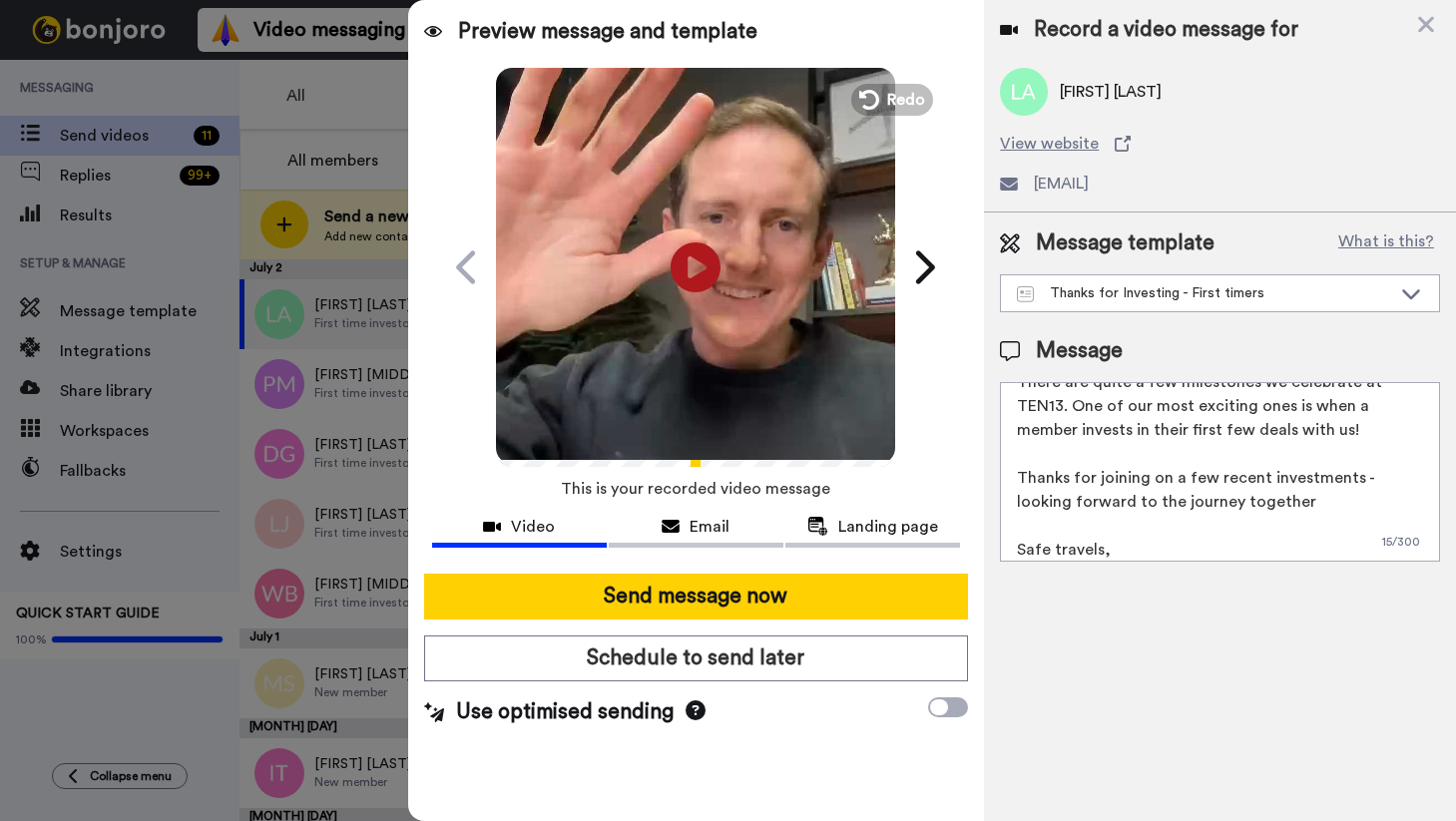 click on "Hi Luke,
There are quite a few milestones we celebrate at TEN13. One of our most exciting ones is when a member invests in their first few deals with us!
Thanks for joining on a few recent investments - looking forward to the journey together
Safe travels,
Stew and the TEN13 Team" at bounding box center (1219, 472) 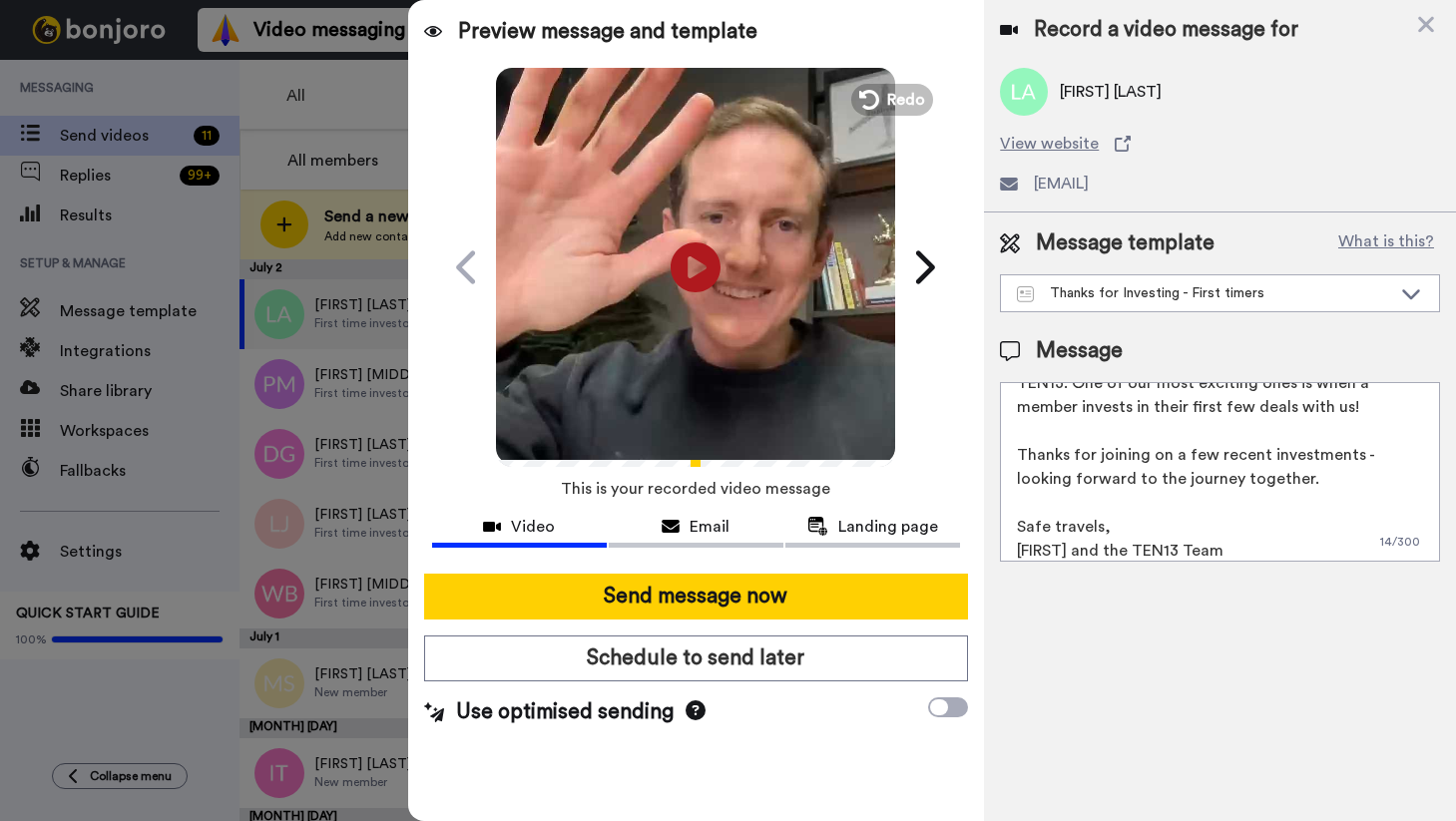 scroll, scrollTop: 102, scrollLeft: 0, axis: vertical 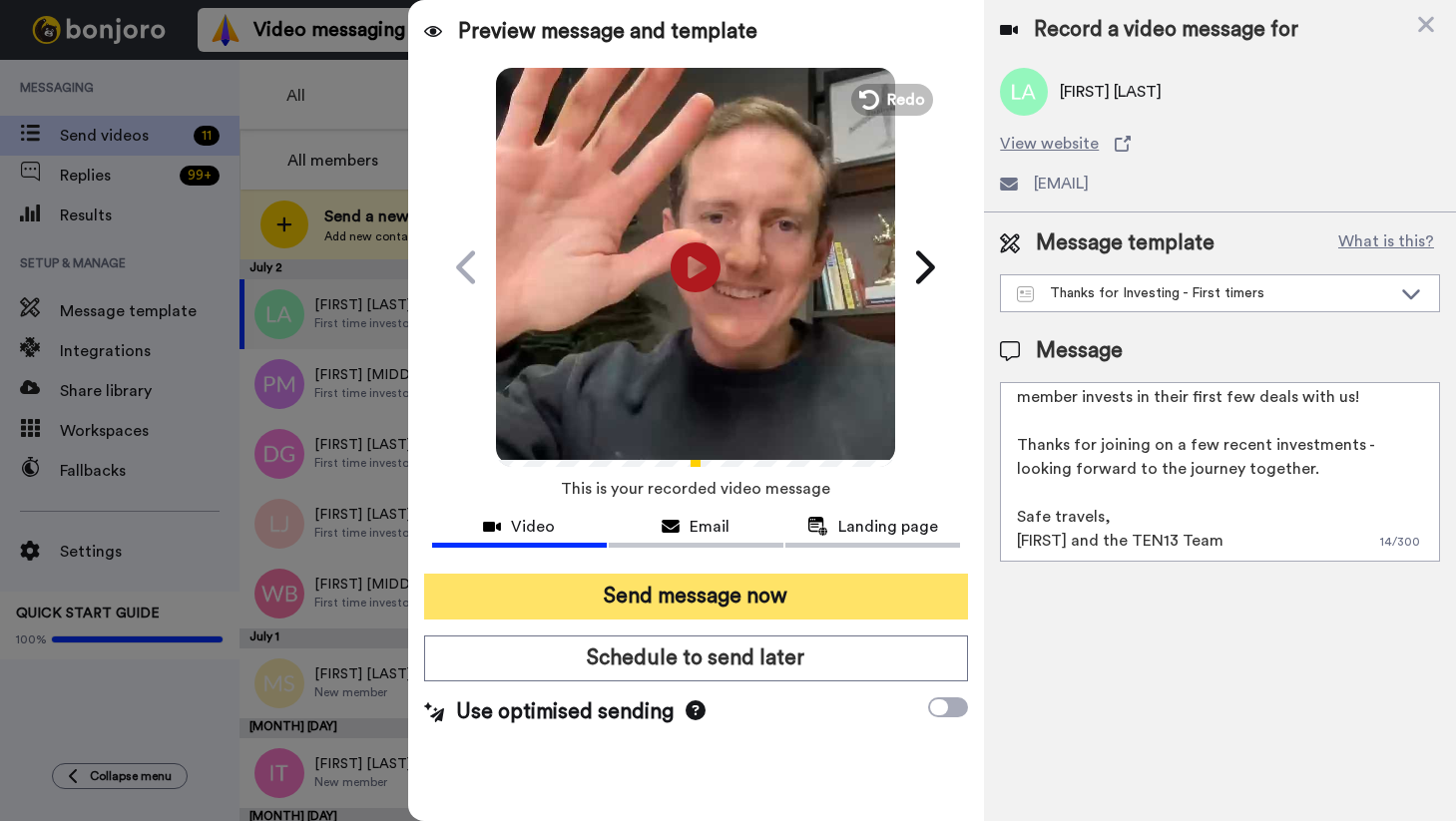type on "Hi Luke,
There are quite a few milestones we celebrate at TEN13. One of our most exciting ones is when a member invests in their first few deals with us!
Thanks for joining on a few recent investments - looking forward to the journey together.
Safe travels,
Stew and the TEN13 Team" 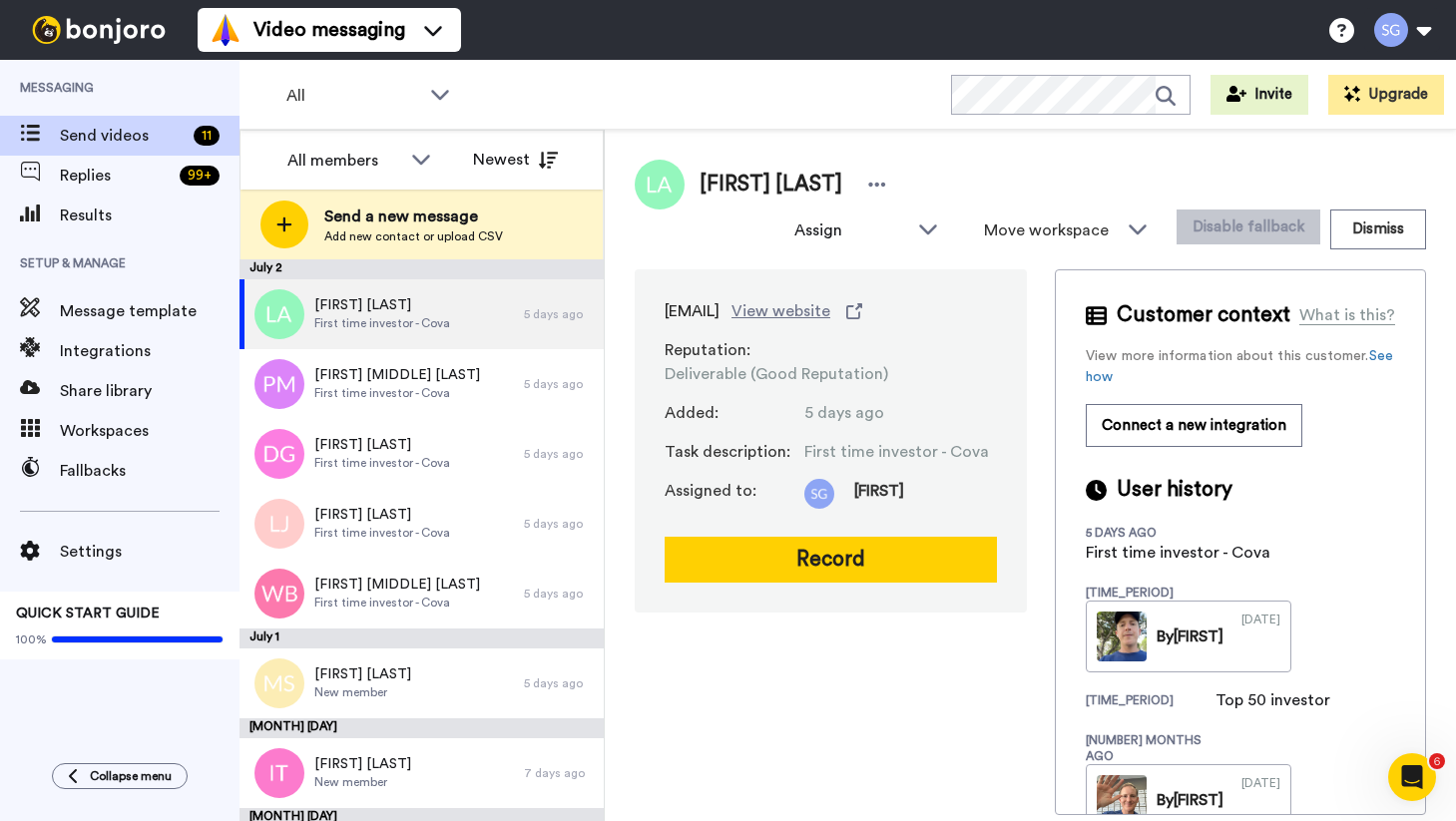 scroll, scrollTop: 0, scrollLeft: 0, axis: both 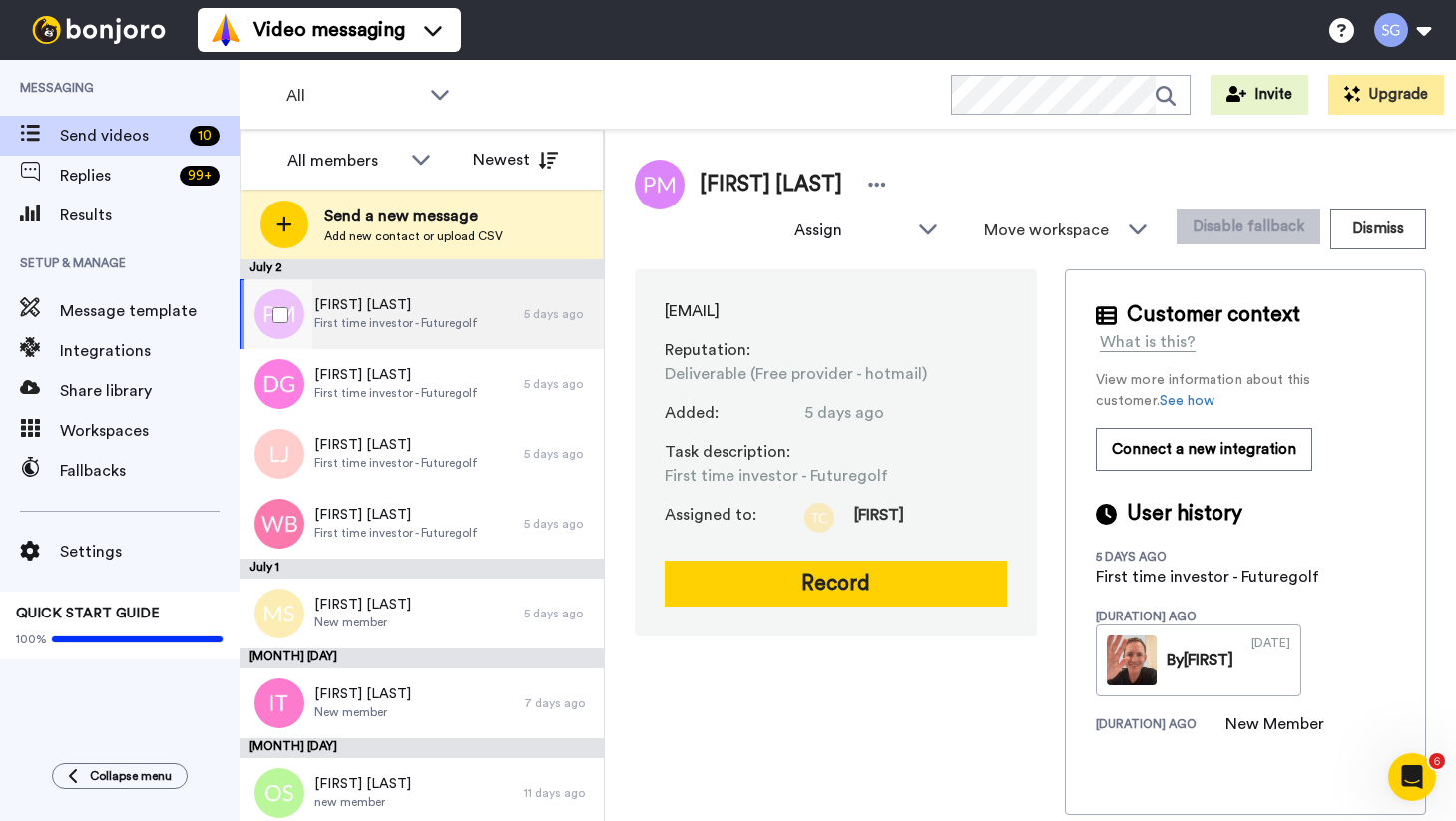 click on "[FIRST] [LAST]" at bounding box center [396, 305] 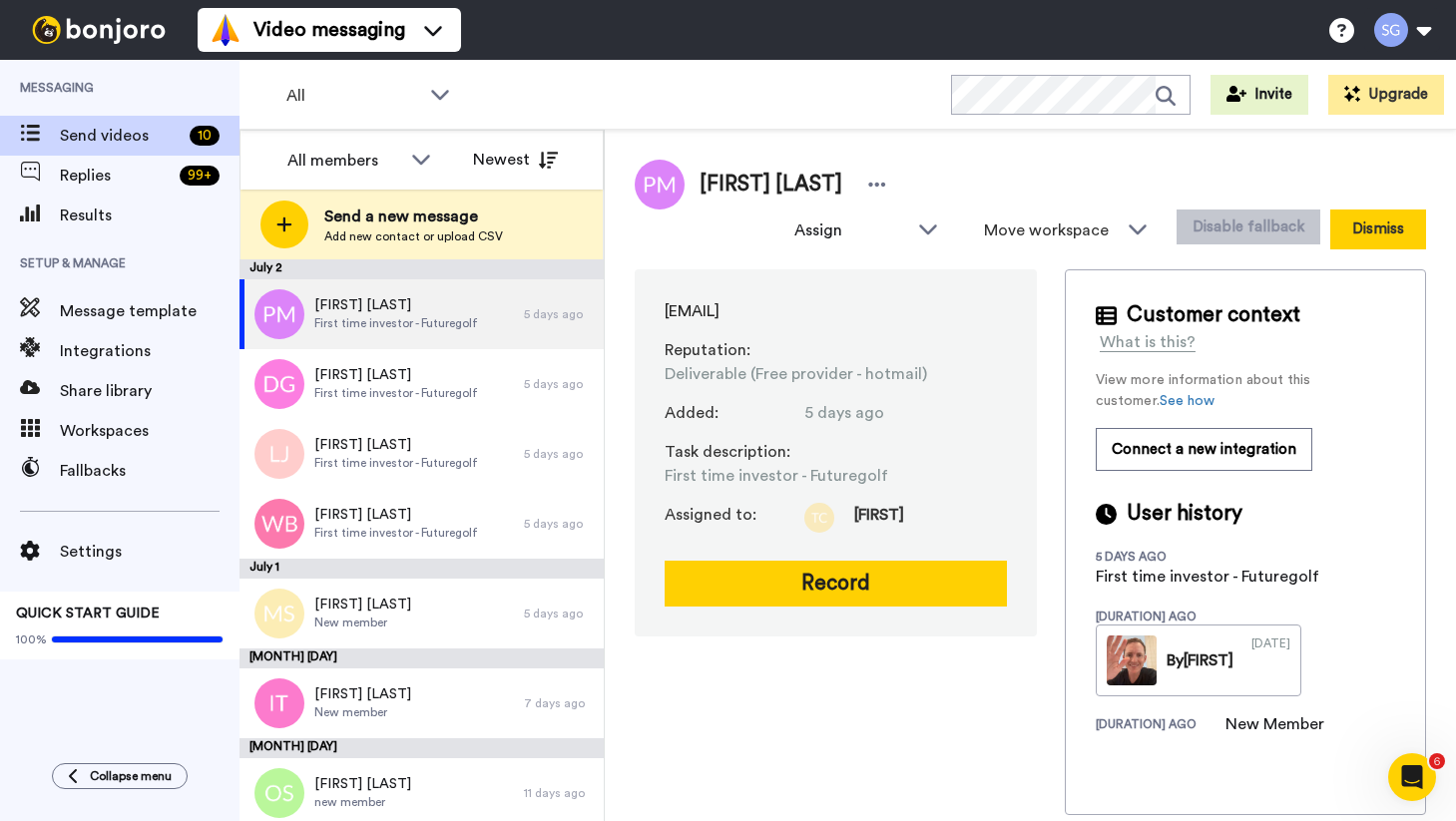 click on "Dismiss" at bounding box center [1378, 229] 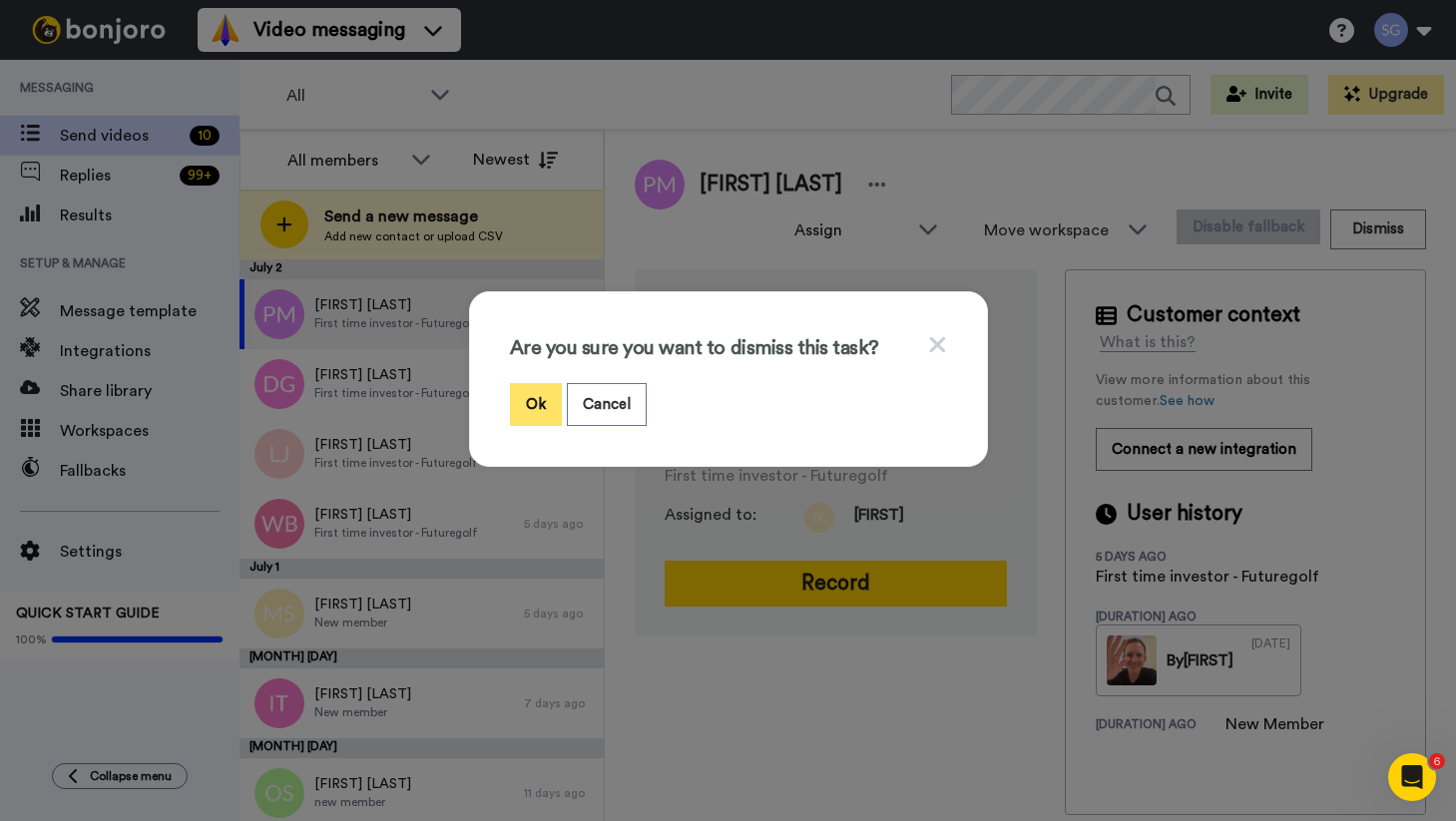 click on "Ok" at bounding box center (536, 404) 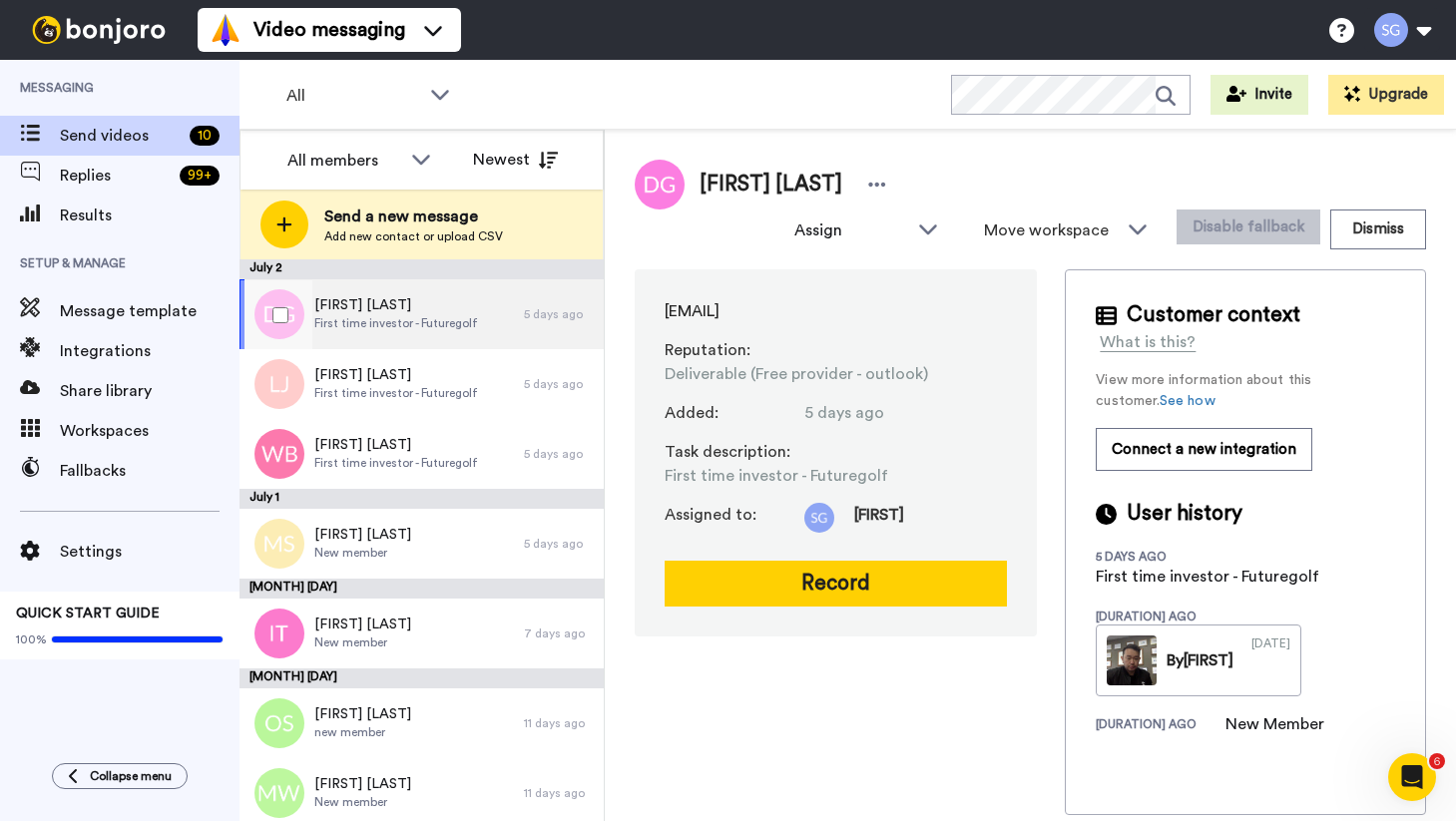 click on "Damian Gary Lillicrap" at bounding box center [396, 305] 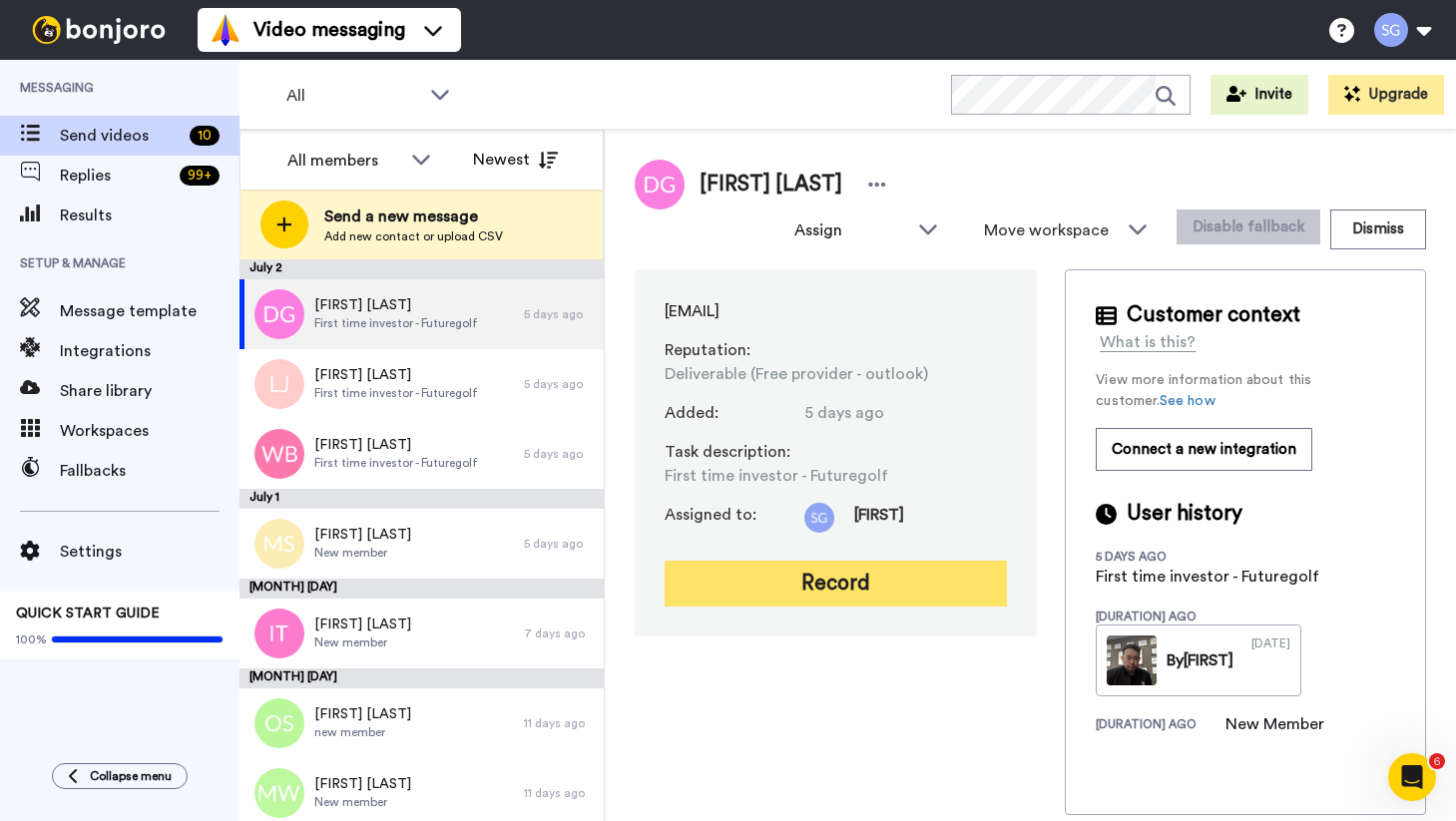 click on "Record" at bounding box center [835, 584] 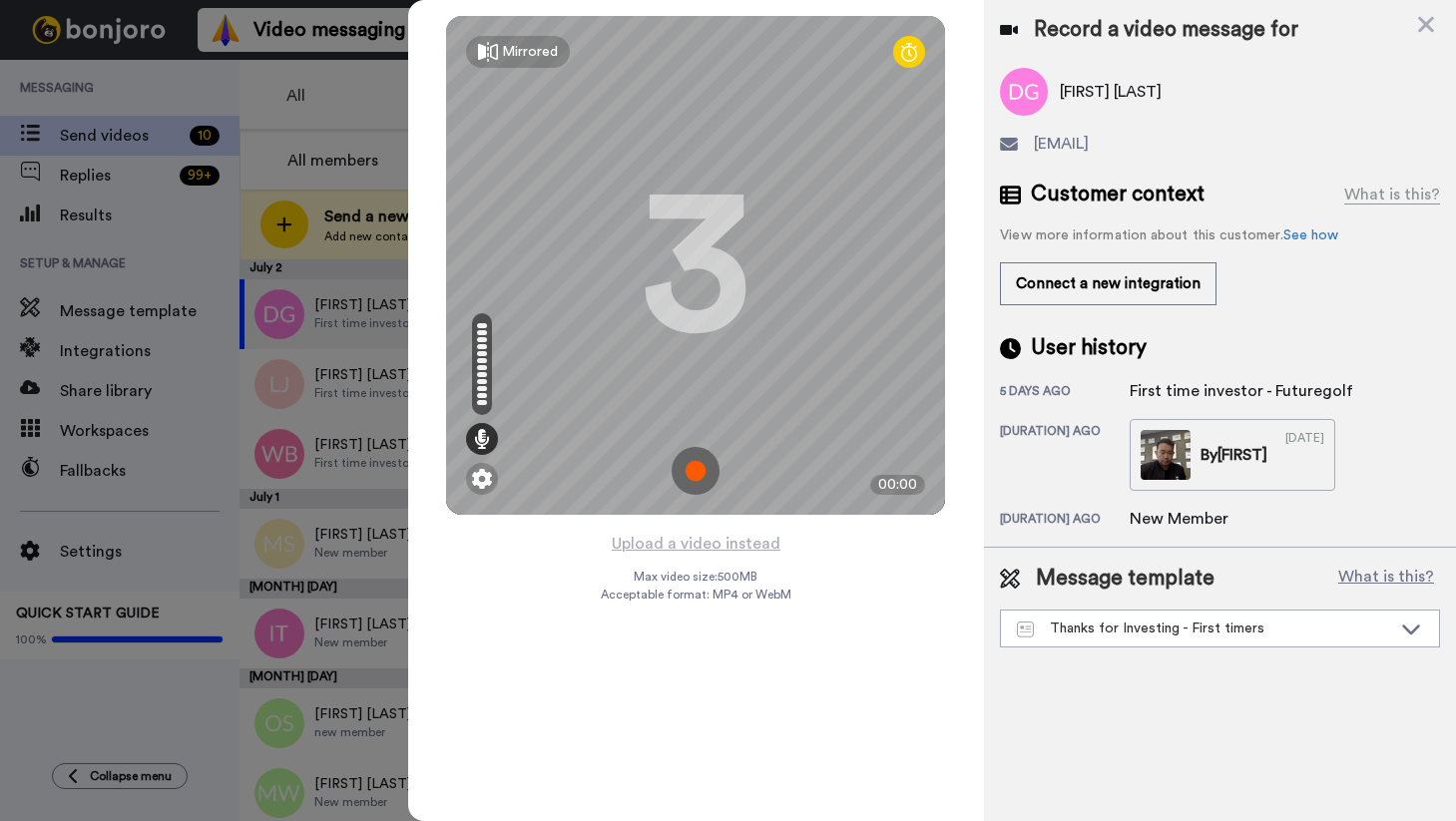 click at bounding box center (696, 471) 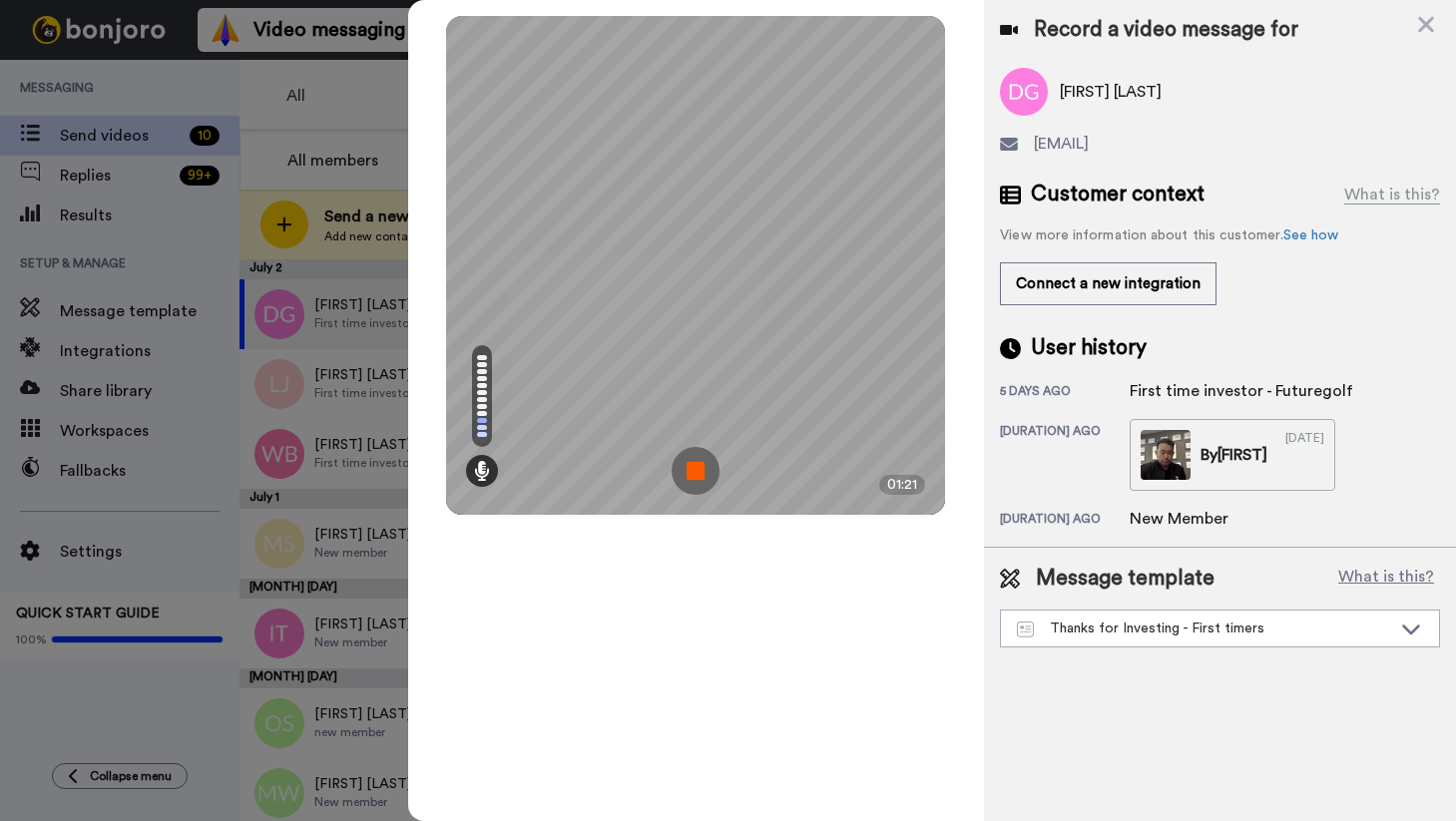 click at bounding box center [696, 471] 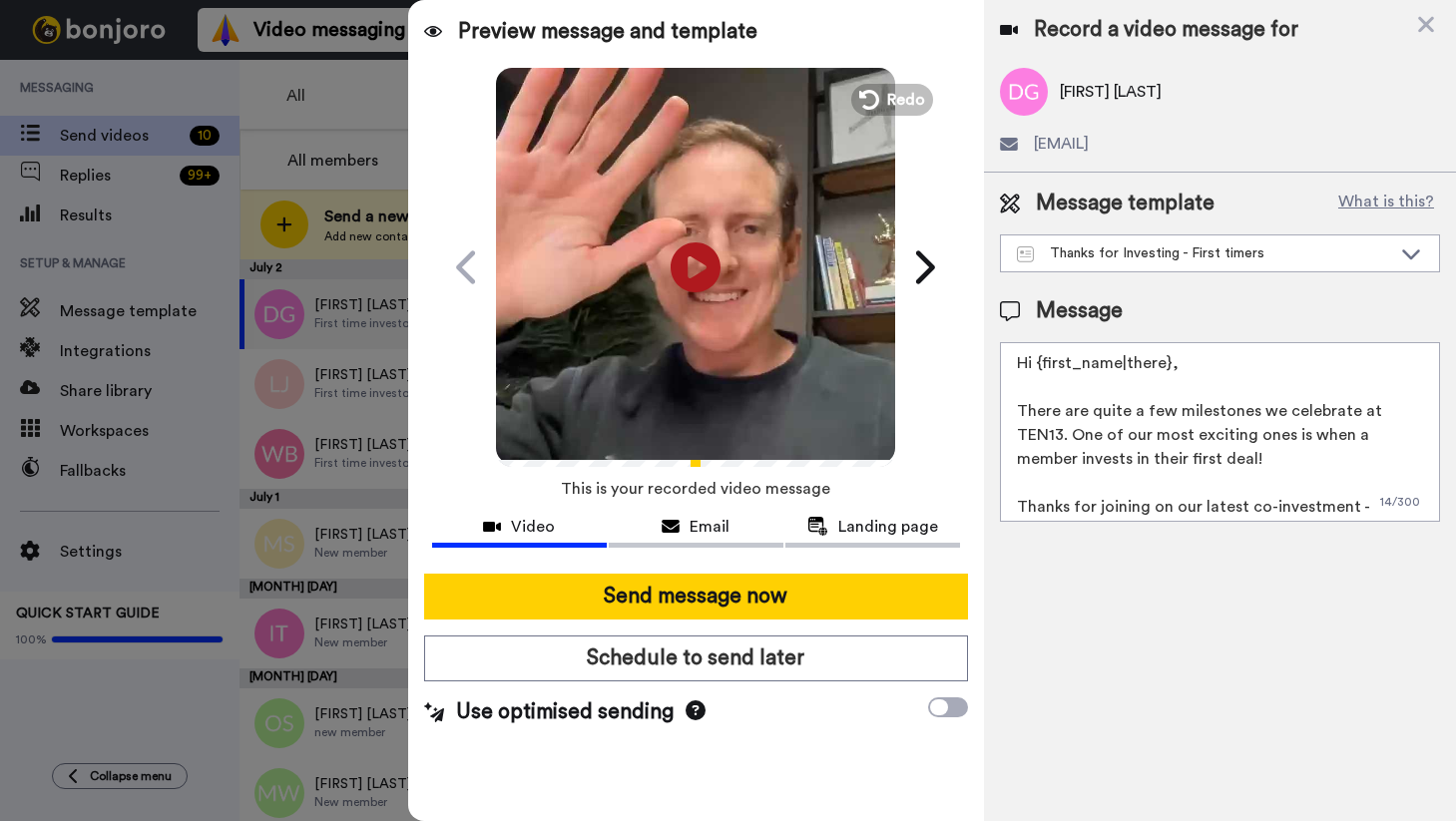 drag, startPoint x: 1201, startPoint y: 370, endPoint x: 1039, endPoint y: 363, distance: 162.15116 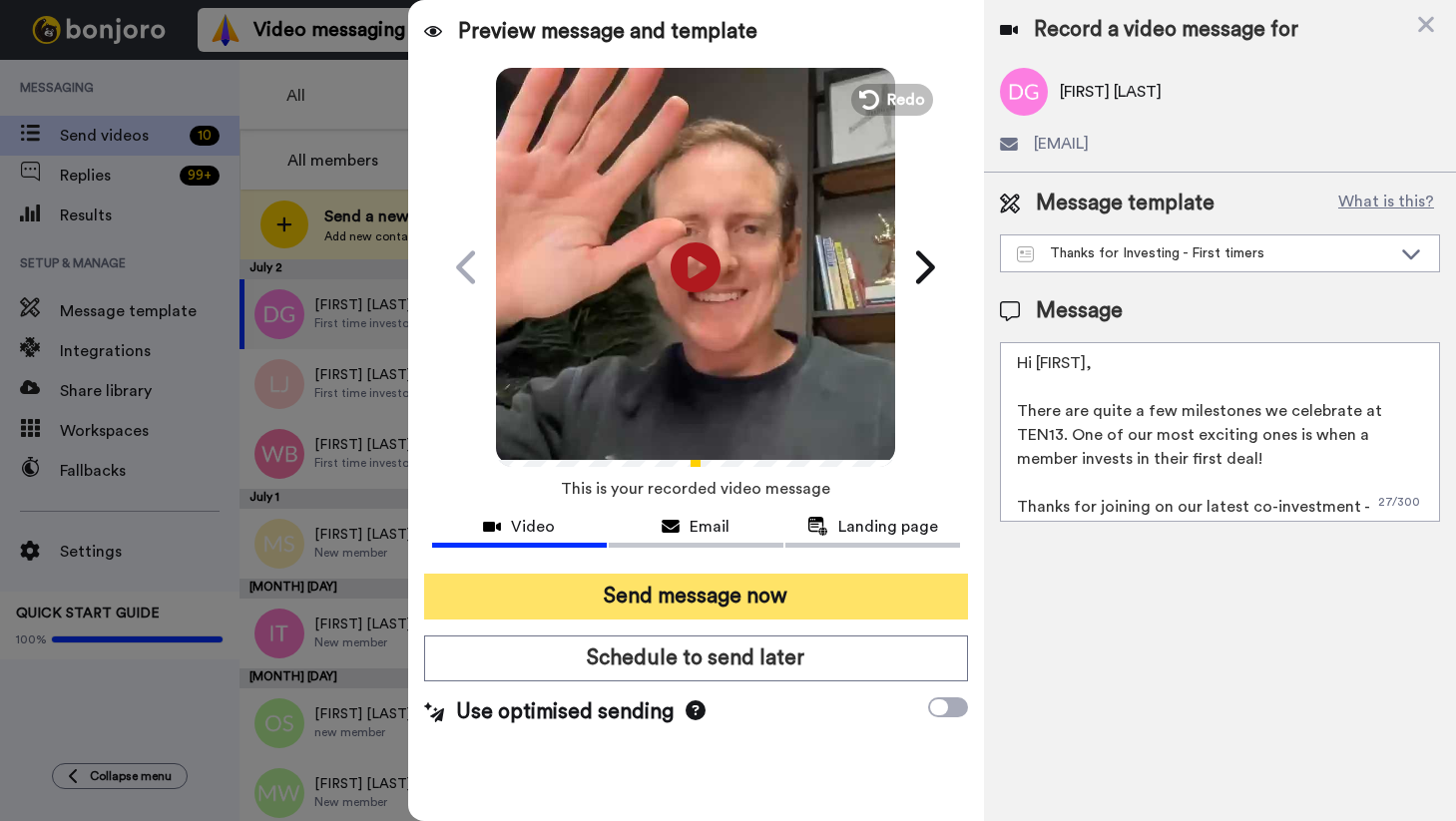 type on "Hi Damian,
There are quite a few milestones we celebrate at TEN13. One of our most exciting ones is when a member invests in their first deal!
Thanks for joining on our latest co-investment - looking forward to the journey together
Safe travels,
Stew and the TEN13 Team" 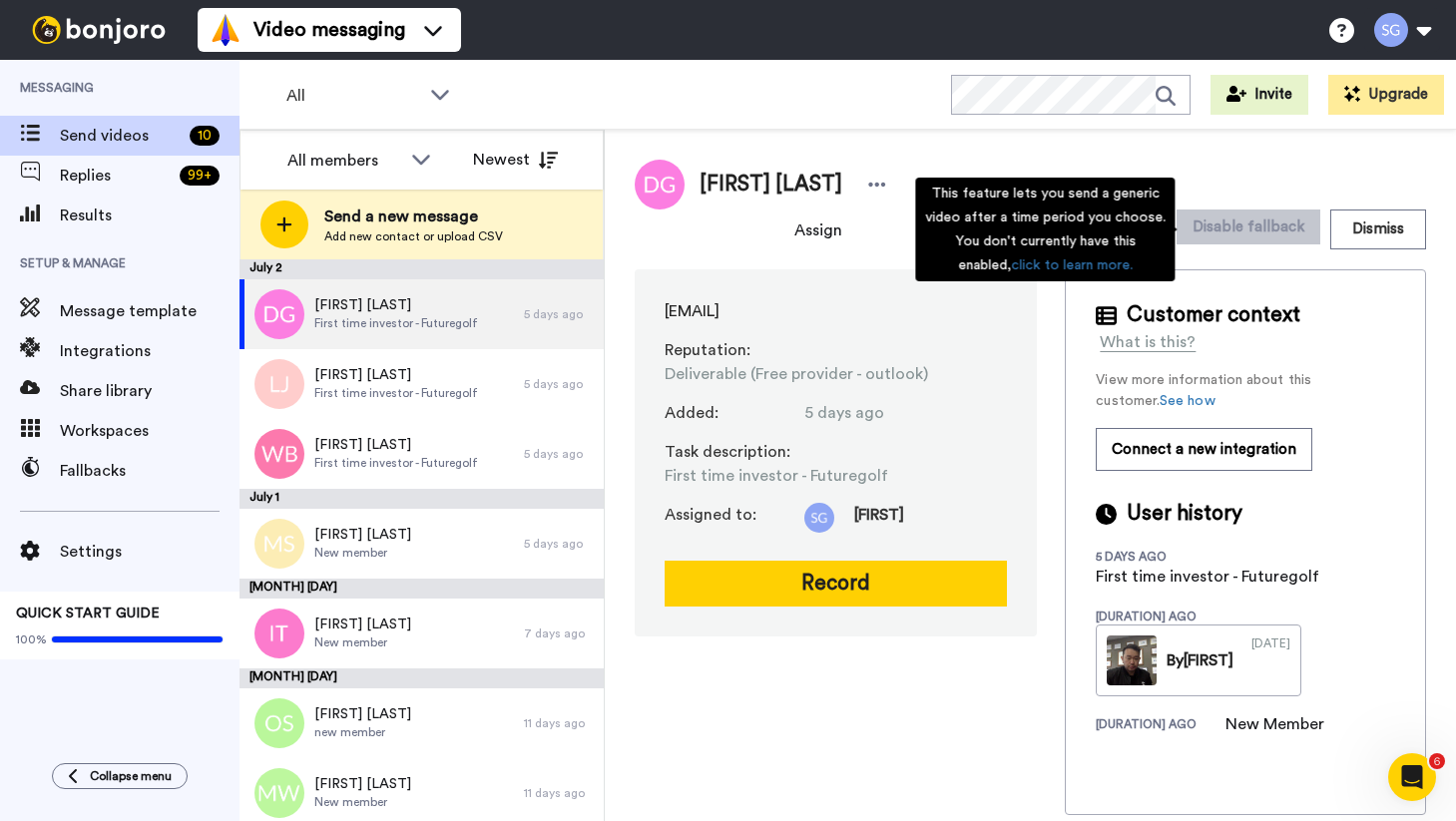scroll, scrollTop: 0, scrollLeft: 0, axis: both 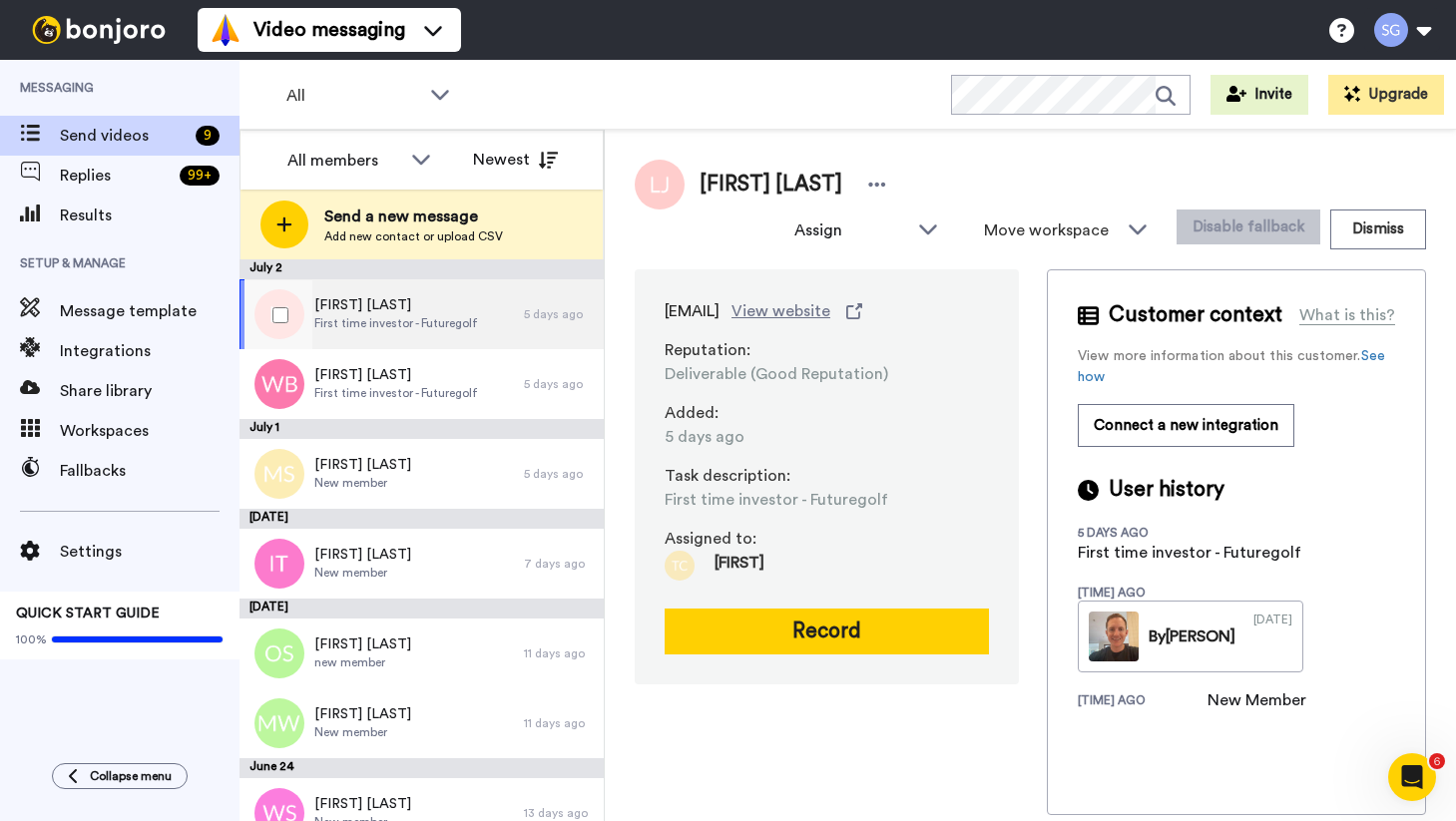 click on "[FIRST] [LAST]" at bounding box center [396, 305] 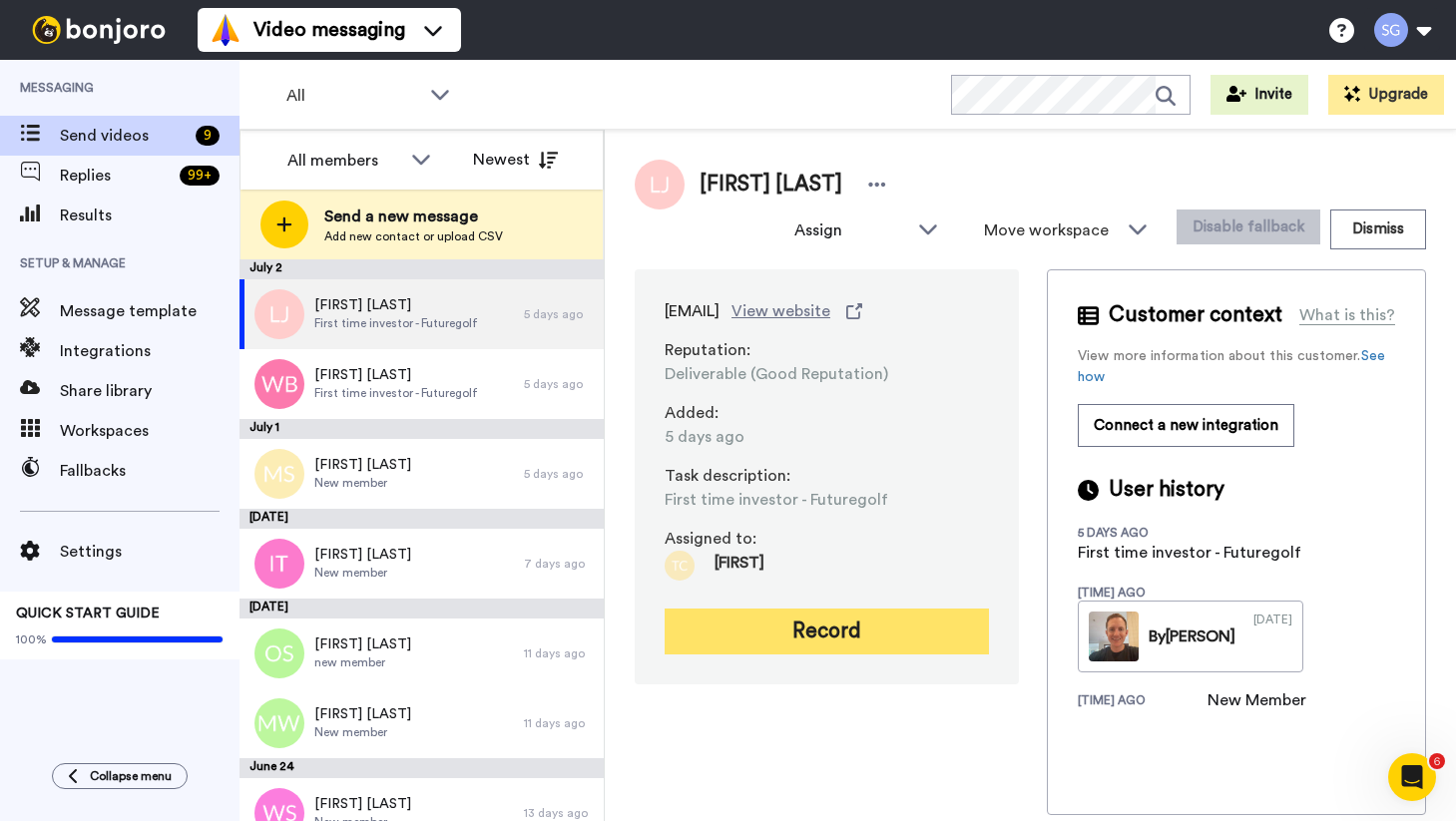 click on "Record" at bounding box center (826, 631) 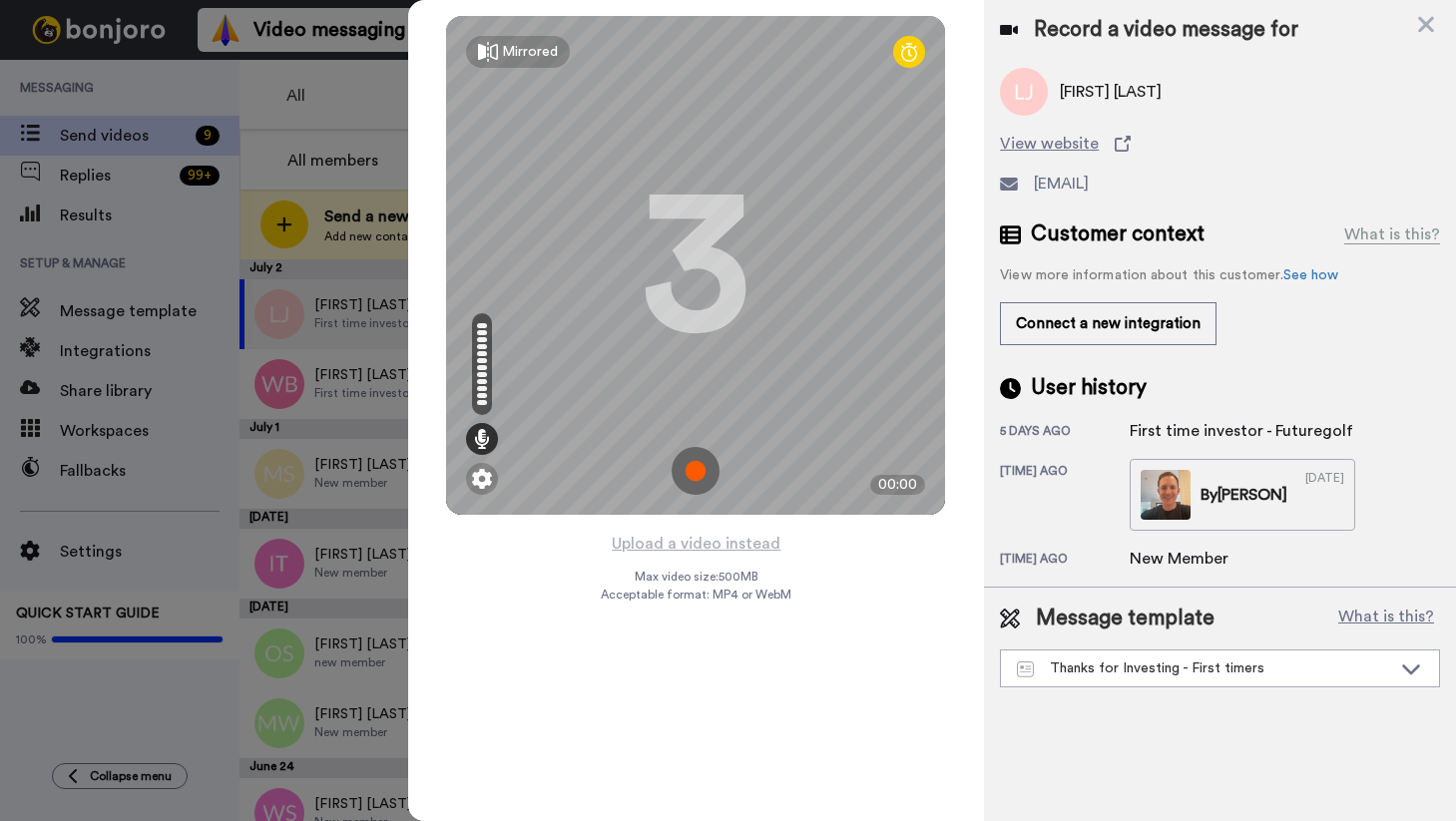 click at bounding box center (696, 471) 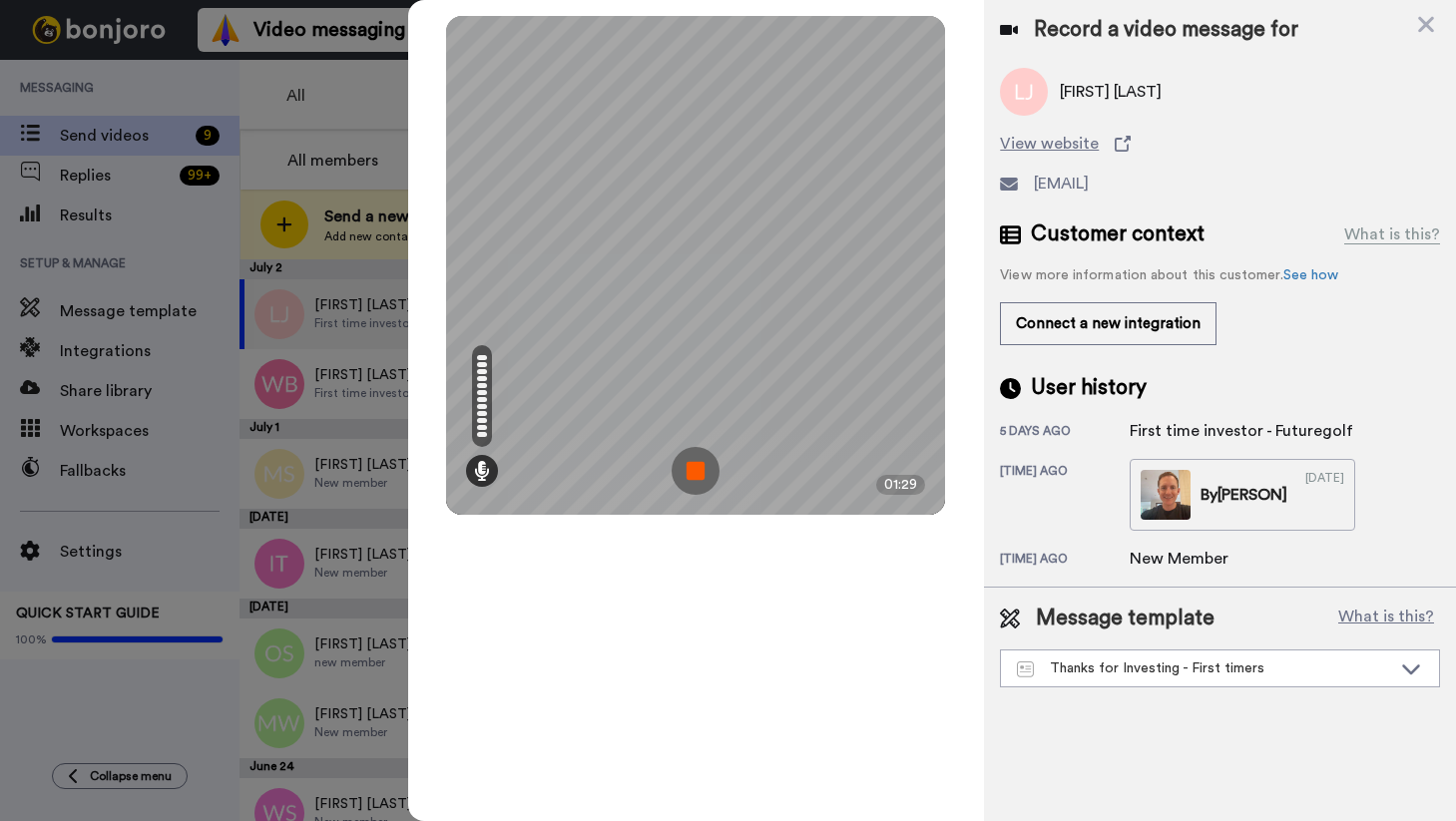 click at bounding box center [696, 471] 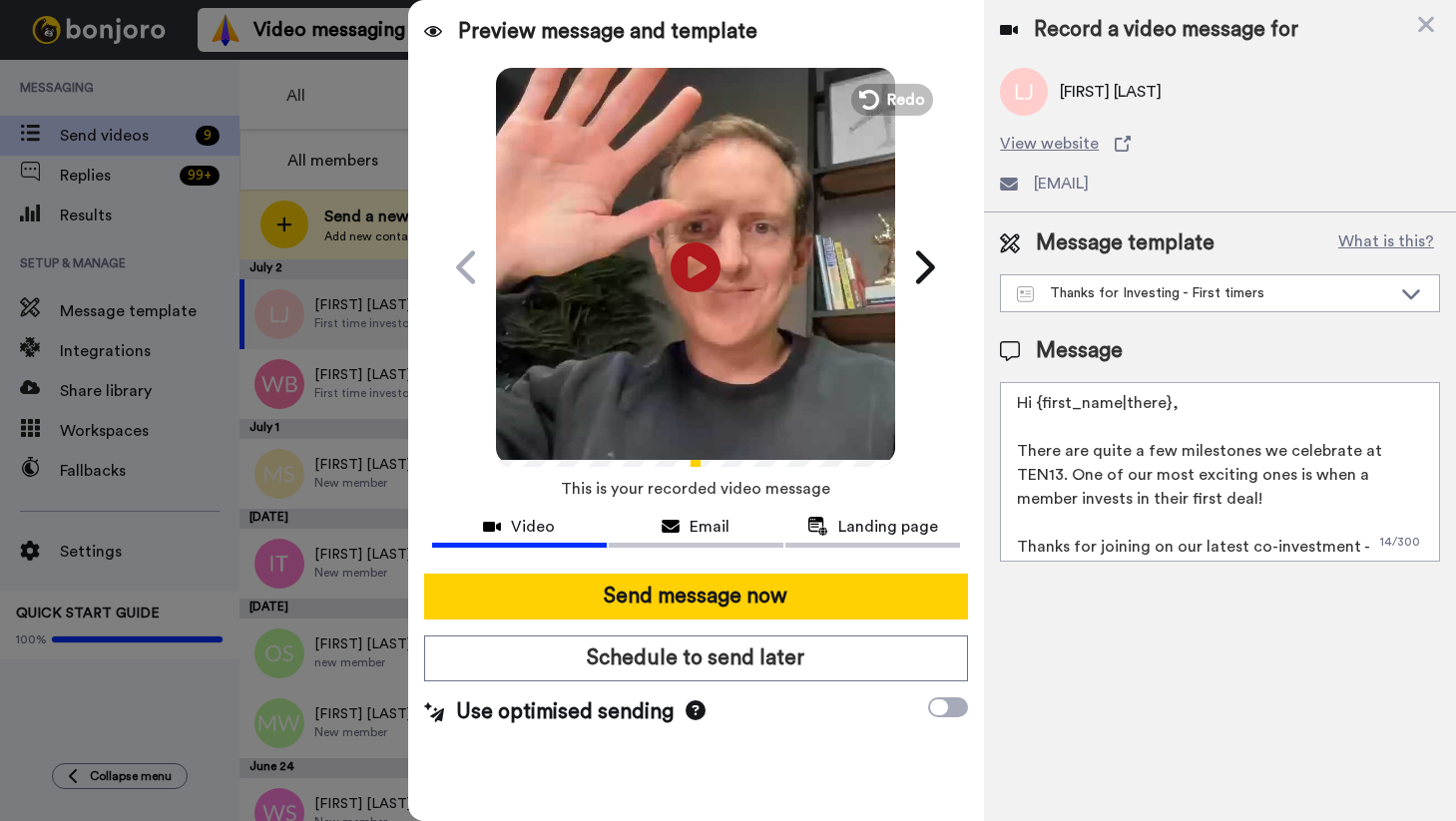 drag, startPoint x: 1182, startPoint y: 407, endPoint x: 1038, endPoint y: 399, distance: 144.22205 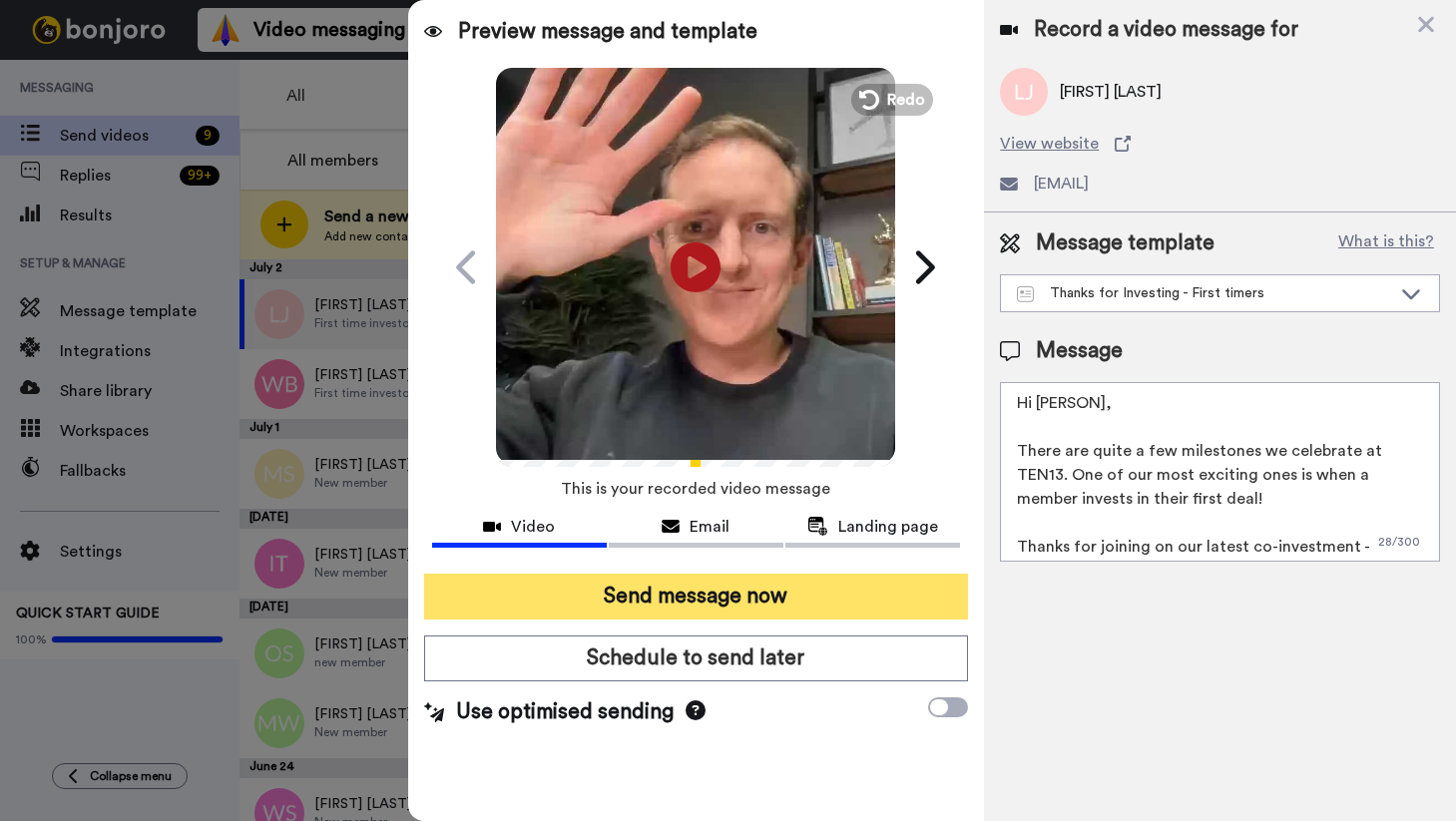 type on "Hi [PERSON],
There are quite a few milestones we celebrate at TEN13. One of our most exciting ones is when a member invests in their first deal!
Thanks for joining on our latest co-investment - looking forward to the journey together
Safe travels,
[PERSON] and the TEN13 Team" 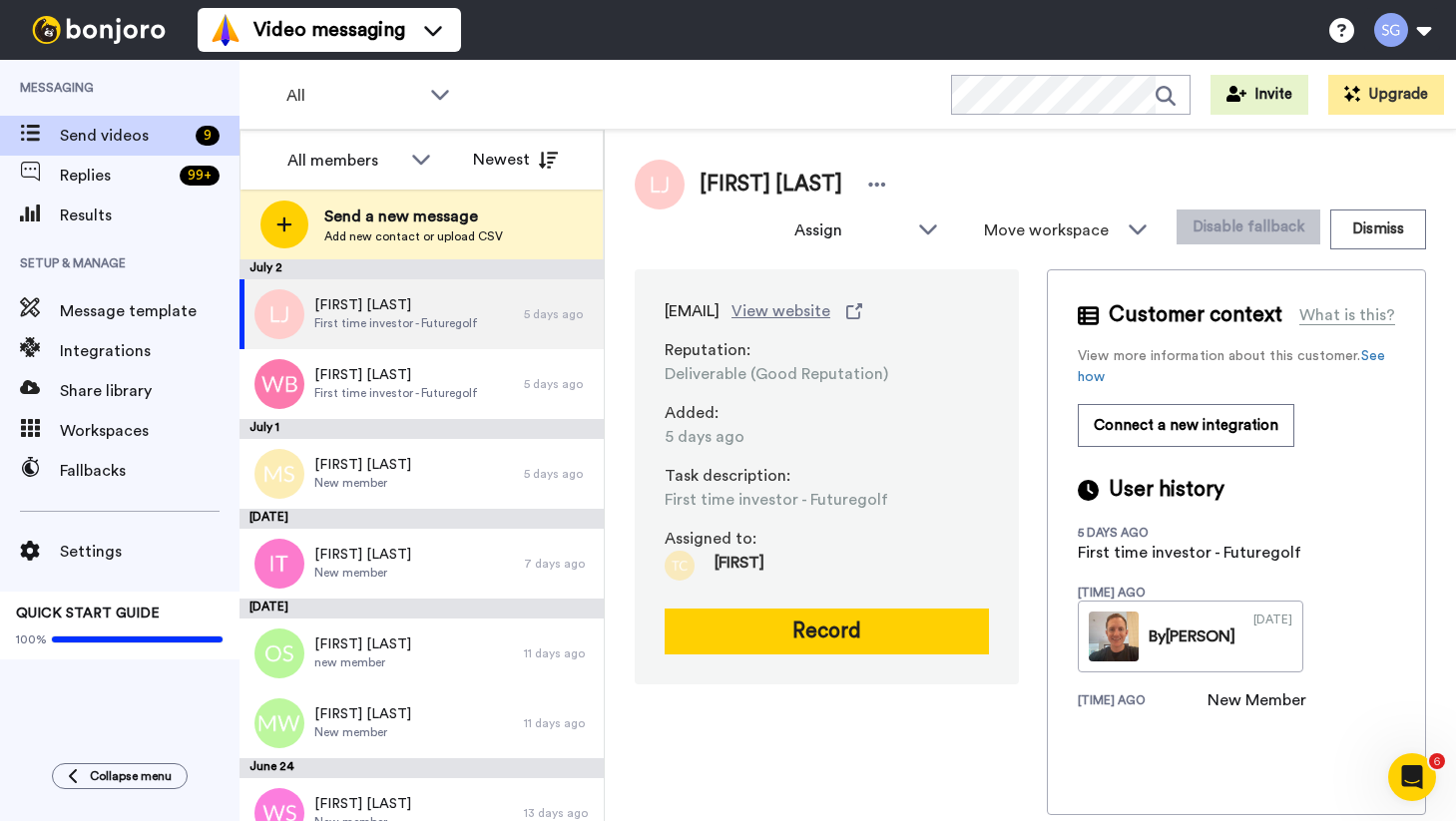 scroll, scrollTop: 0, scrollLeft: 0, axis: both 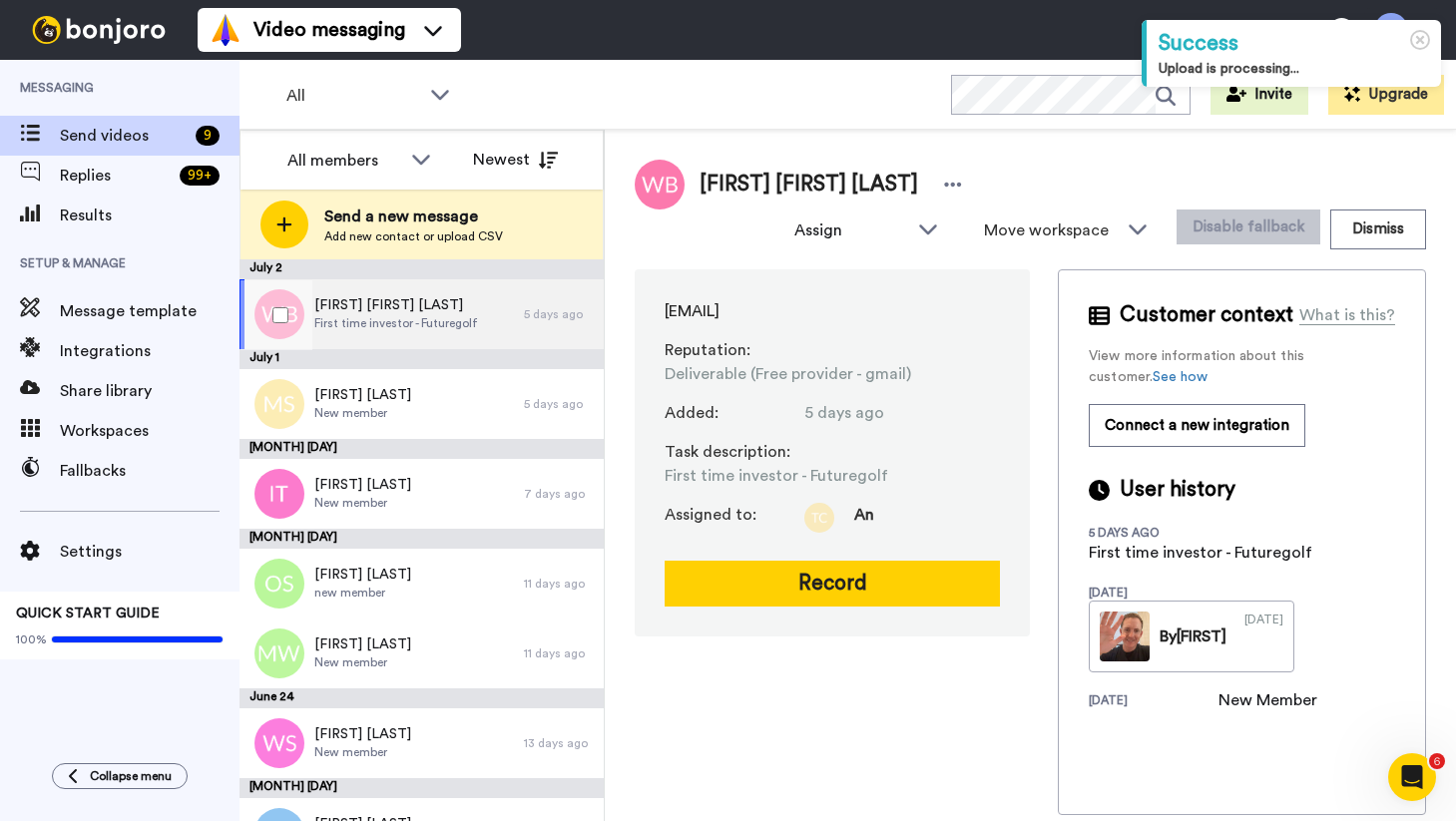 click on "[FIRST] [FIRST] [LAST]" at bounding box center (396, 305) 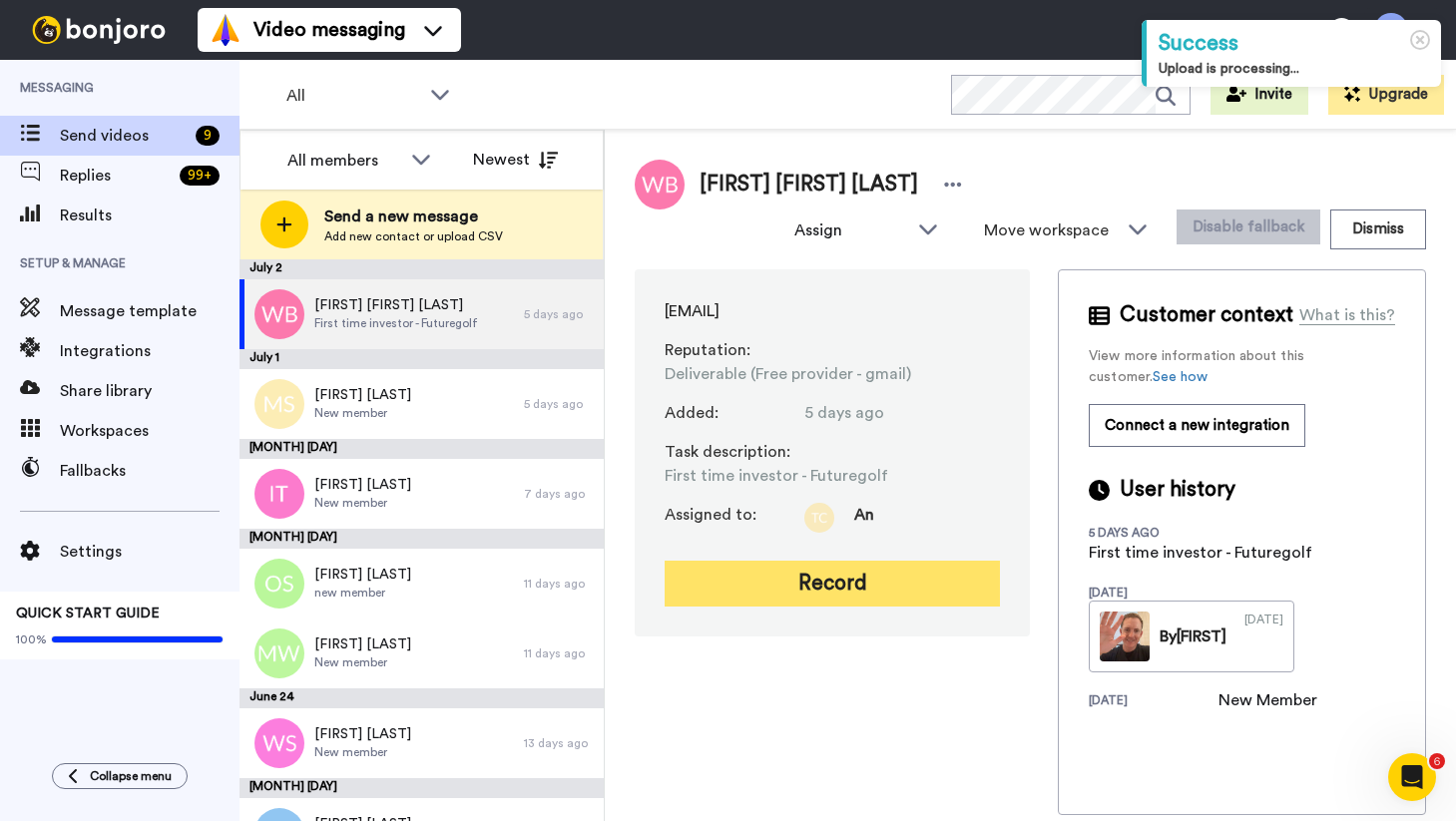 click on "Record" at bounding box center [832, 584] 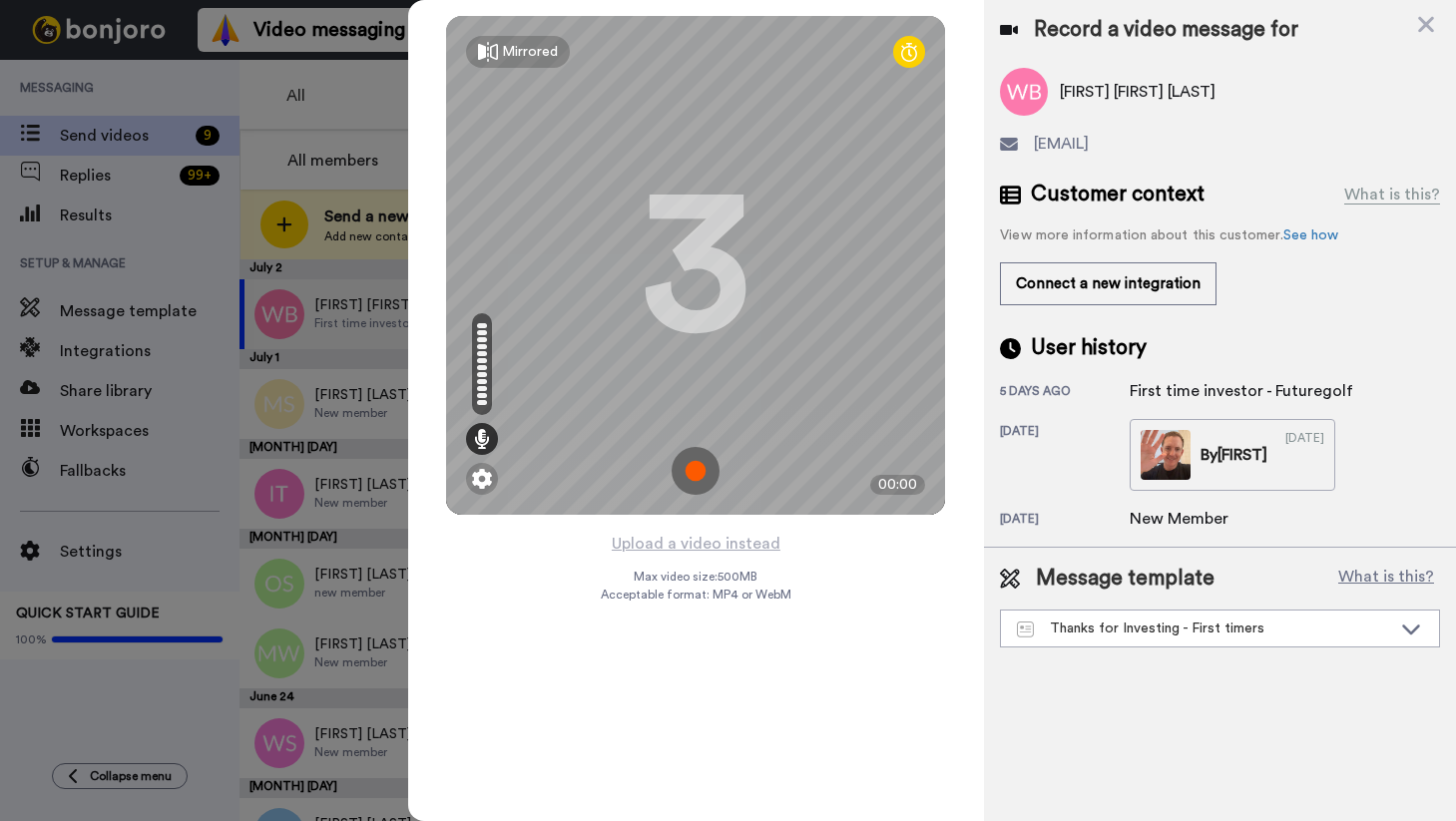 click at bounding box center [696, 471] 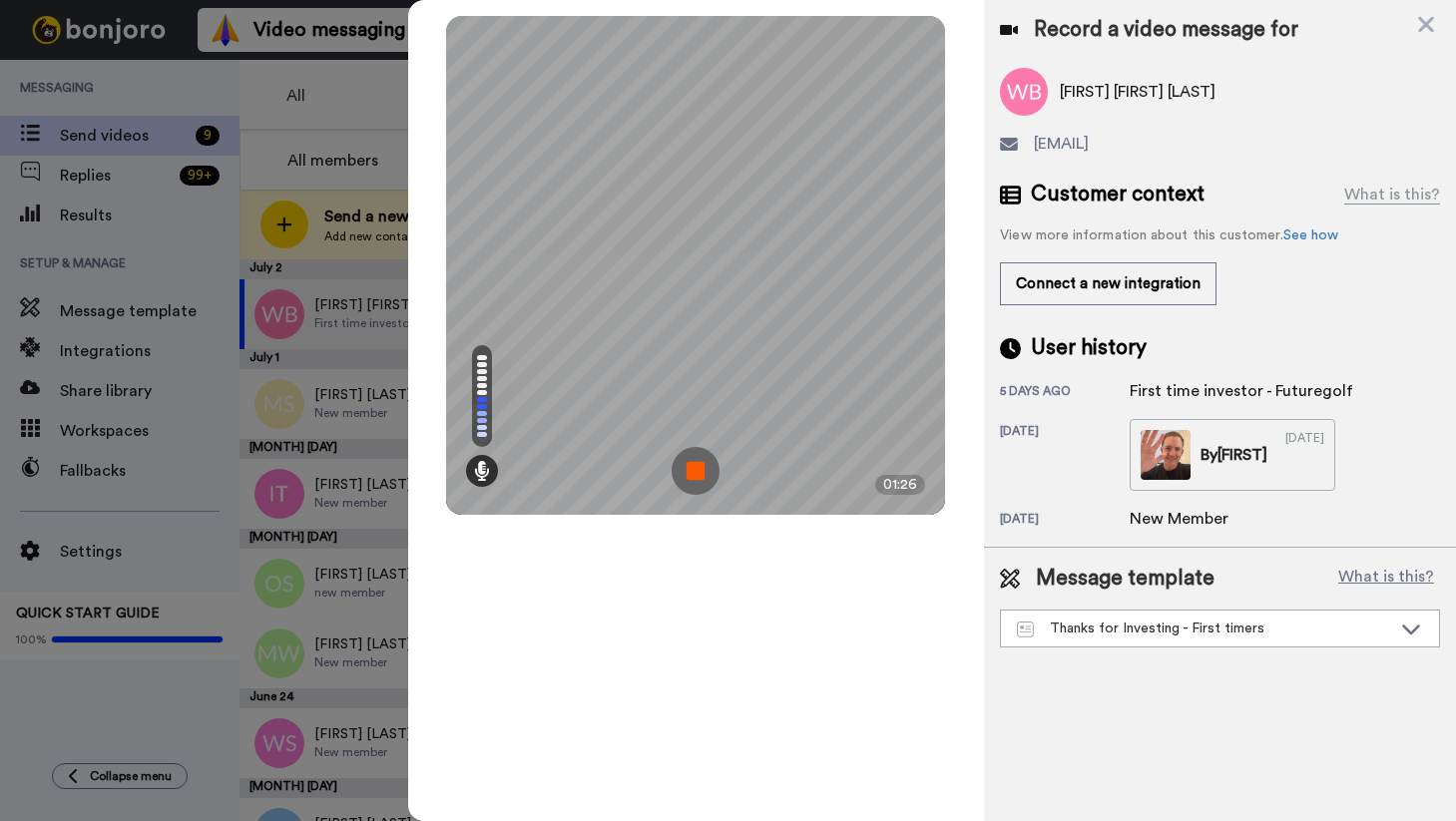 click at bounding box center [696, 471] 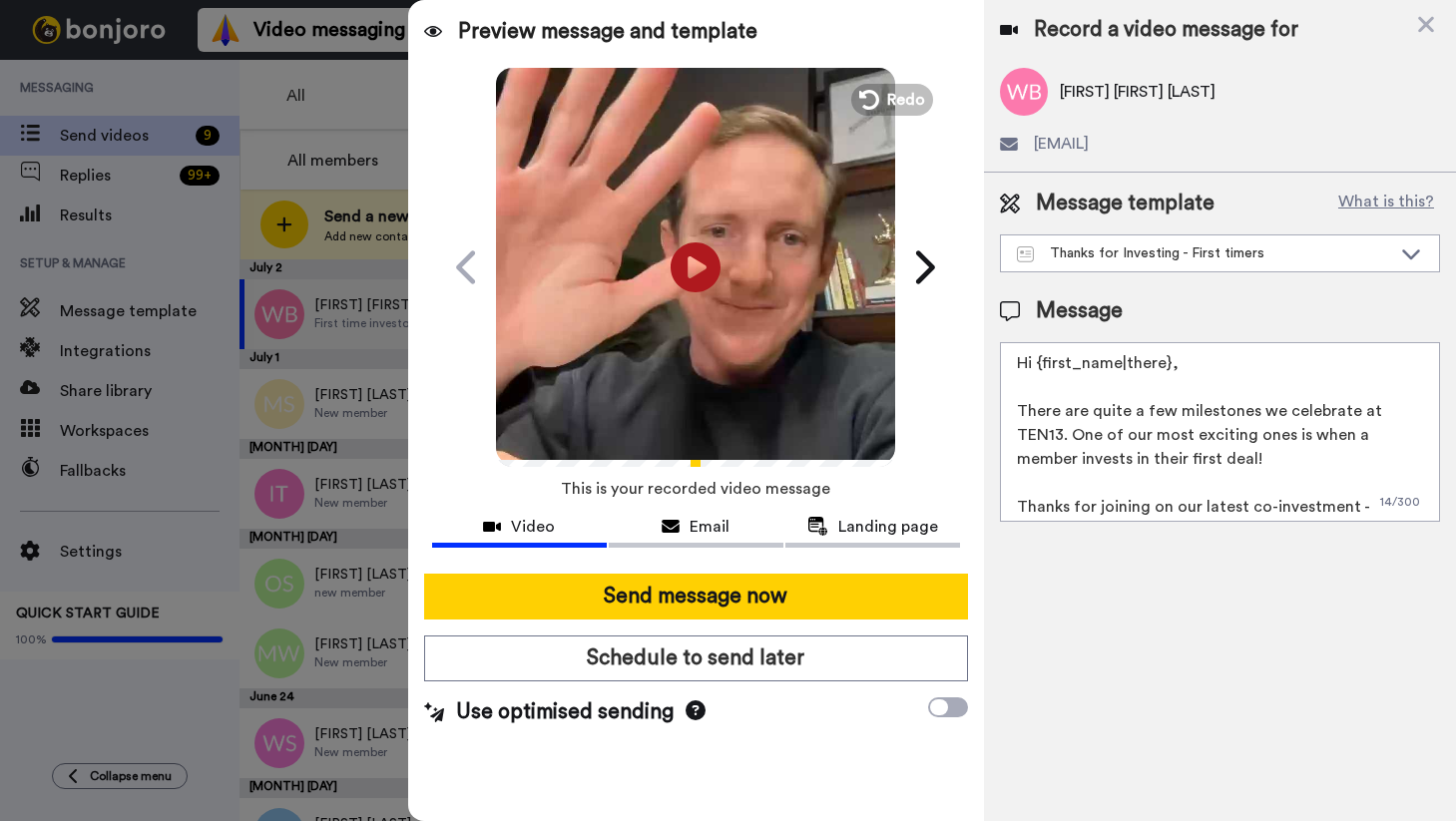 drag, startPoint x: 1184, startPoint y: 362, endPoint x: 1039, endPoint y: 353, distance: 145.27904 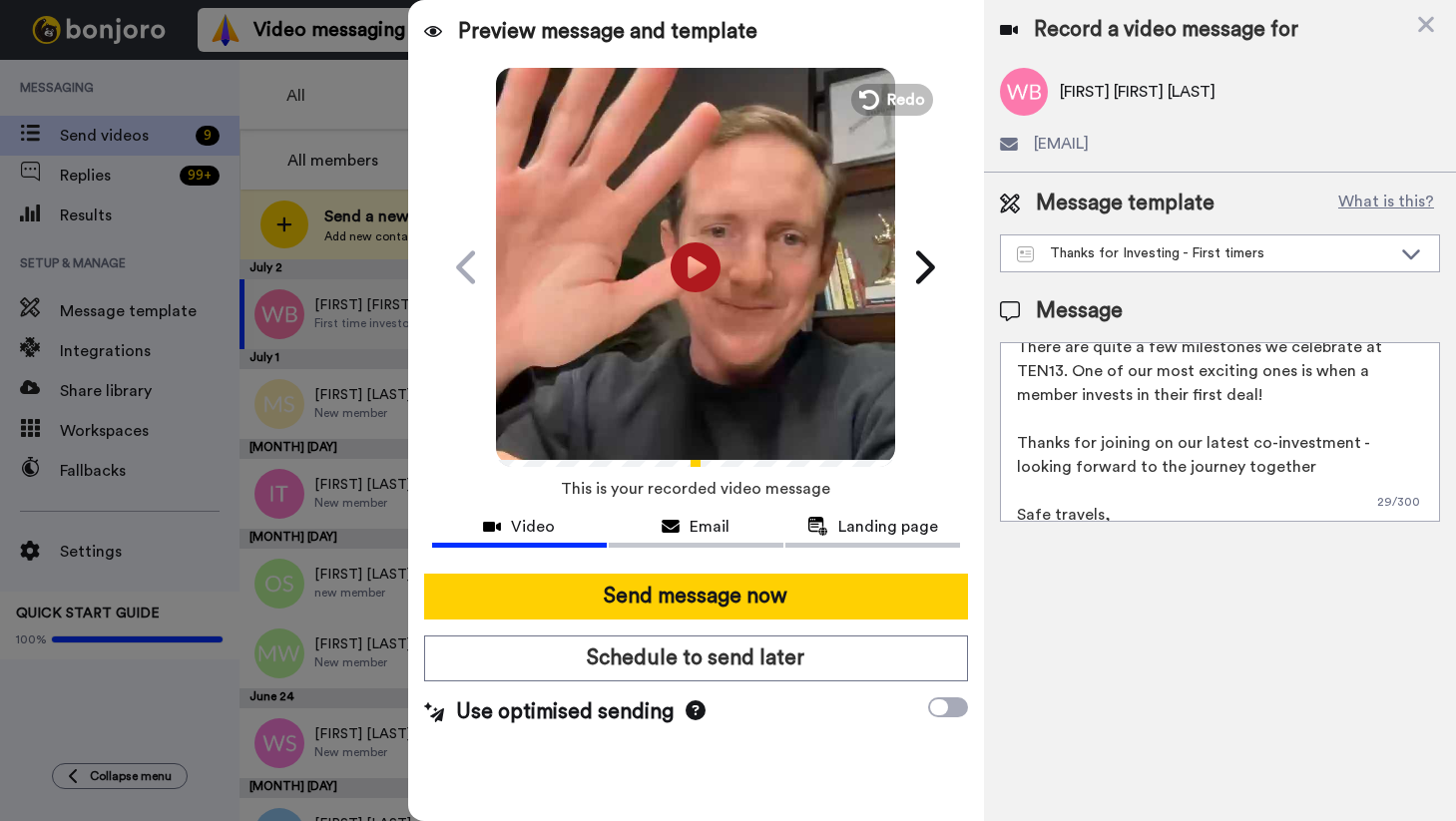 scroll, scrollTop: 79, scrollLeft: 0, axis: vertical 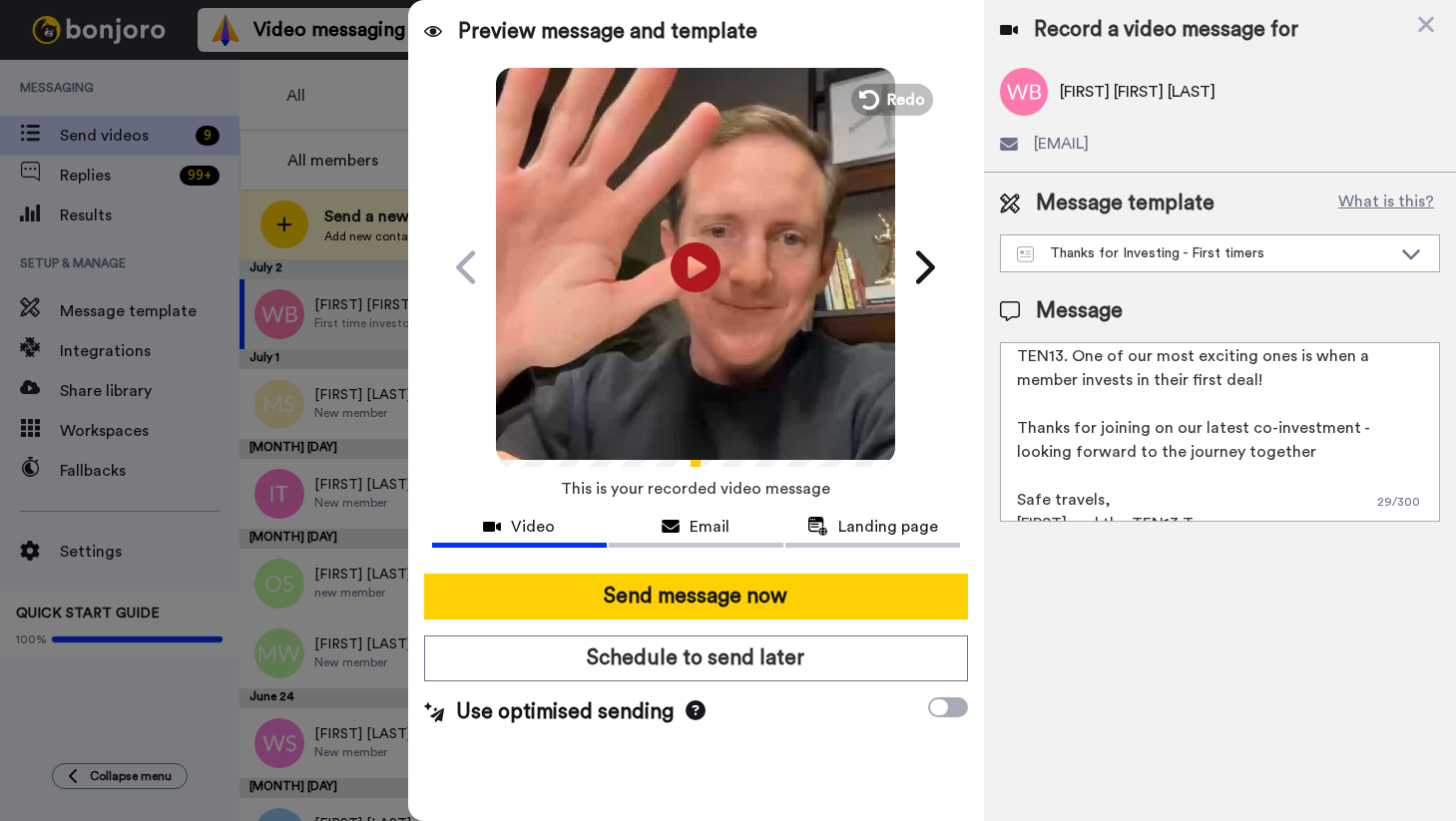 drag, startPoint x: 1345, startPoint y: 427, endPoint x: 1202, endPoint y: 427, distance: 143 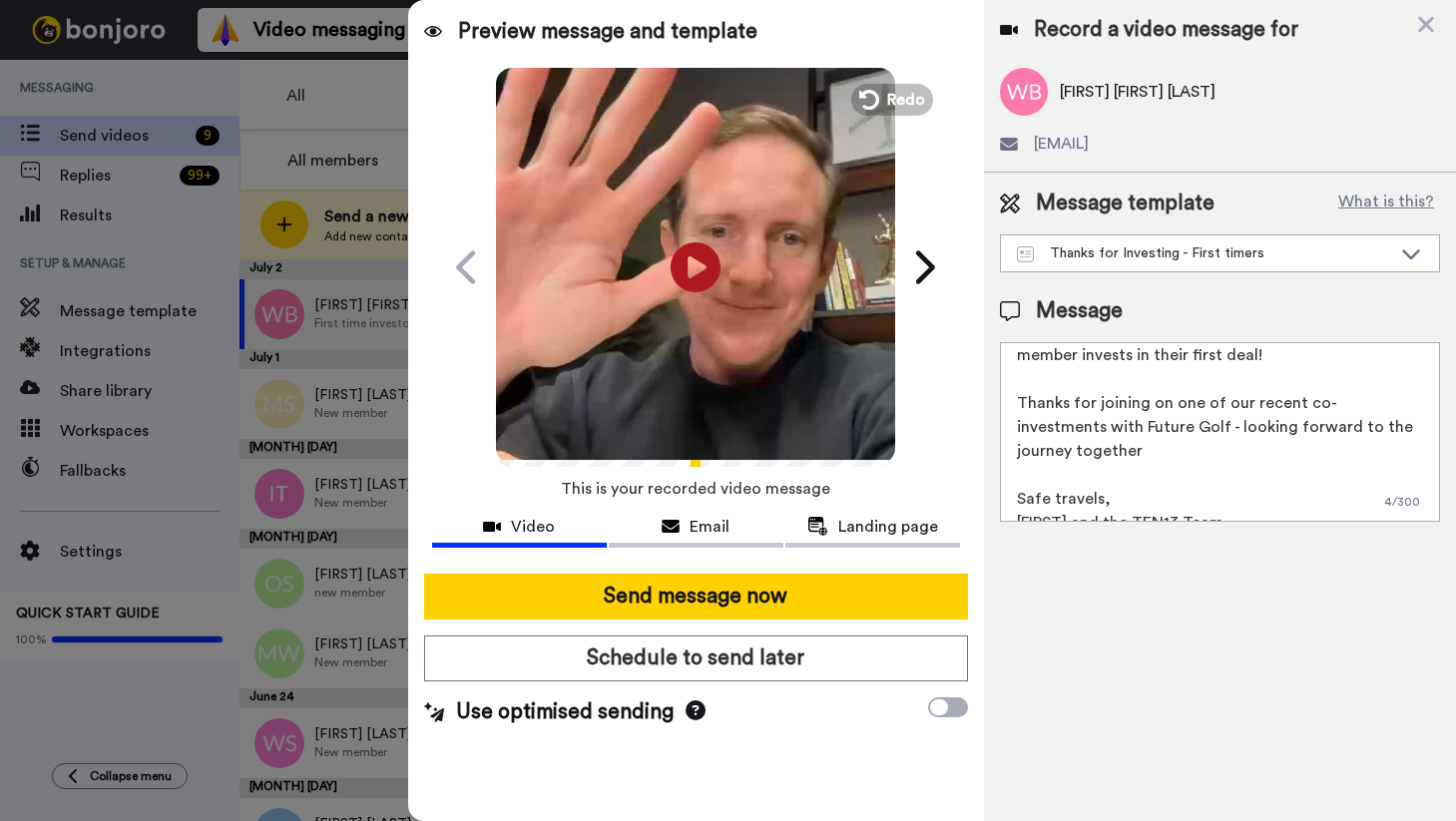 scroll, scrollTop: 126, scrollLeft: 0, axis: vertical 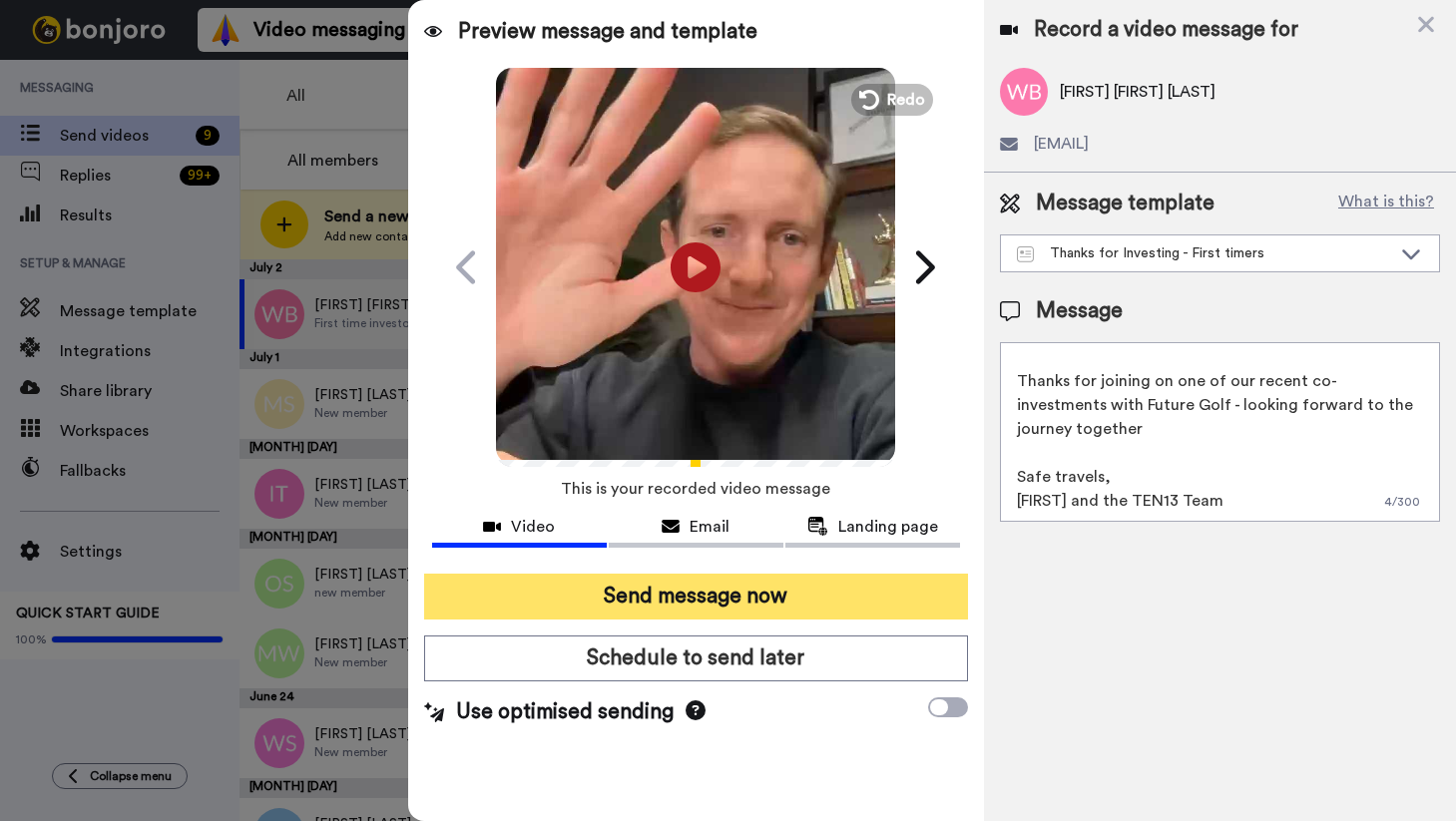 type on "Hi Will,
There are quite a few milestones we celebrate at TEN13. One of our most exciting ones is when a member invests in their first deal!
Thanks for joining on one of our recent co-investments with Future Golf - looking forward to the journey together
Safe travels,
Stew and the TEN13 Team" 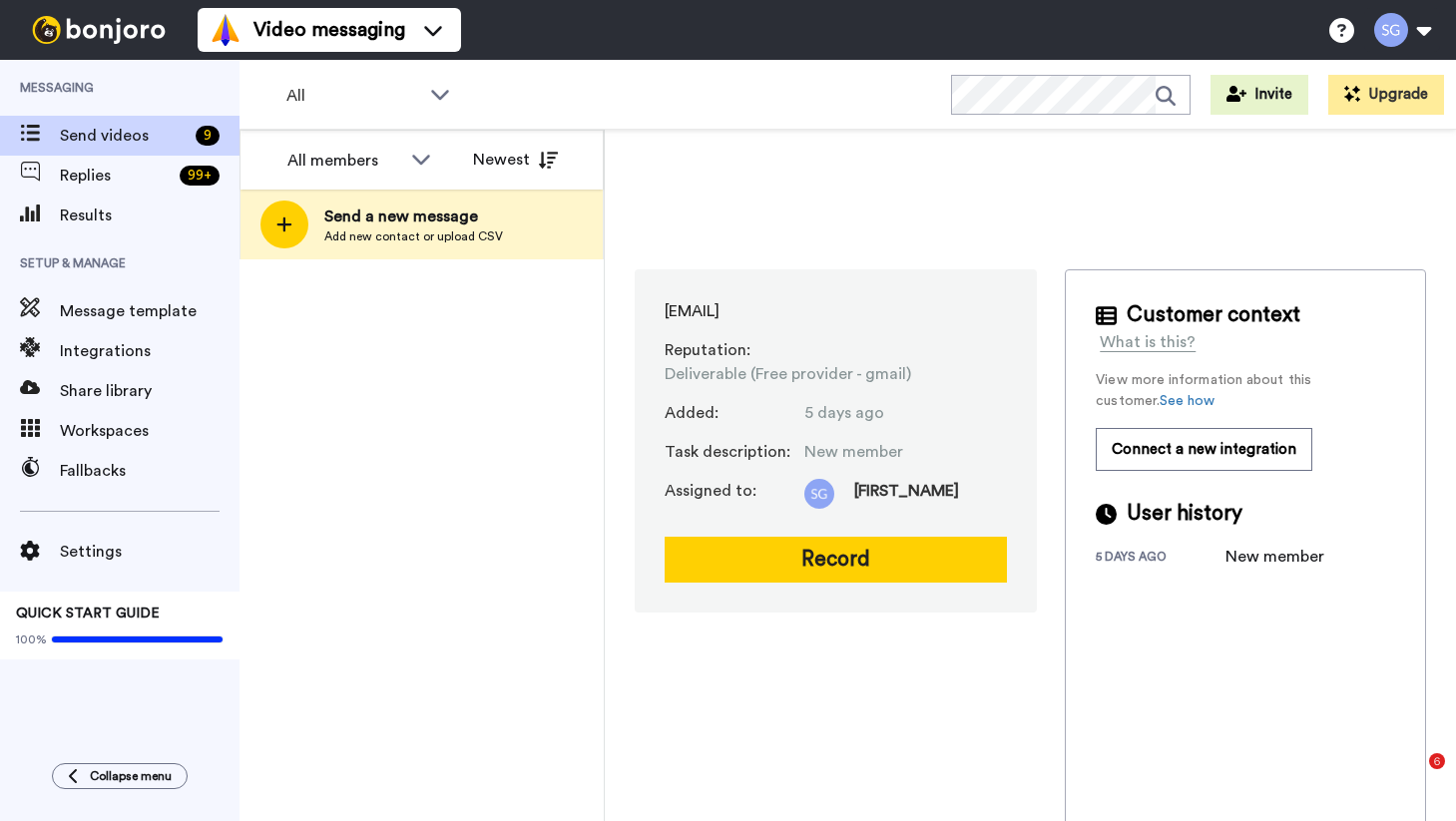 scroll, scrollTop: 0, scrollLeft: 0, axis: both 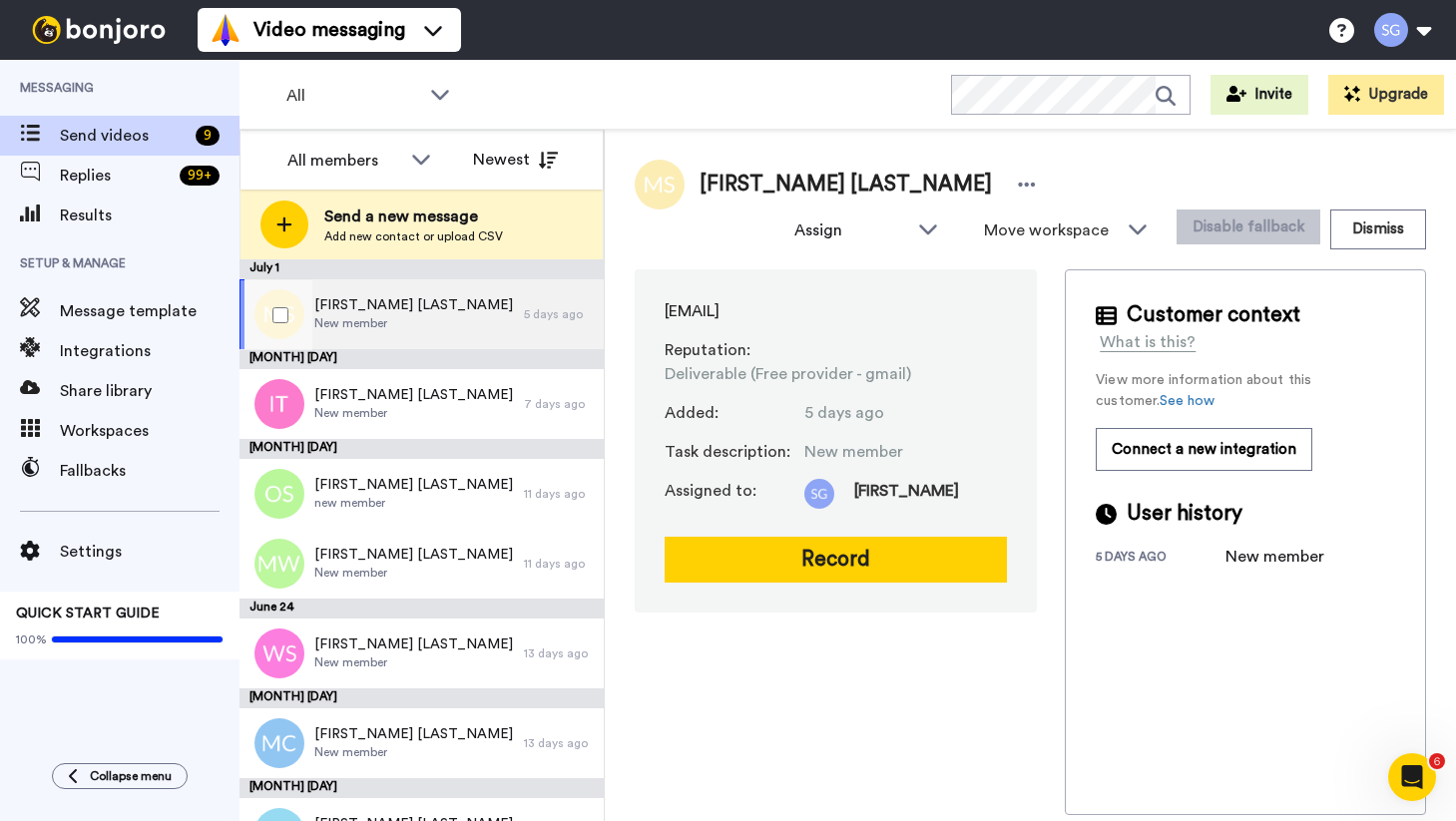 click on "[FIRST_NAME] [LAST_NAME] New member" at bounding box center [381, 314] 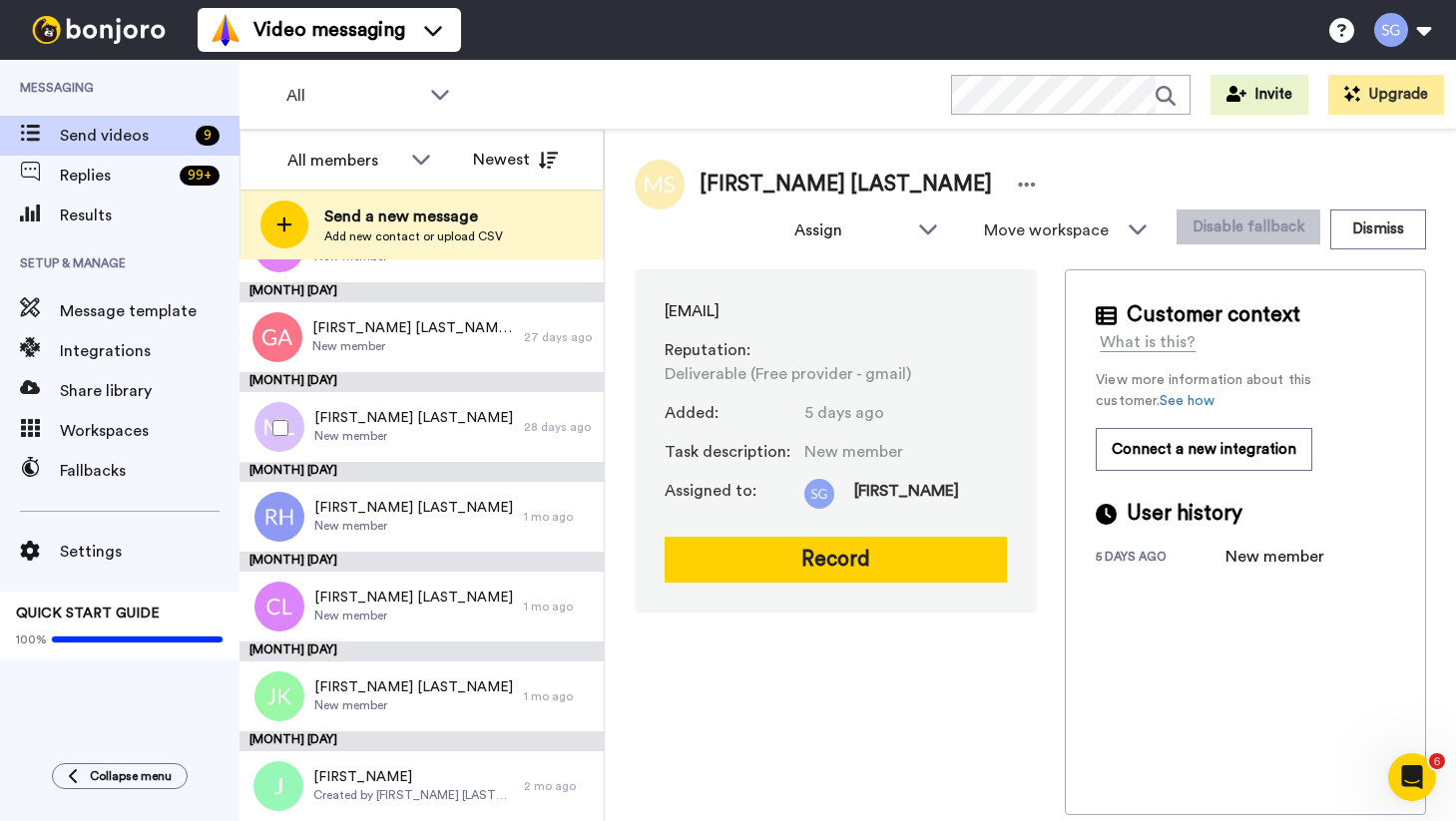 scroll, scrollTop: 0, scrollLeft: 0, axis: both 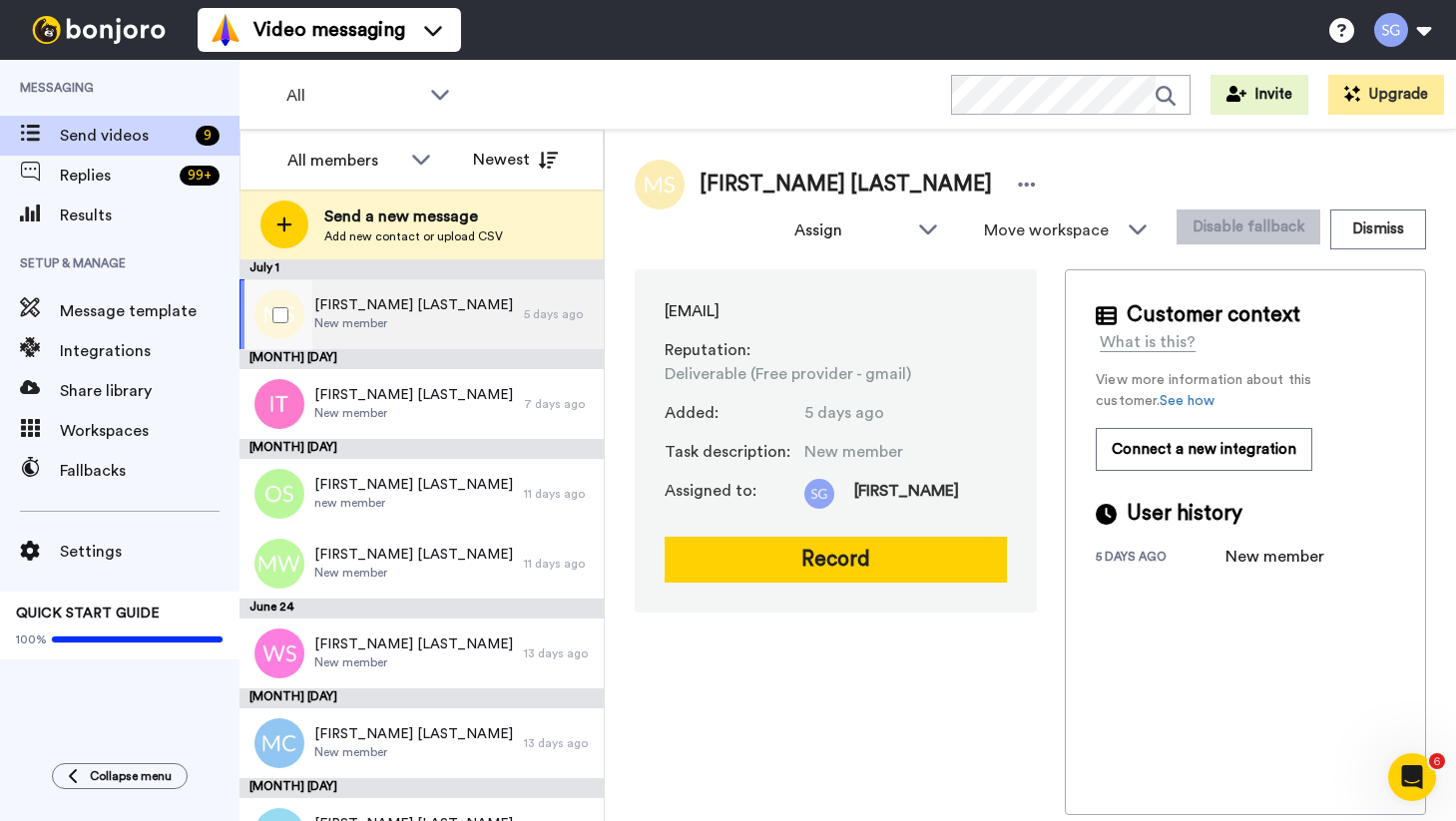 click on "[FIRST_NAME] [LAST_NAME]" at bounding box center [413, 305] 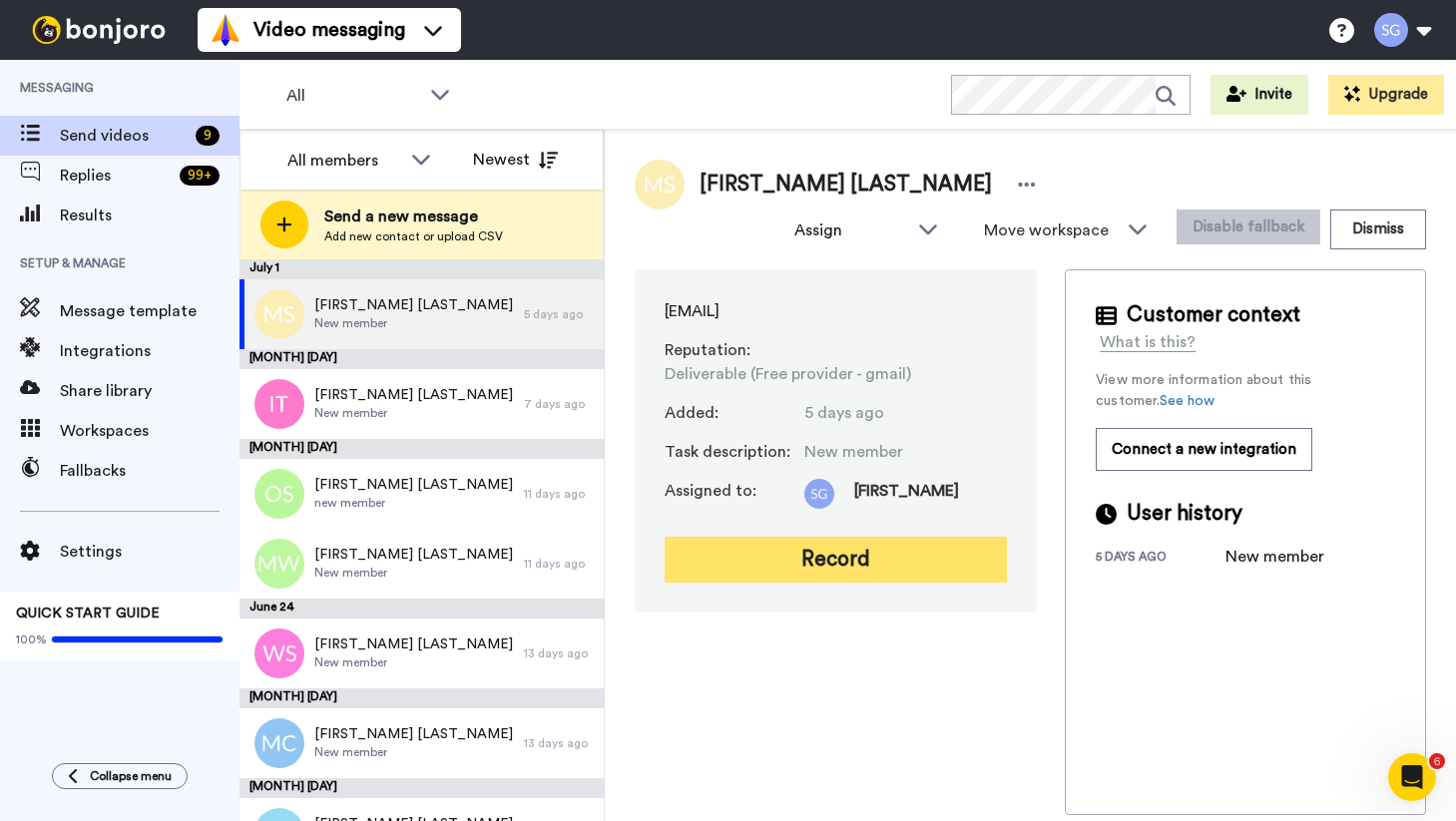 click on "Record" at bounding box center [835, 560] 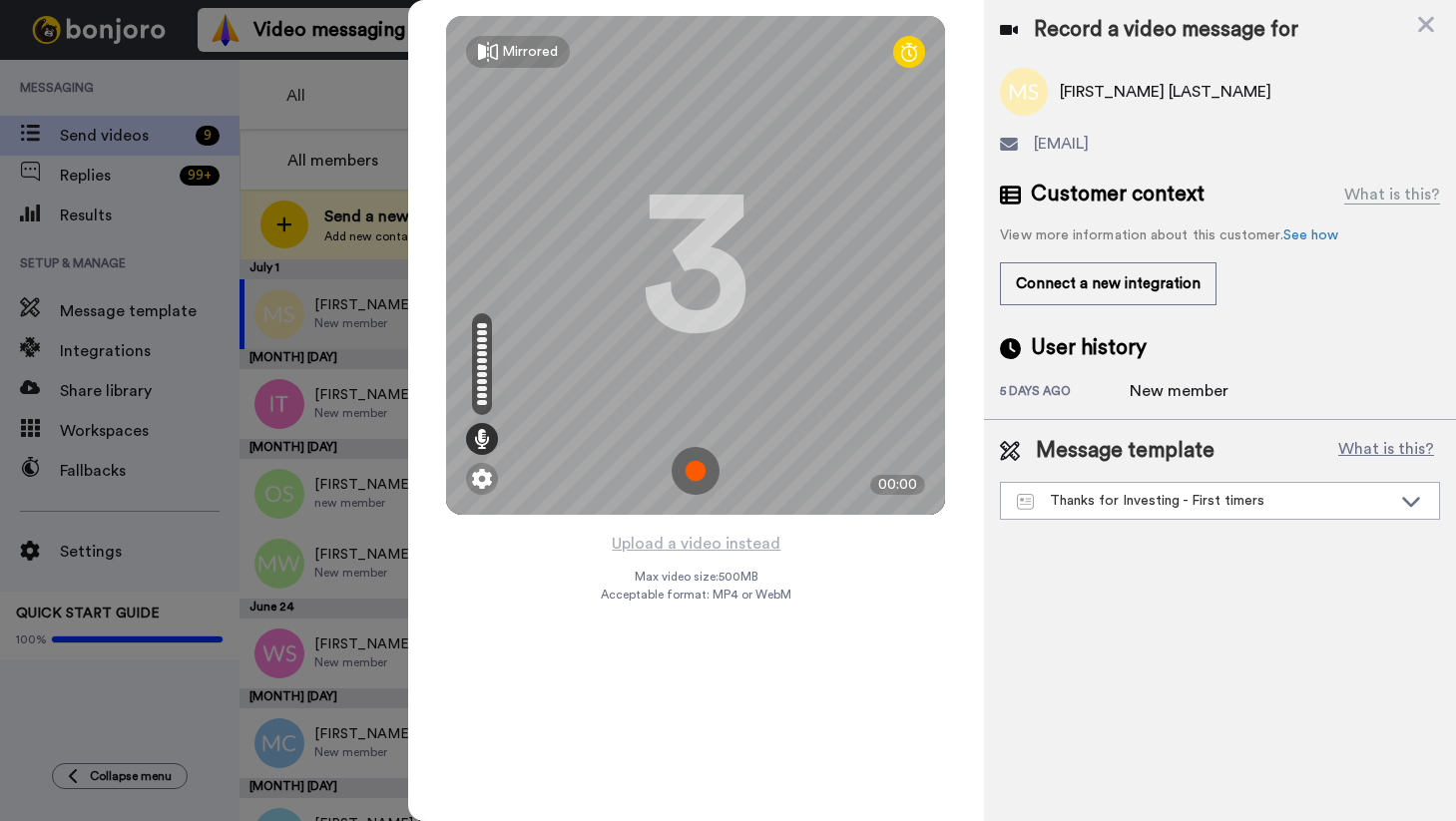 click at bounding box center [696, 471] 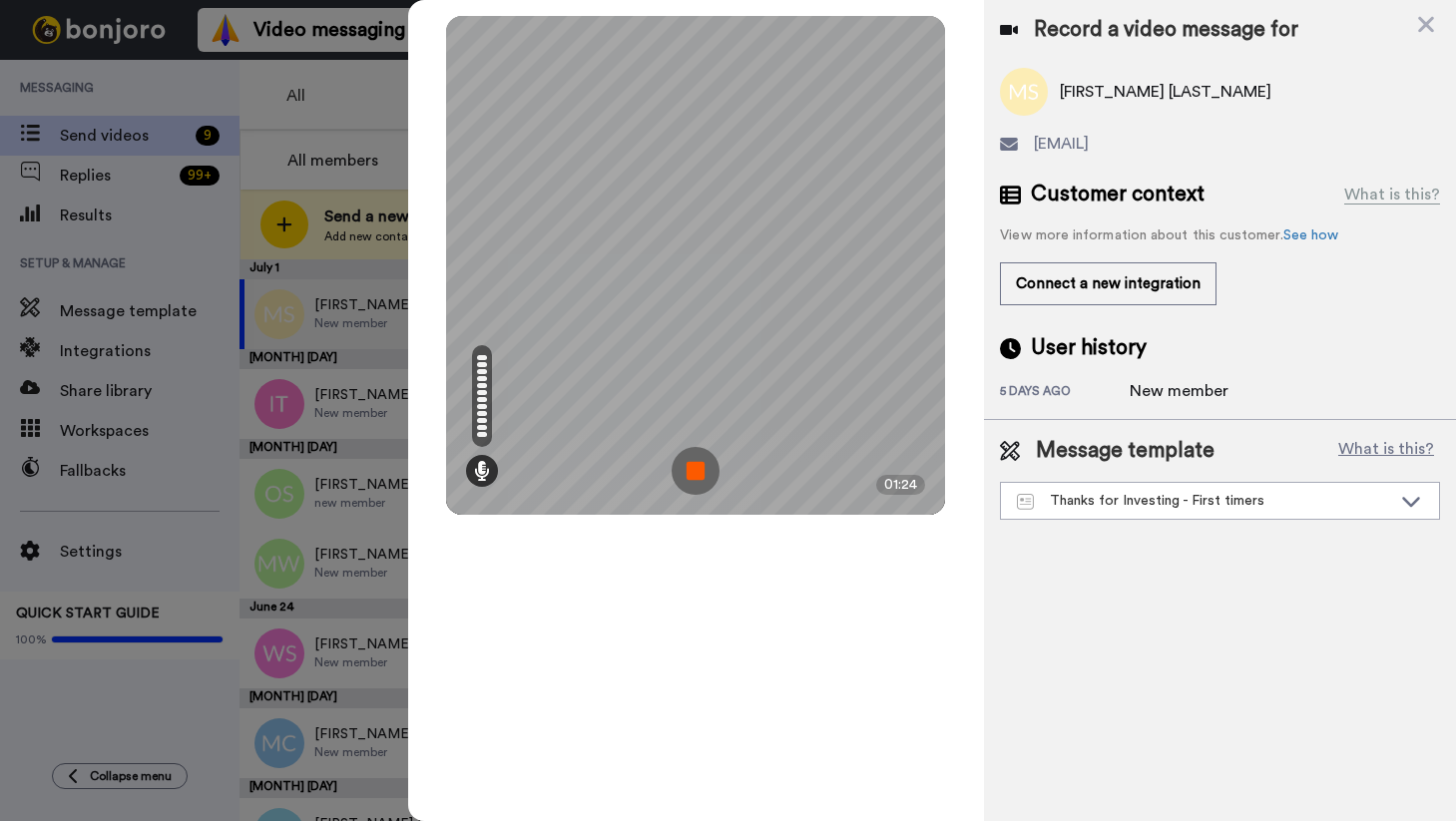click at bounding box center (696, 471) 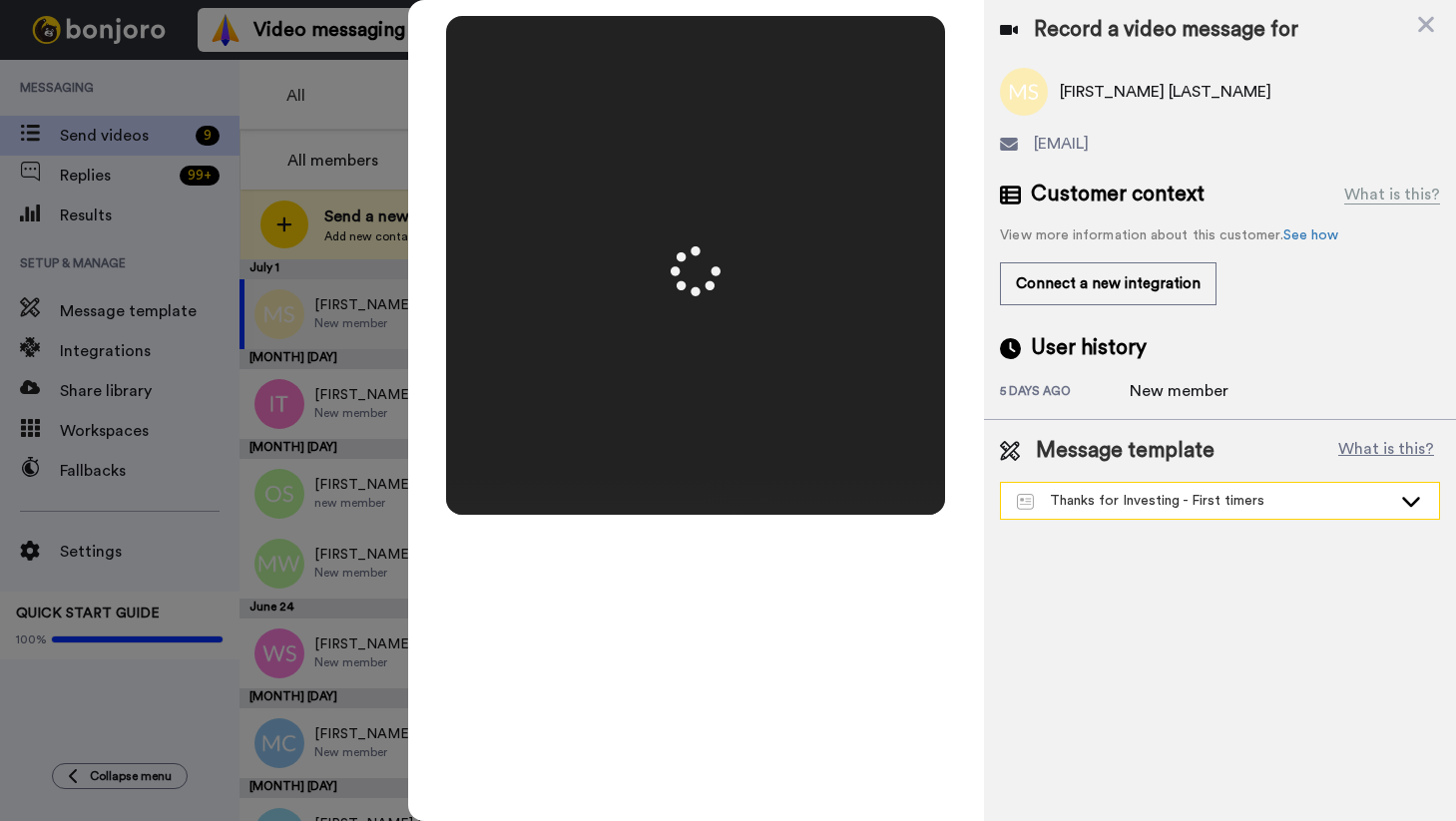 click on "Thanks for Investing - First timers" at bounding box center (1204, 501) 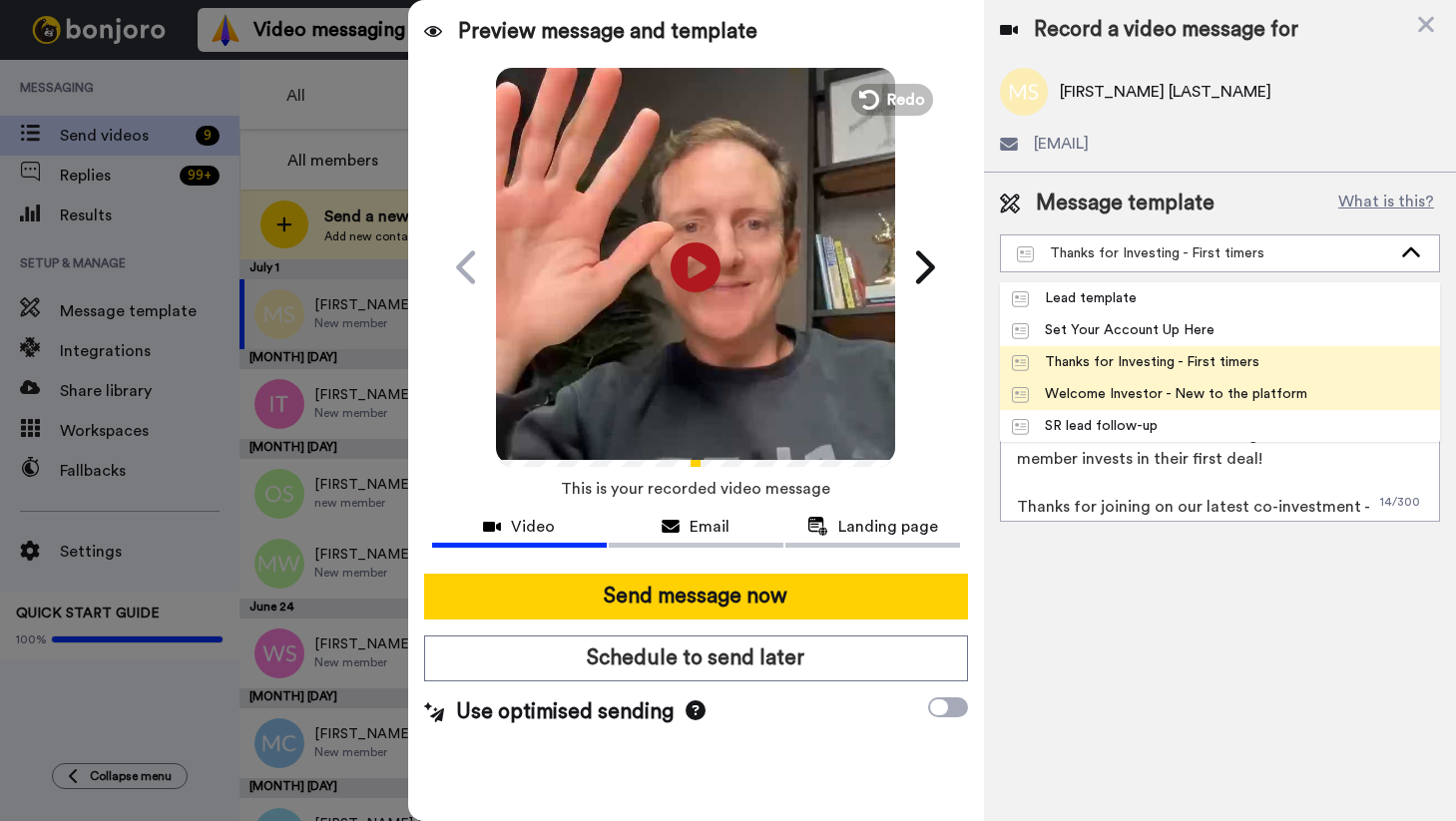 click on "Welcome Investor - New to the platform" at bounding box center [1160, 394] 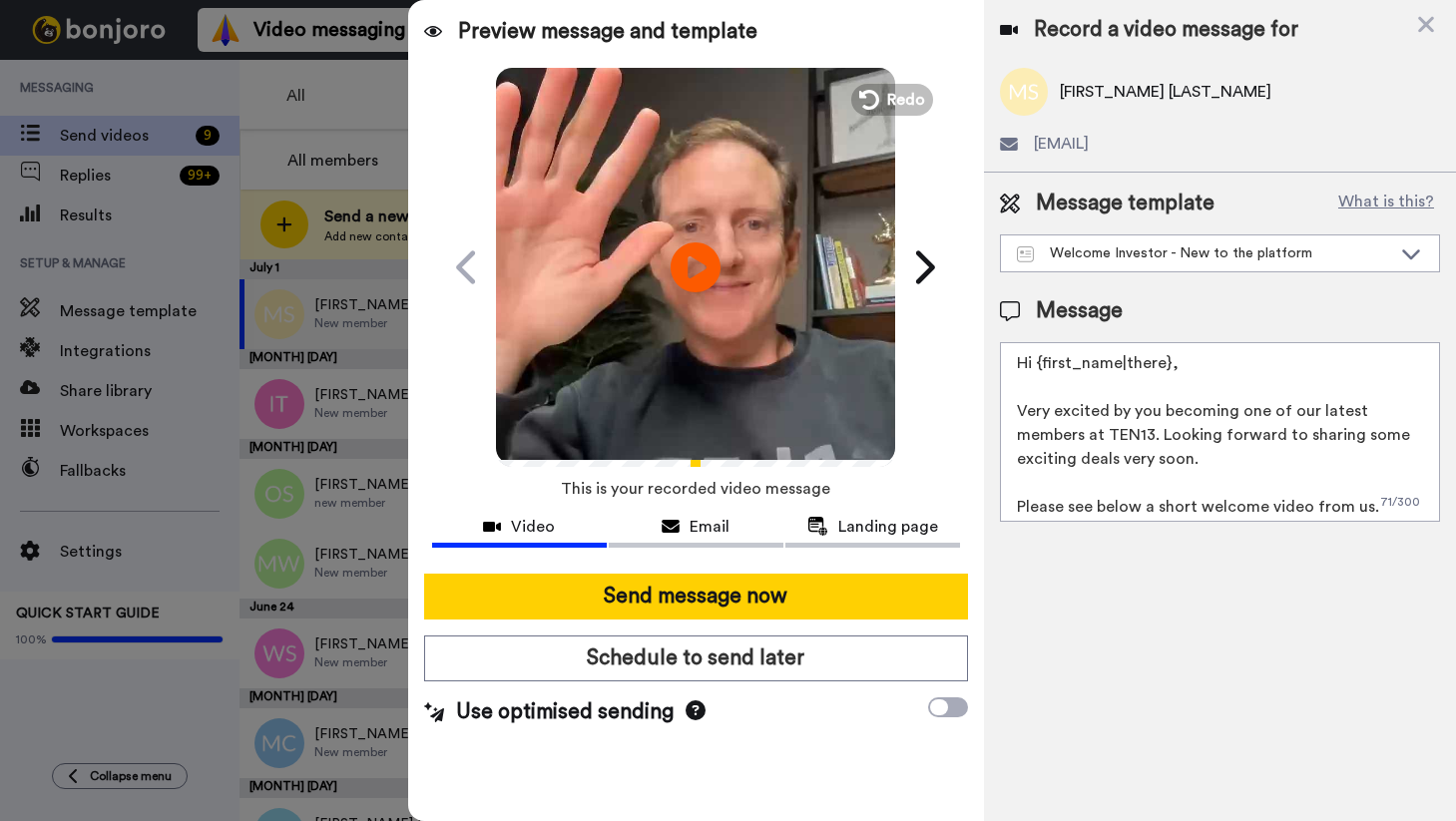 drag, startPoint x: 1184, startPoint y: 368, endPoint x: 1040, endPoint y: 364, distance: 144.05554 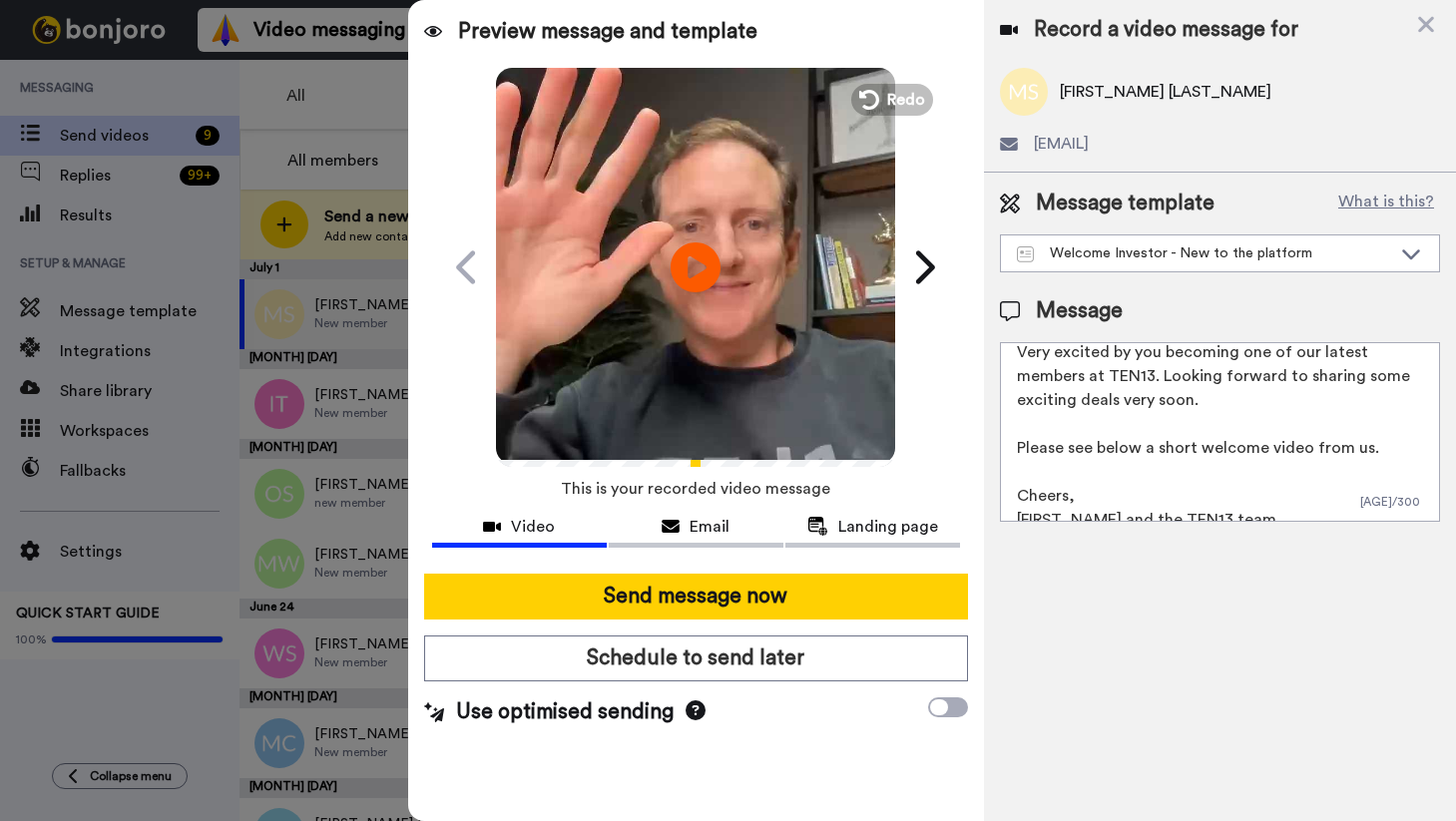 scroll, scrollTop: 78, scrollLeft: 0, axis: vertical 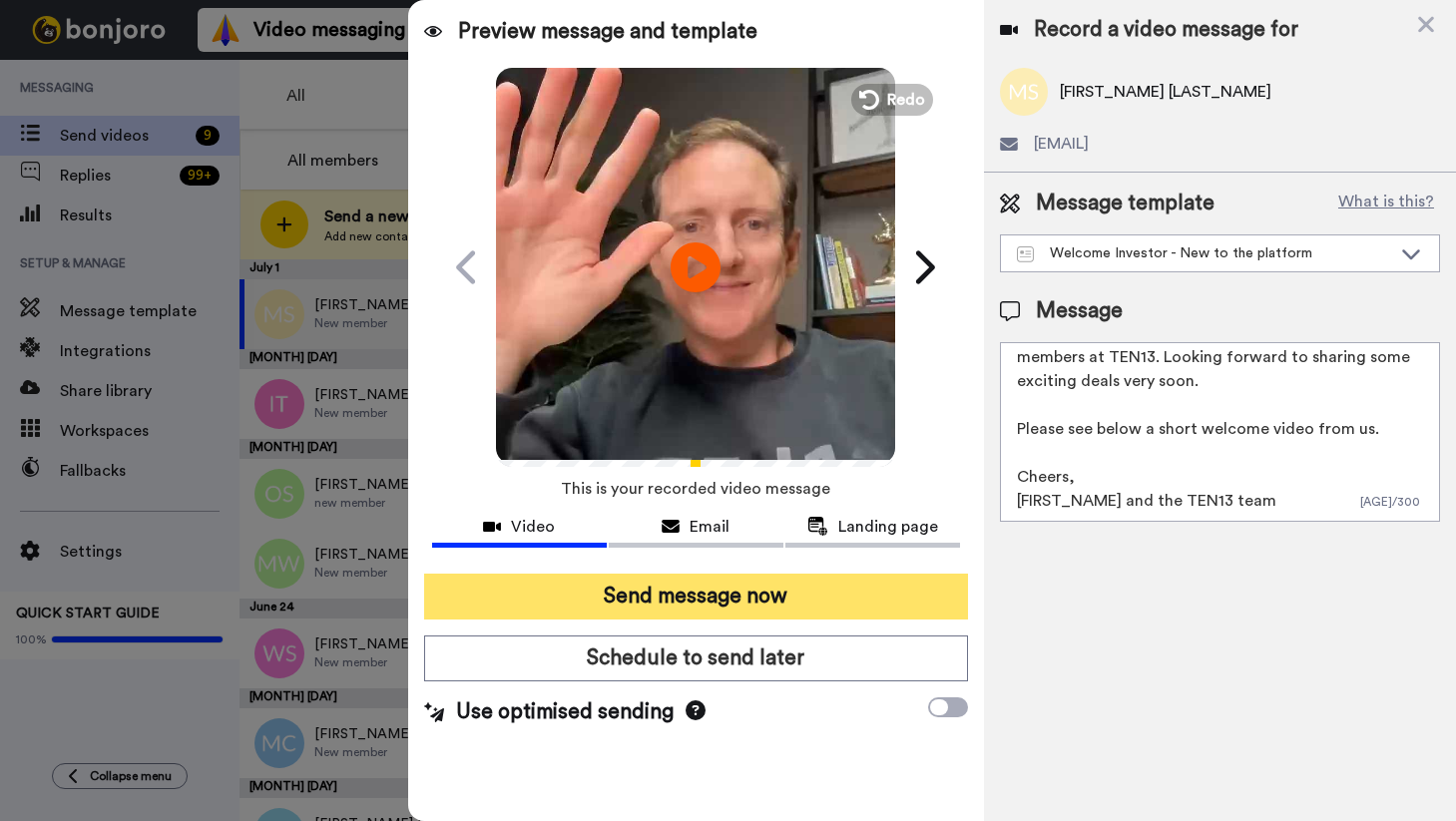 type on "Hi [FIRST_NAME],
Very excited by you becoming one of our latest members at TEN13. Looking forward to sharing some exciting deals very soon.
Please see below a short welcome video from us.
Cheers,
[FIRST_NAME] and the TEN13 team" 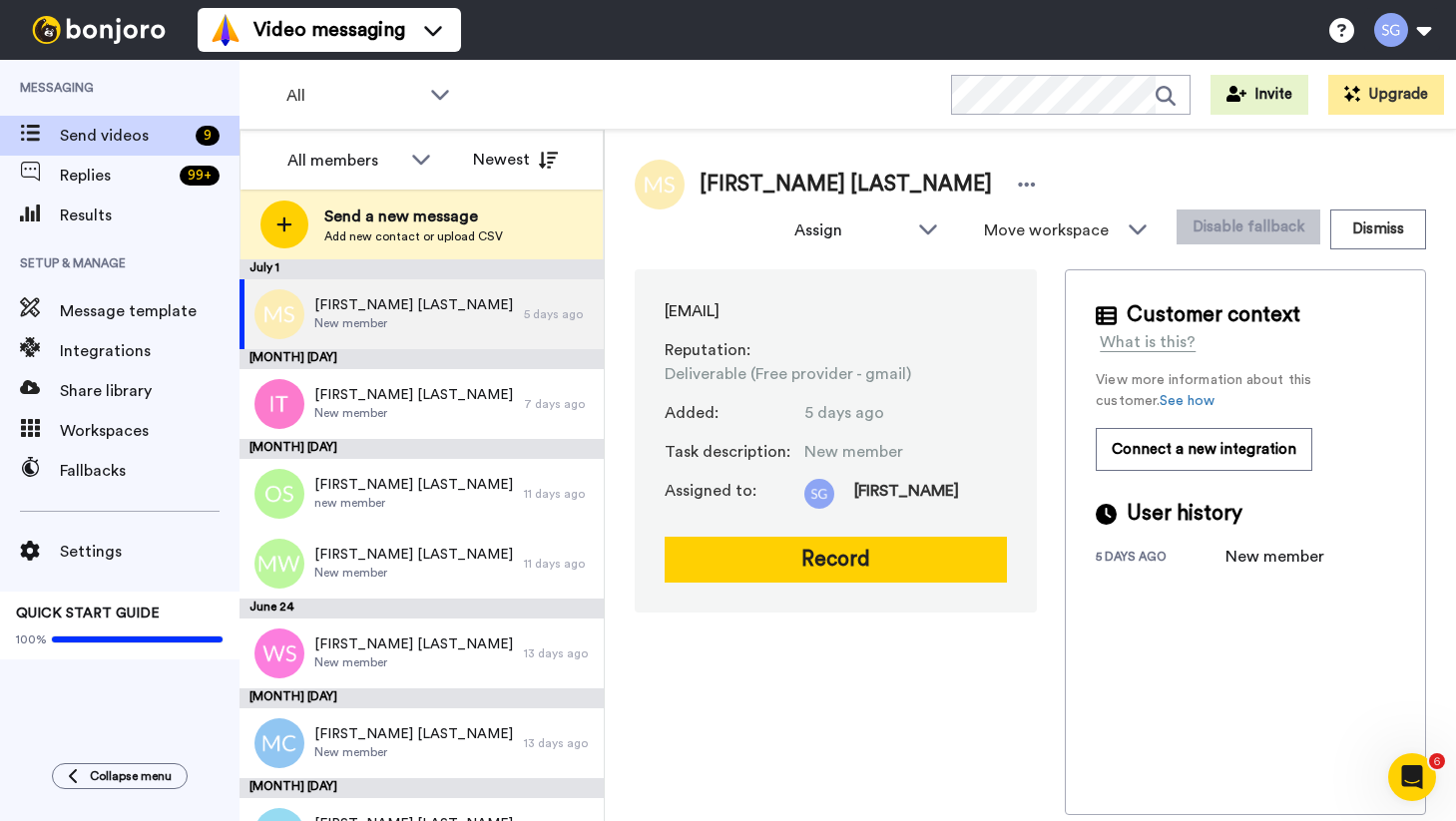 scroll, scrollTop: 0, scrollLeft: 0, axis: both 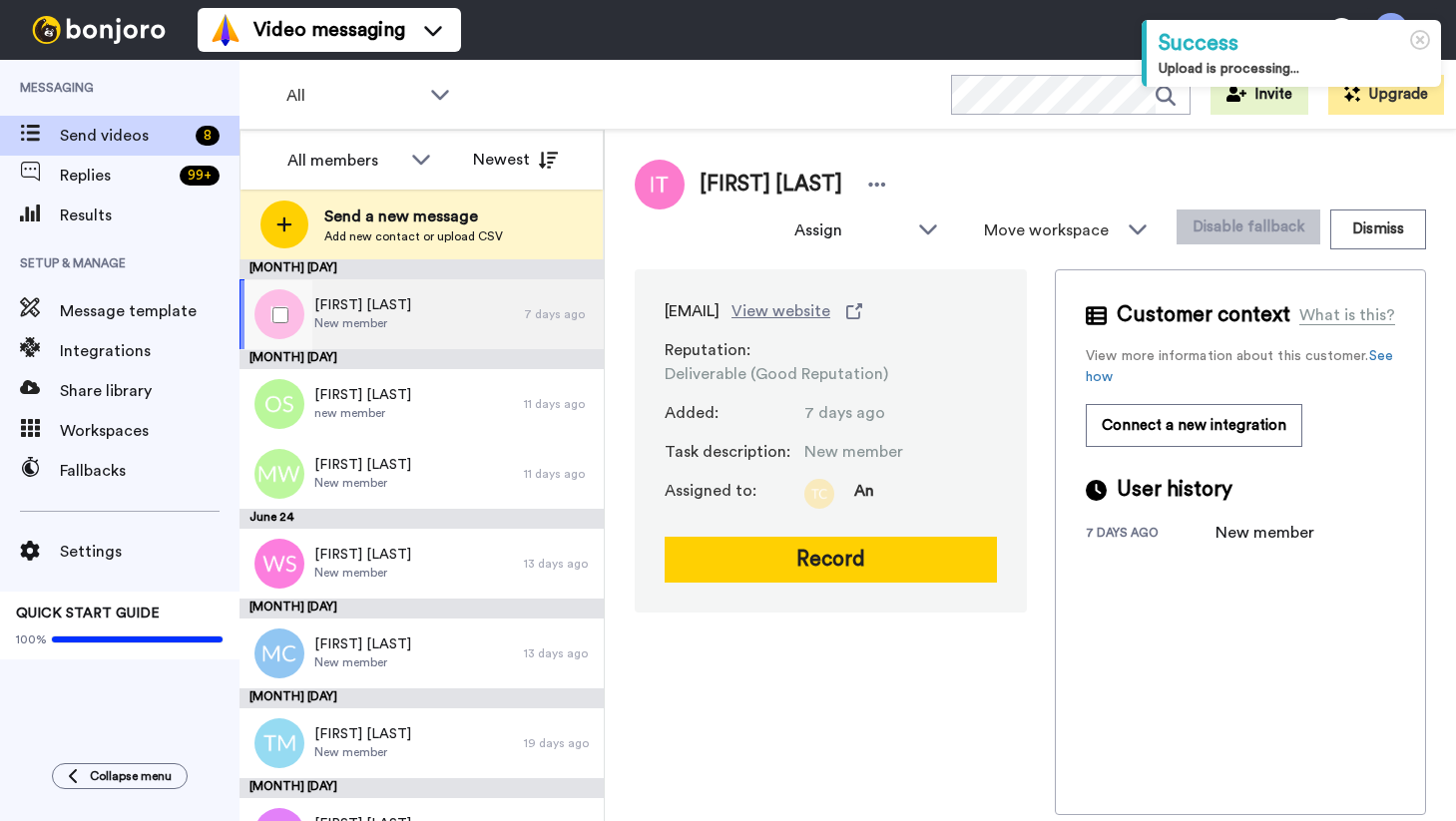 click on "[FIRST] [LAST]" at bounding box center [362, 305] 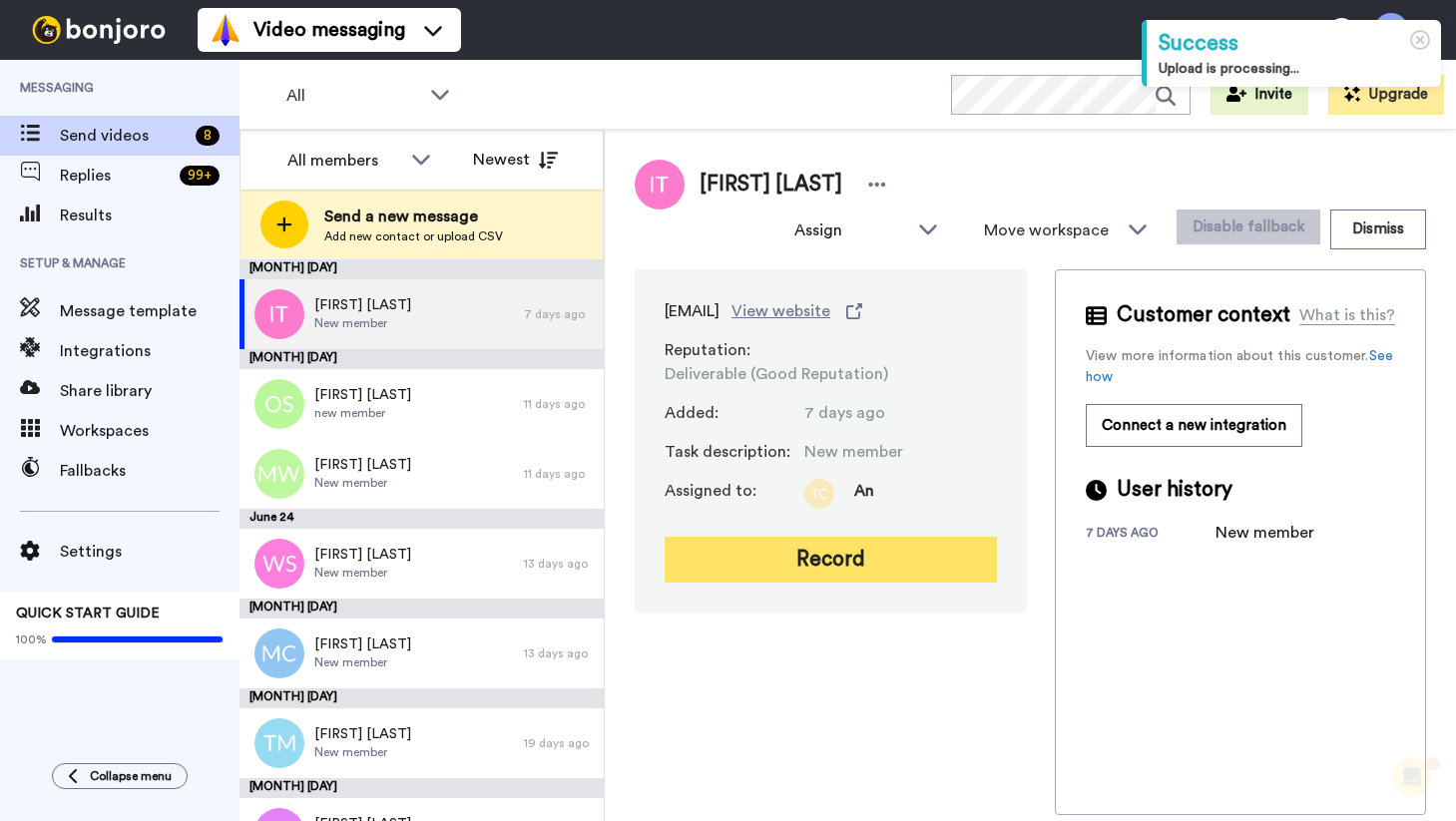 scroll, scrollTop: 0, scrollLeft: 0, axis: both 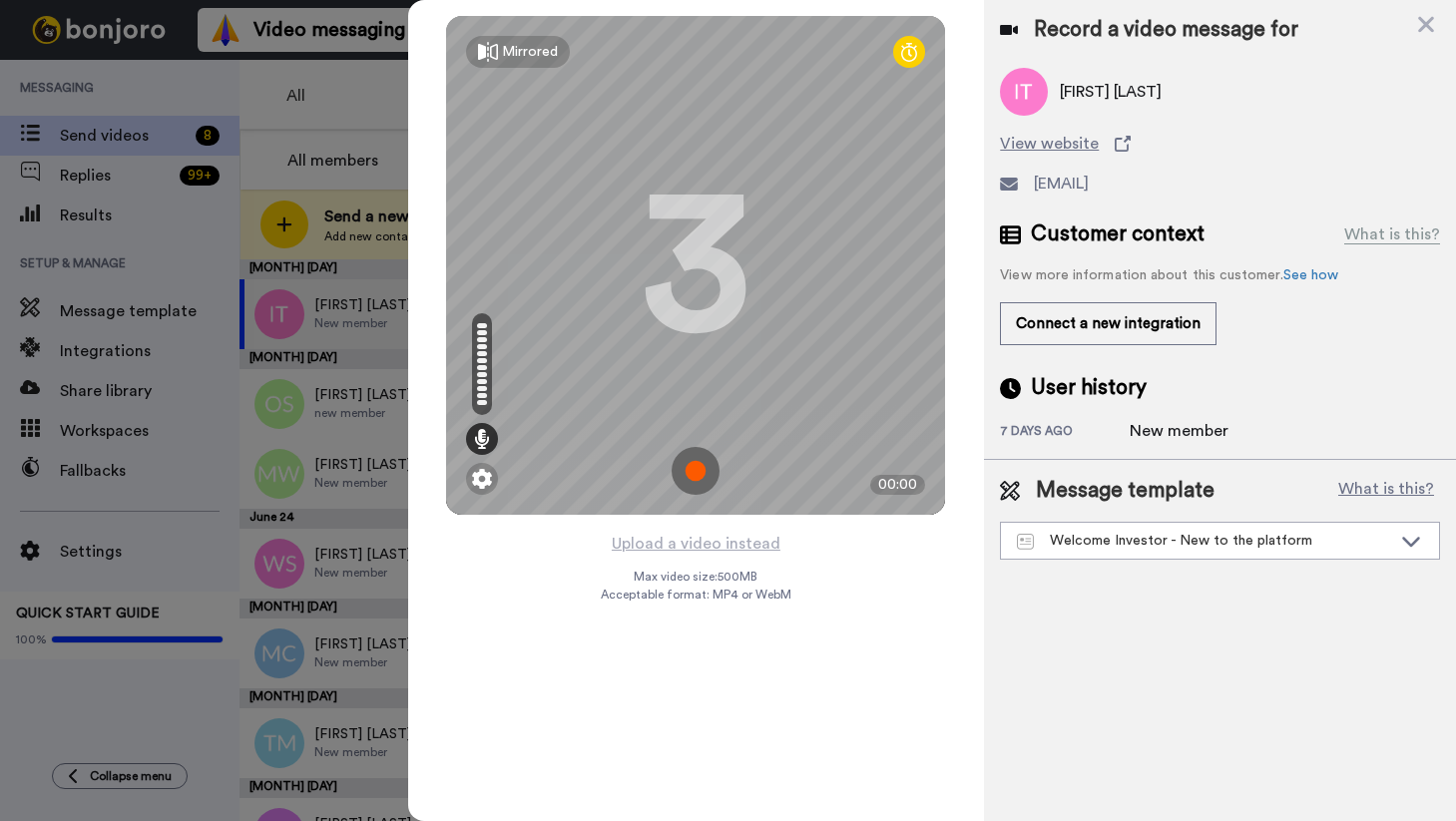 click at bounding box center (696, 471) 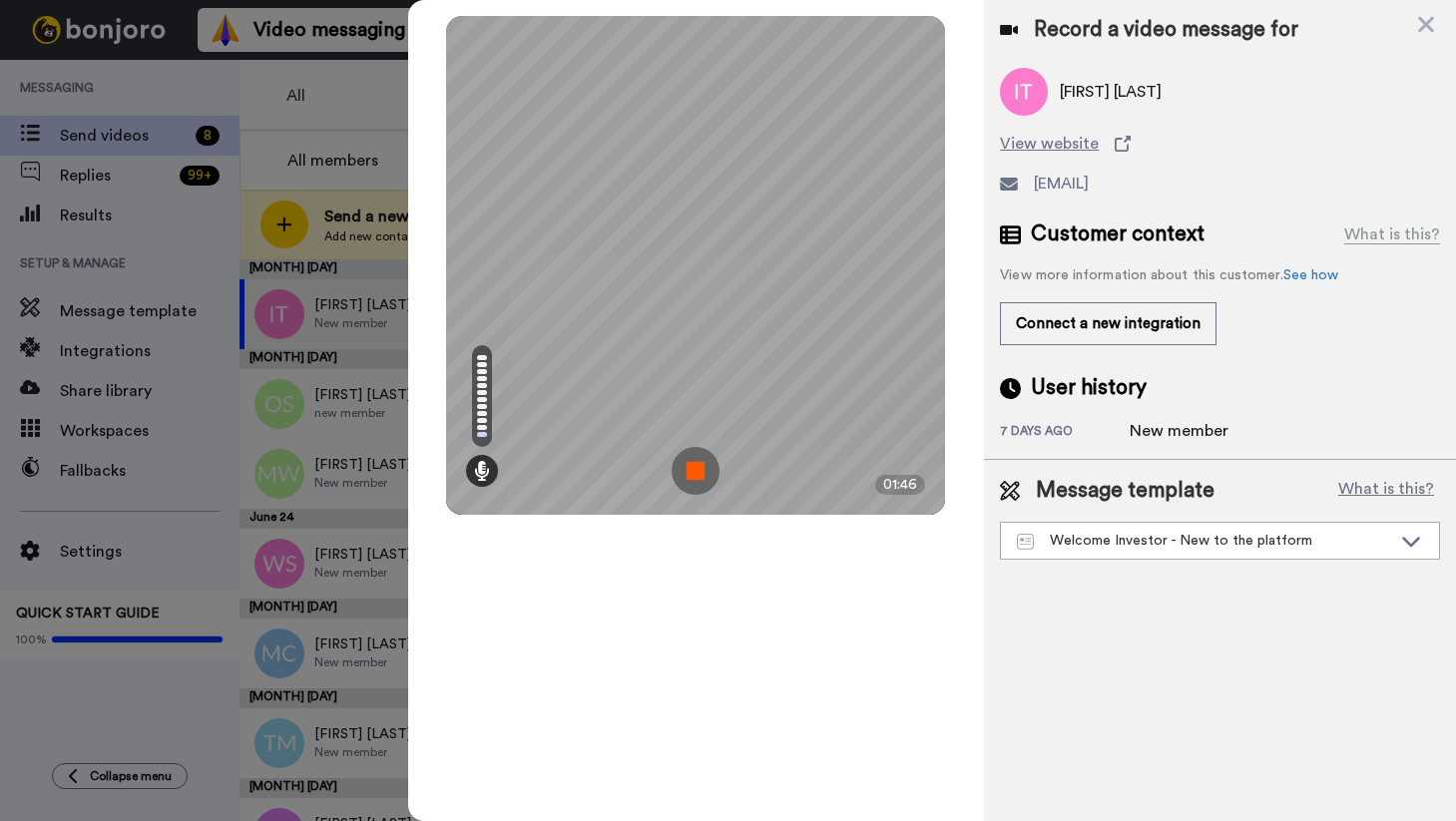 click at bounding box center [696, 471] 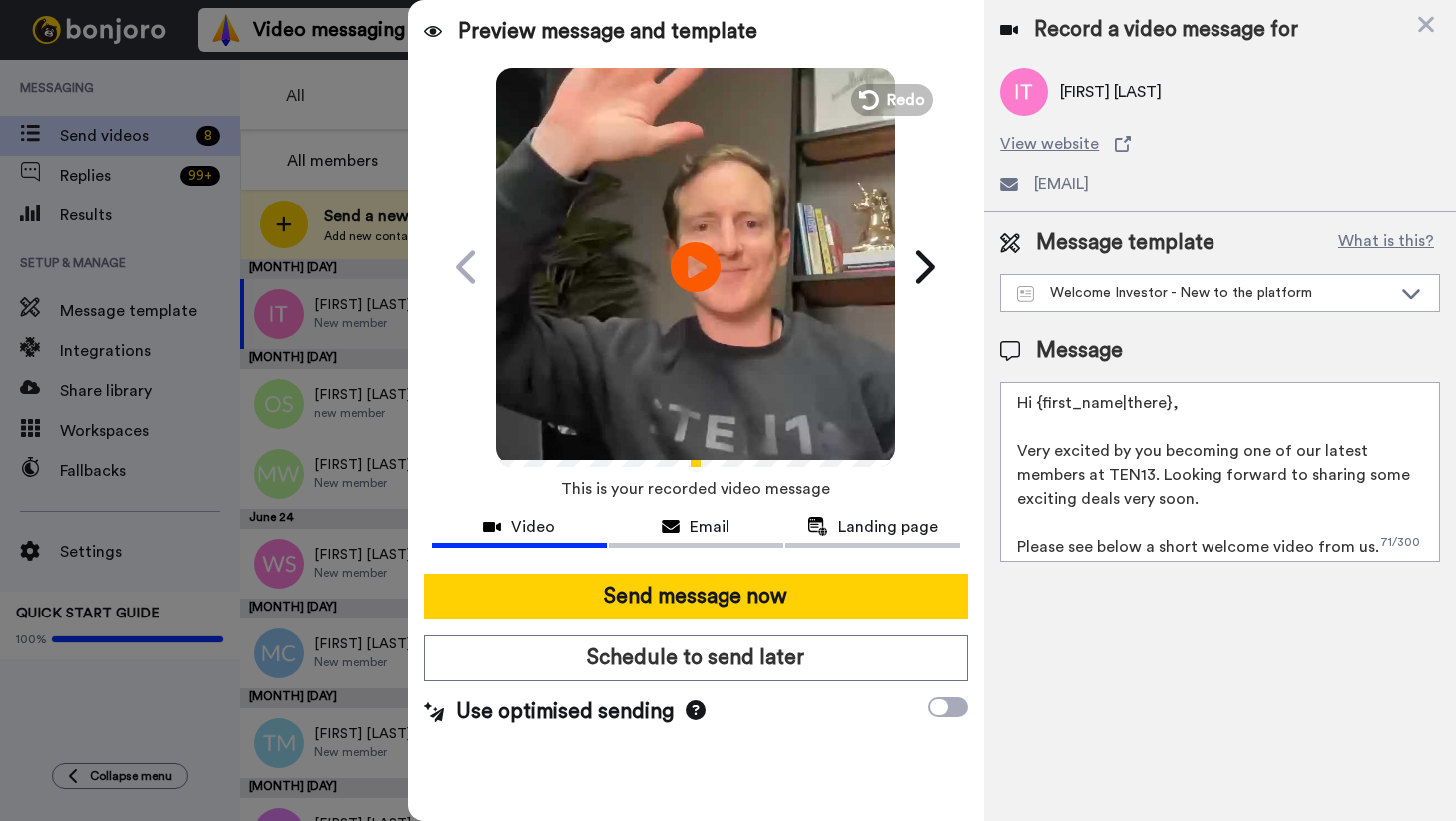drag, startPoint x: 1177, startPoint y: 411, endPoint x: 1038, endPoint y: 401, distance: 139.35925 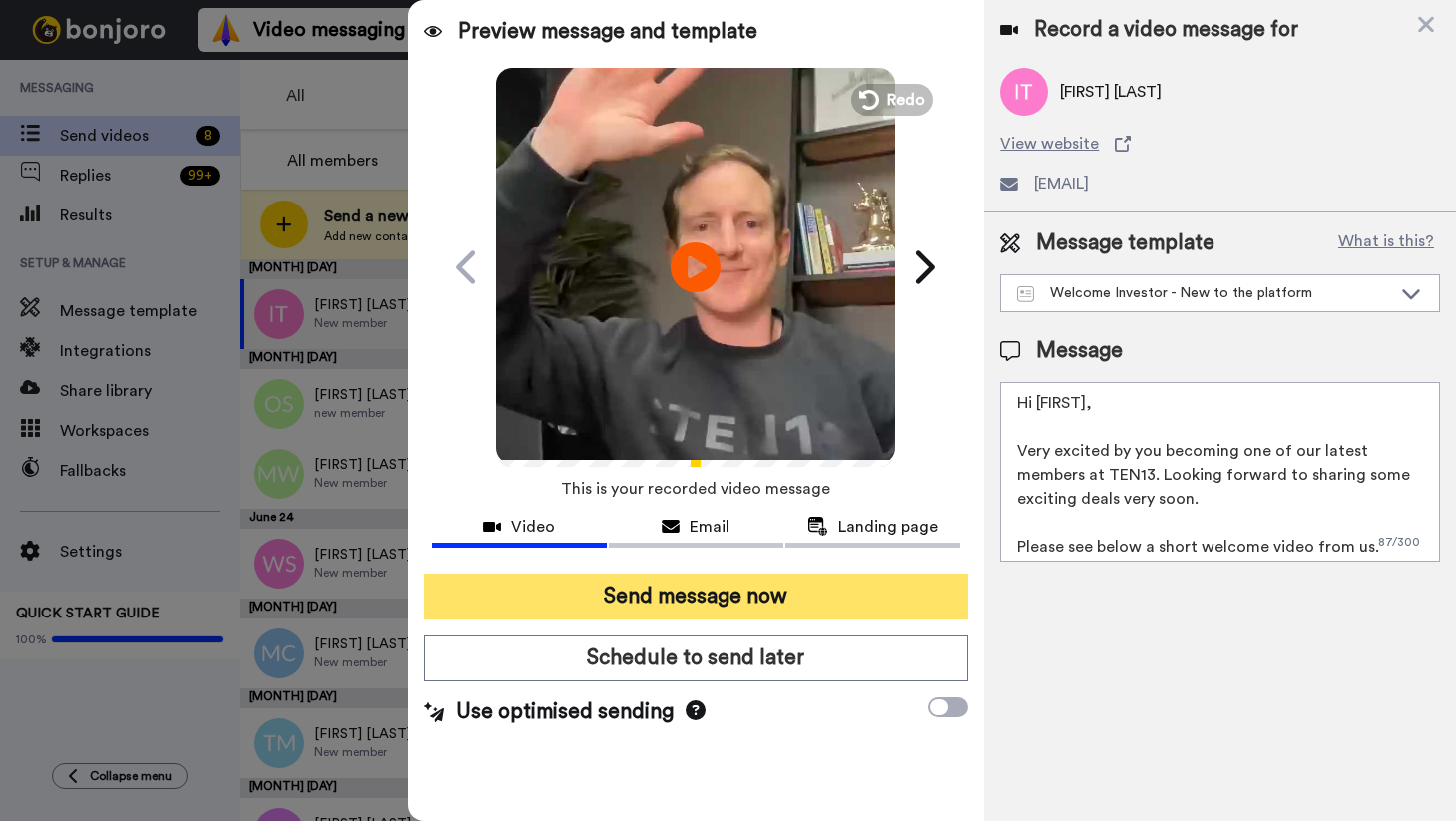 type on "Hi Ali,
Very excited by you becoming one of our latest members at TEN13. Looking forward to sharing some exciting deals very soon.
Please see below a short welcome video from us.
Cheers,
Stew and the TEN13 team" 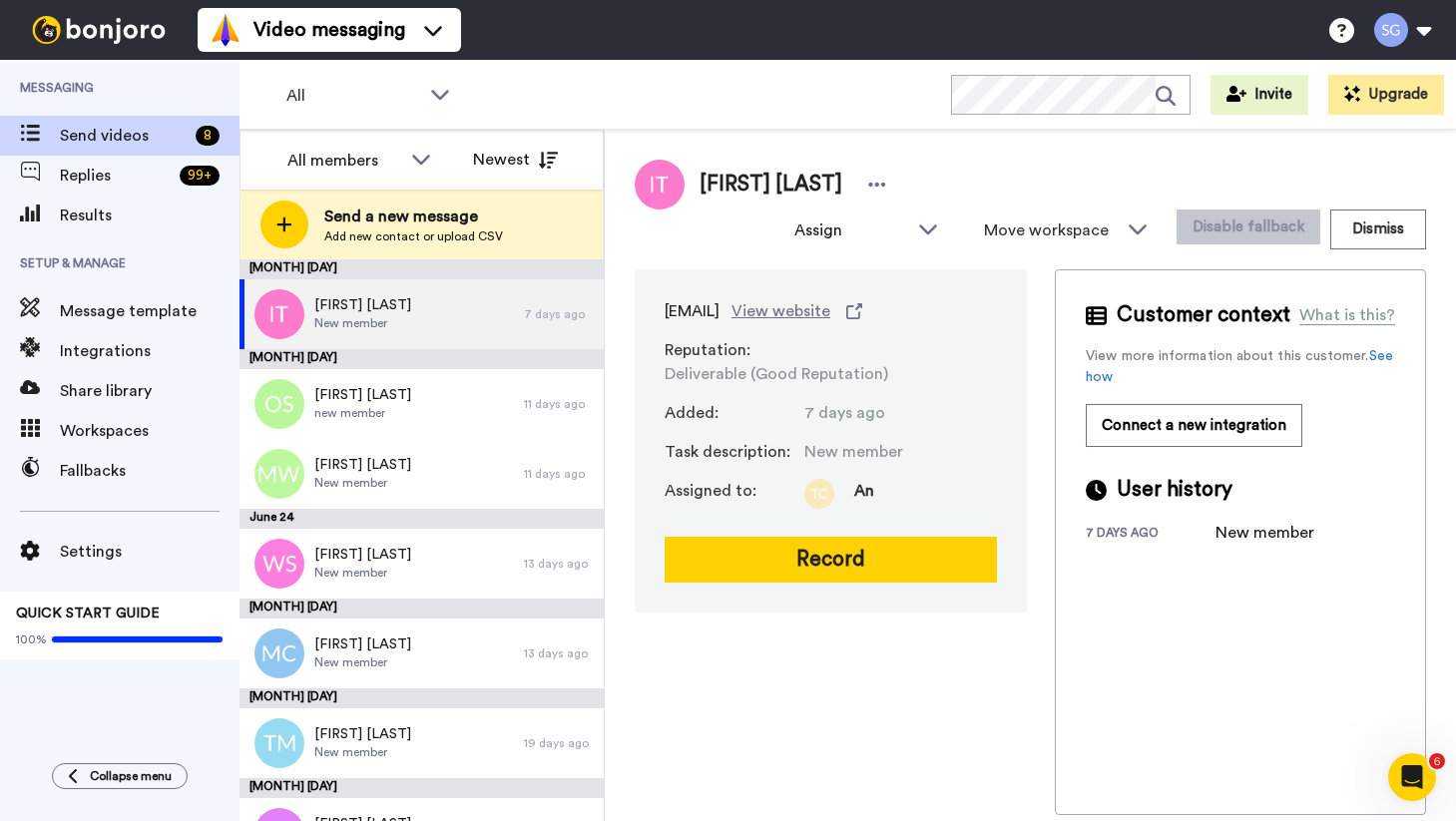 scroll, scrollTop: 0, scrollLeft: 0, axis: both 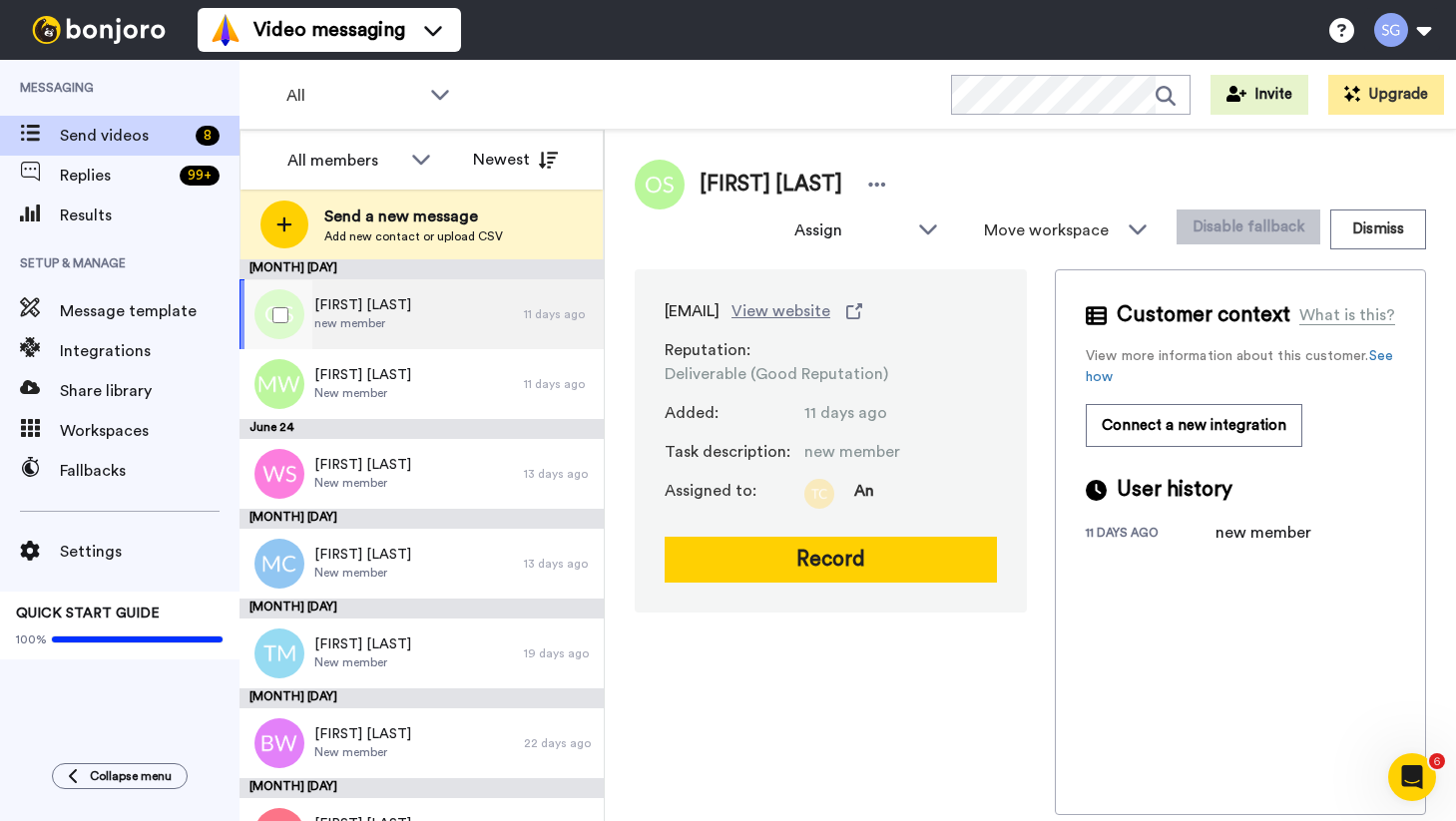 click on "[FIRST] [LAST]" at bounding box center [362, 305] 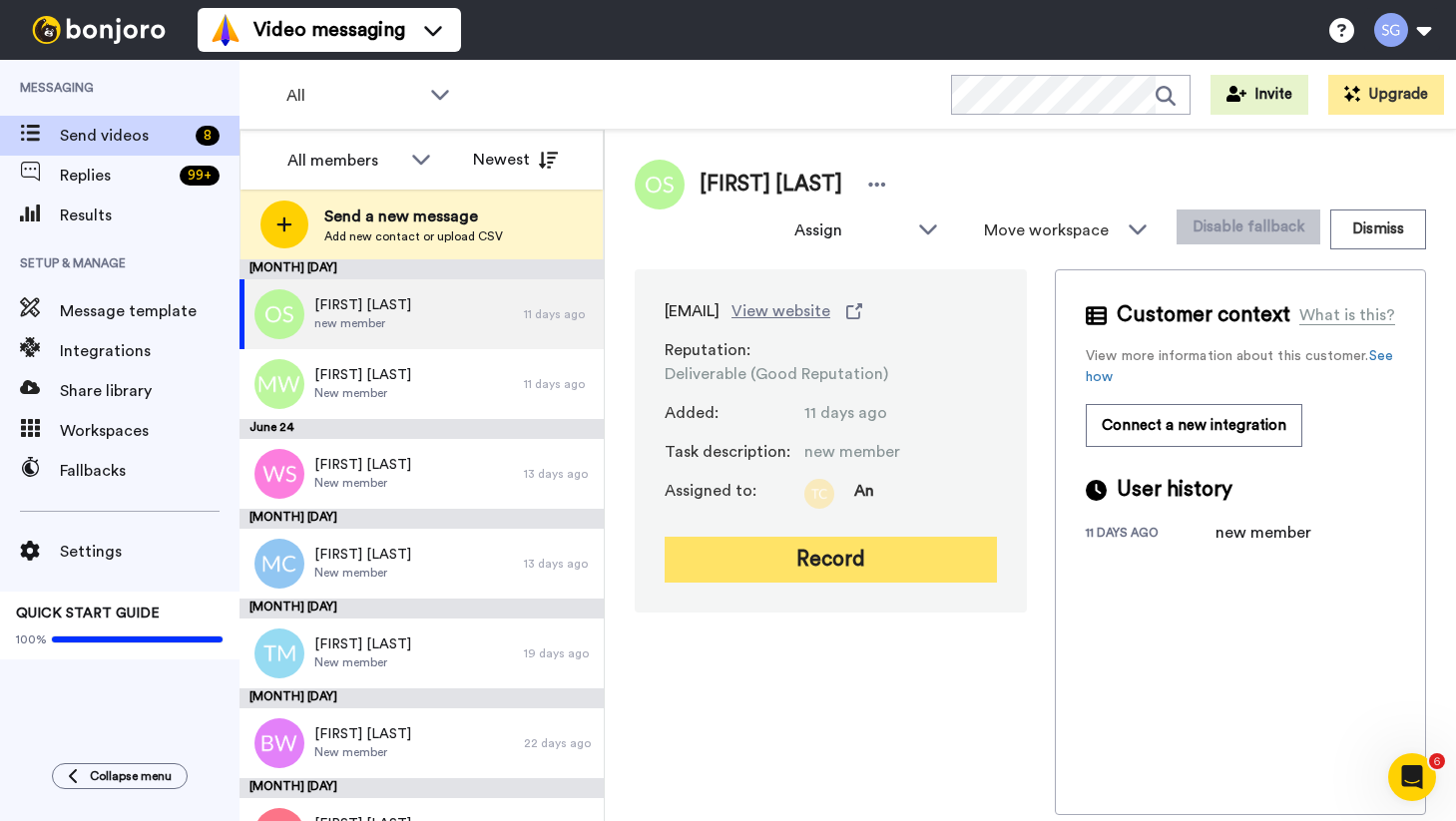 click on "Record" at bounding box center [830, 560] 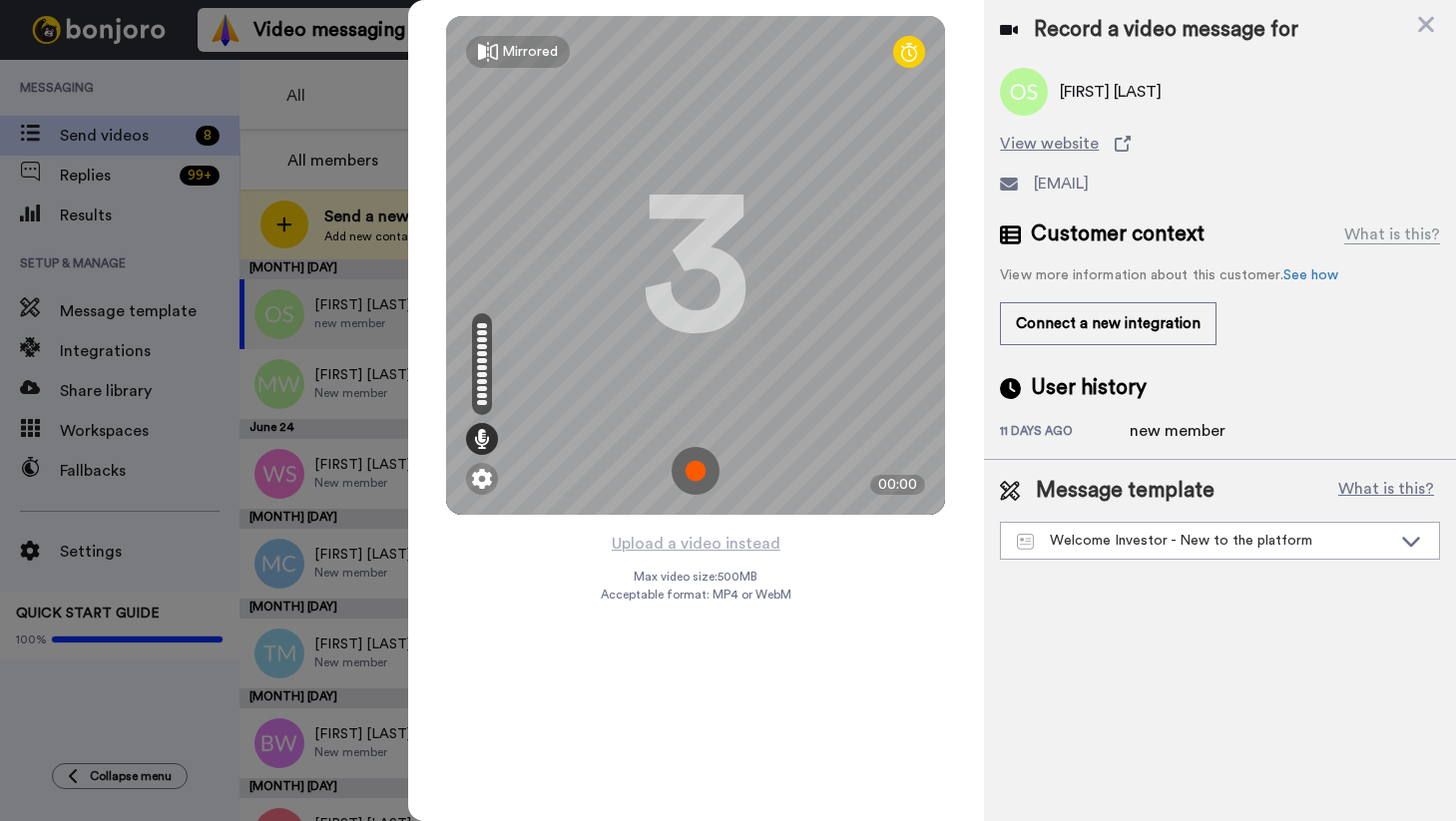 click at bounding box center (696, 471) 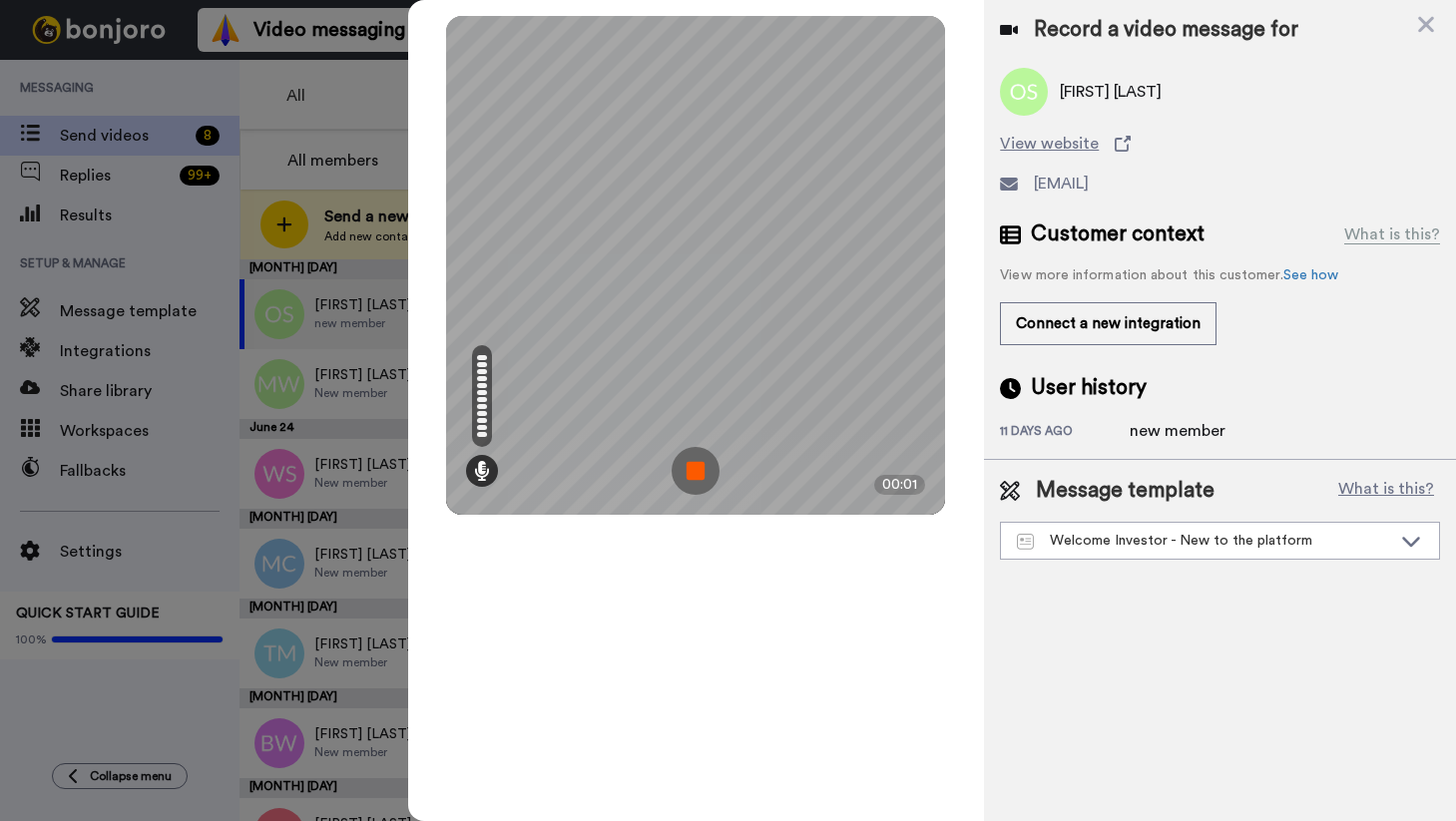 click at bounding box center (696, 471) 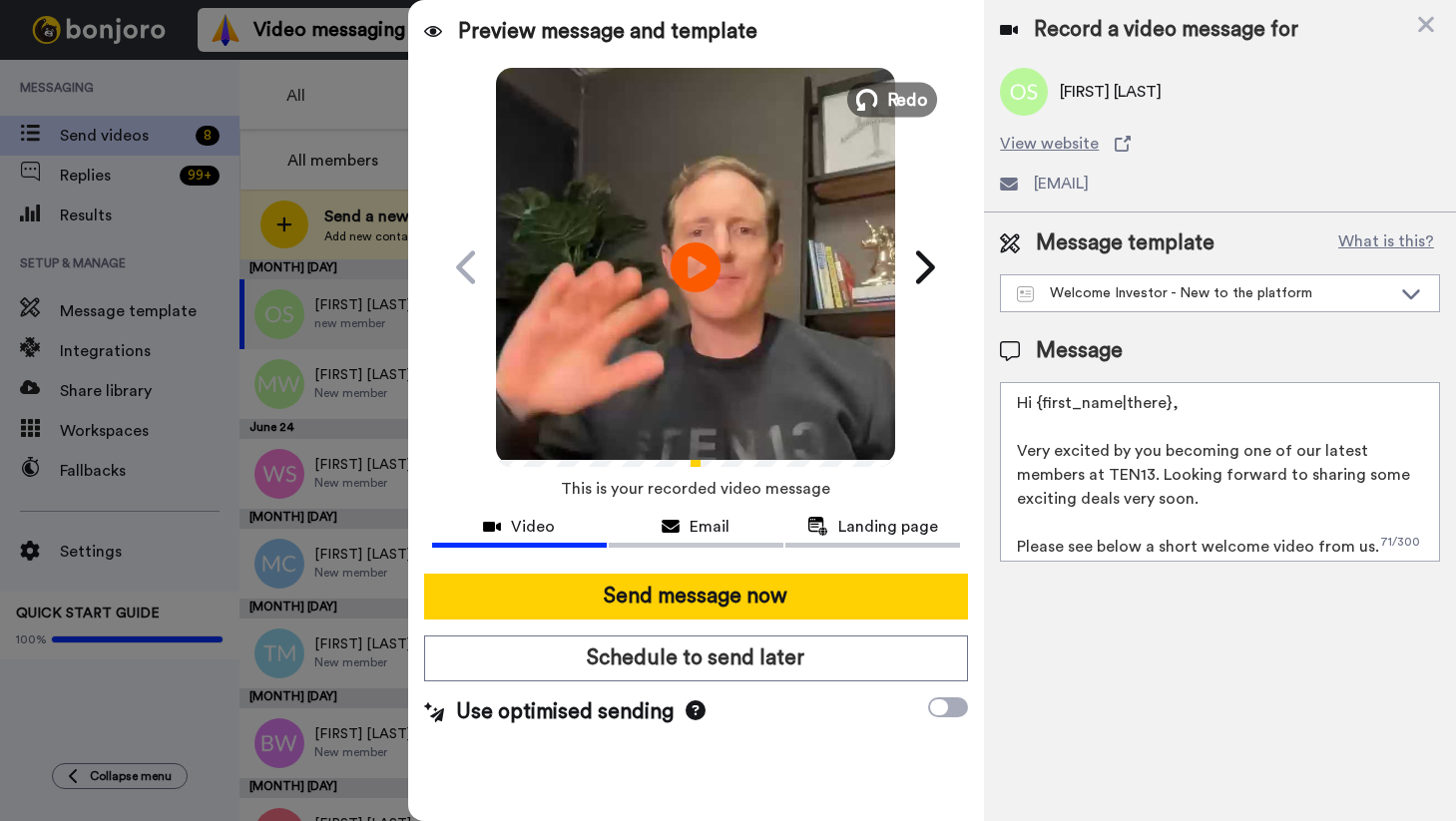 click at bounding box center (867, 100) 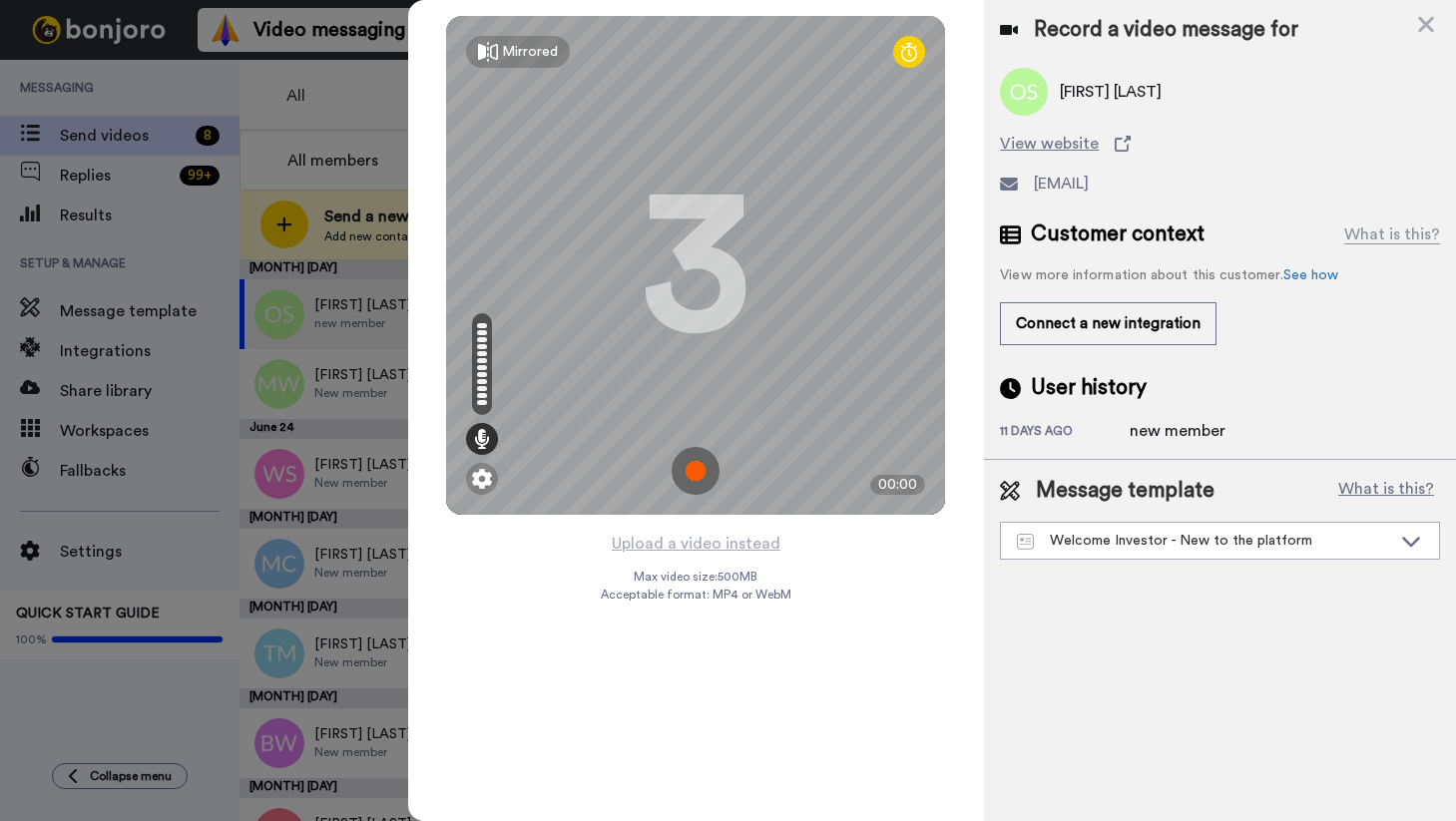 click at bounding box center [696, 471] 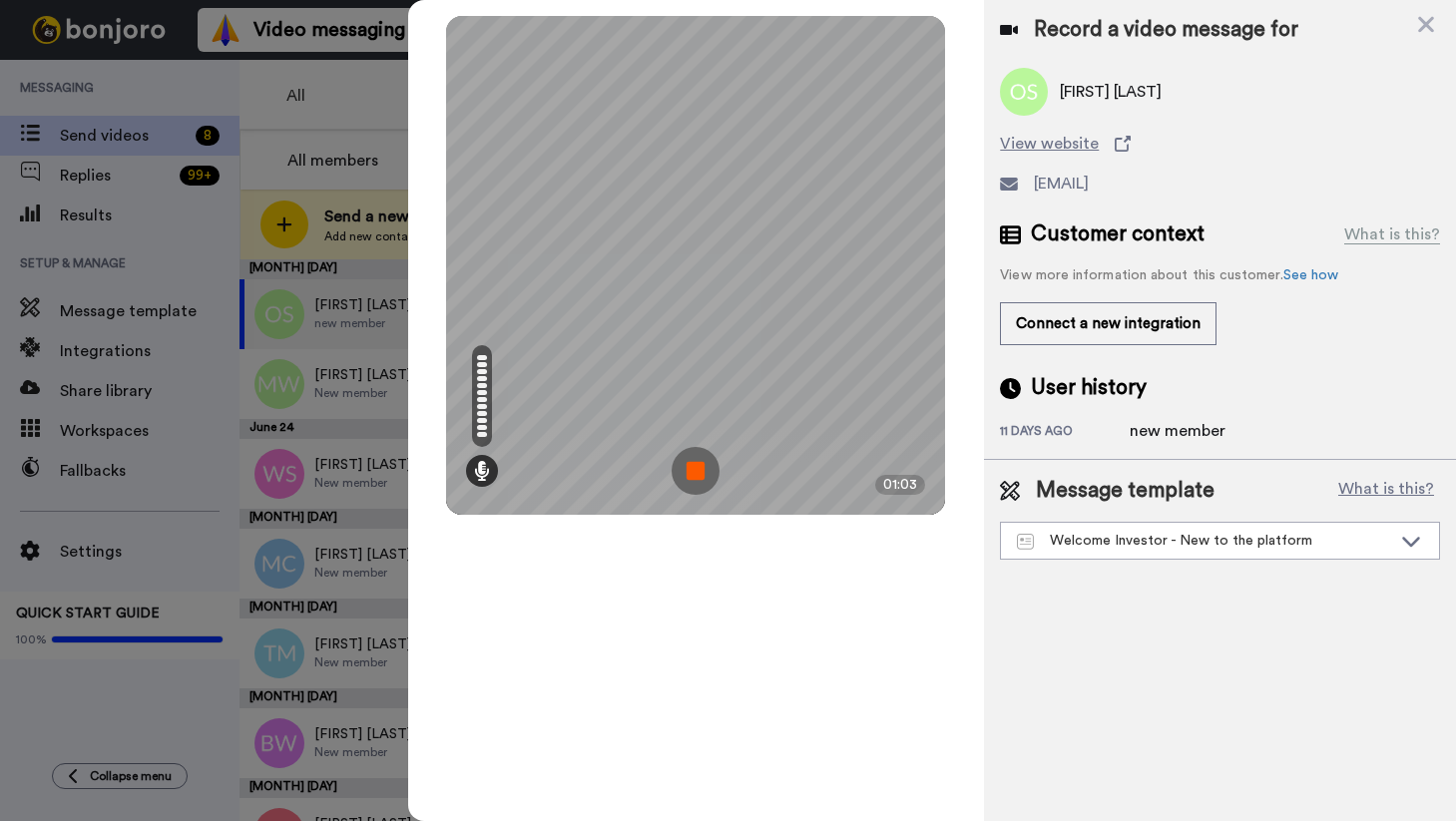 click at bounding box center [696, 471] 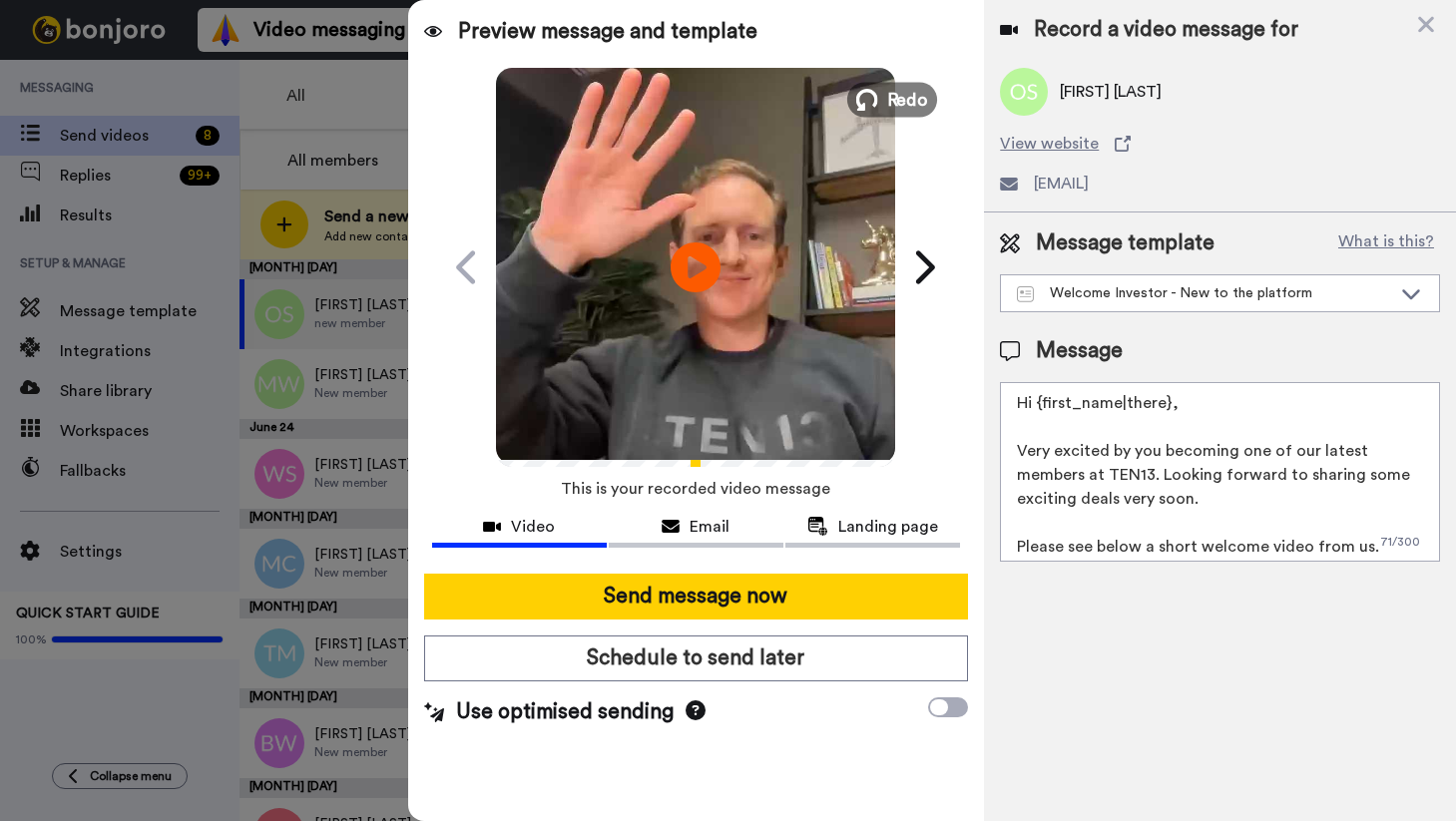 click on "Redo" at bounding box center [892, 99] 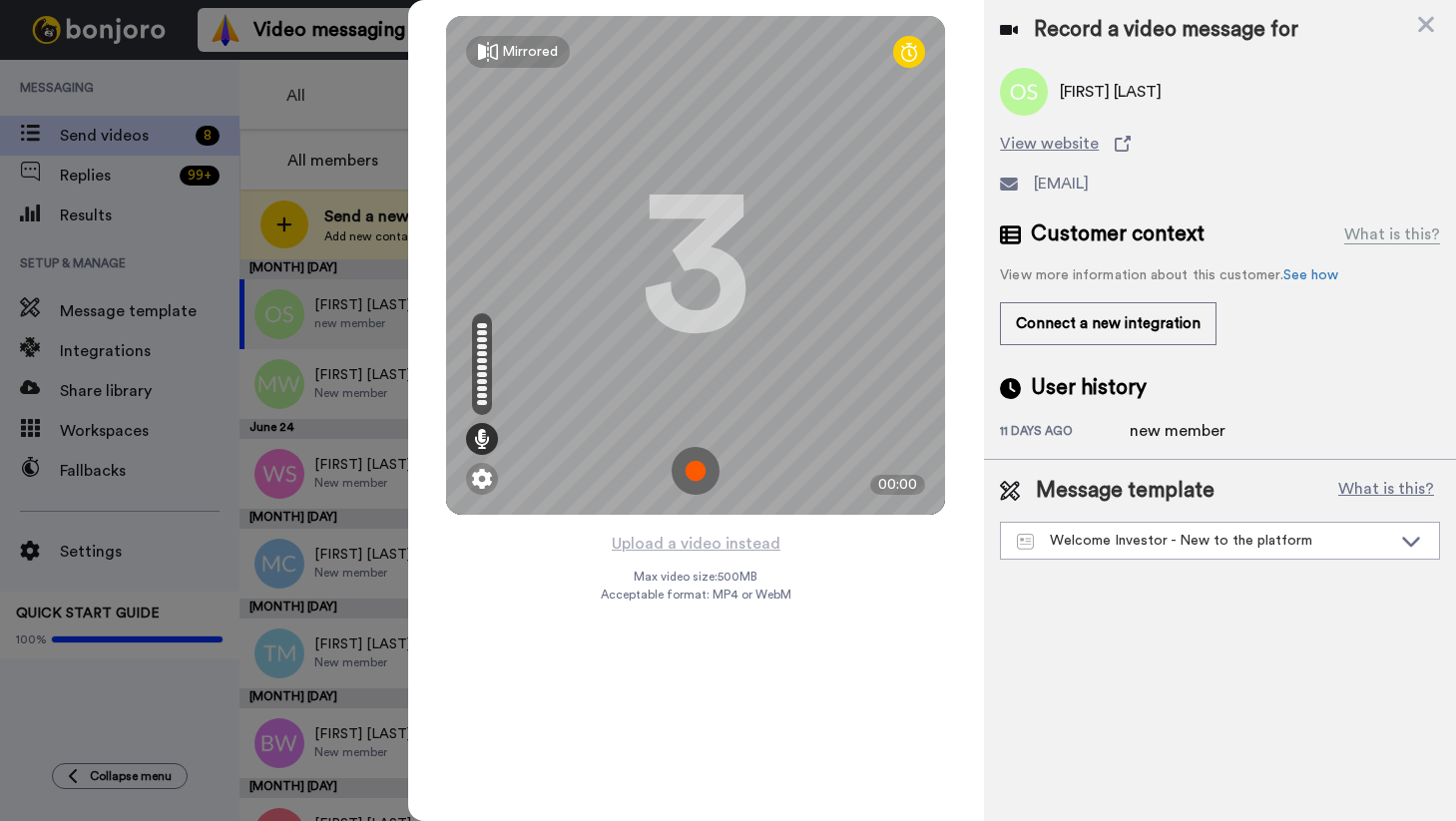 click at bounding box center (696, 471) 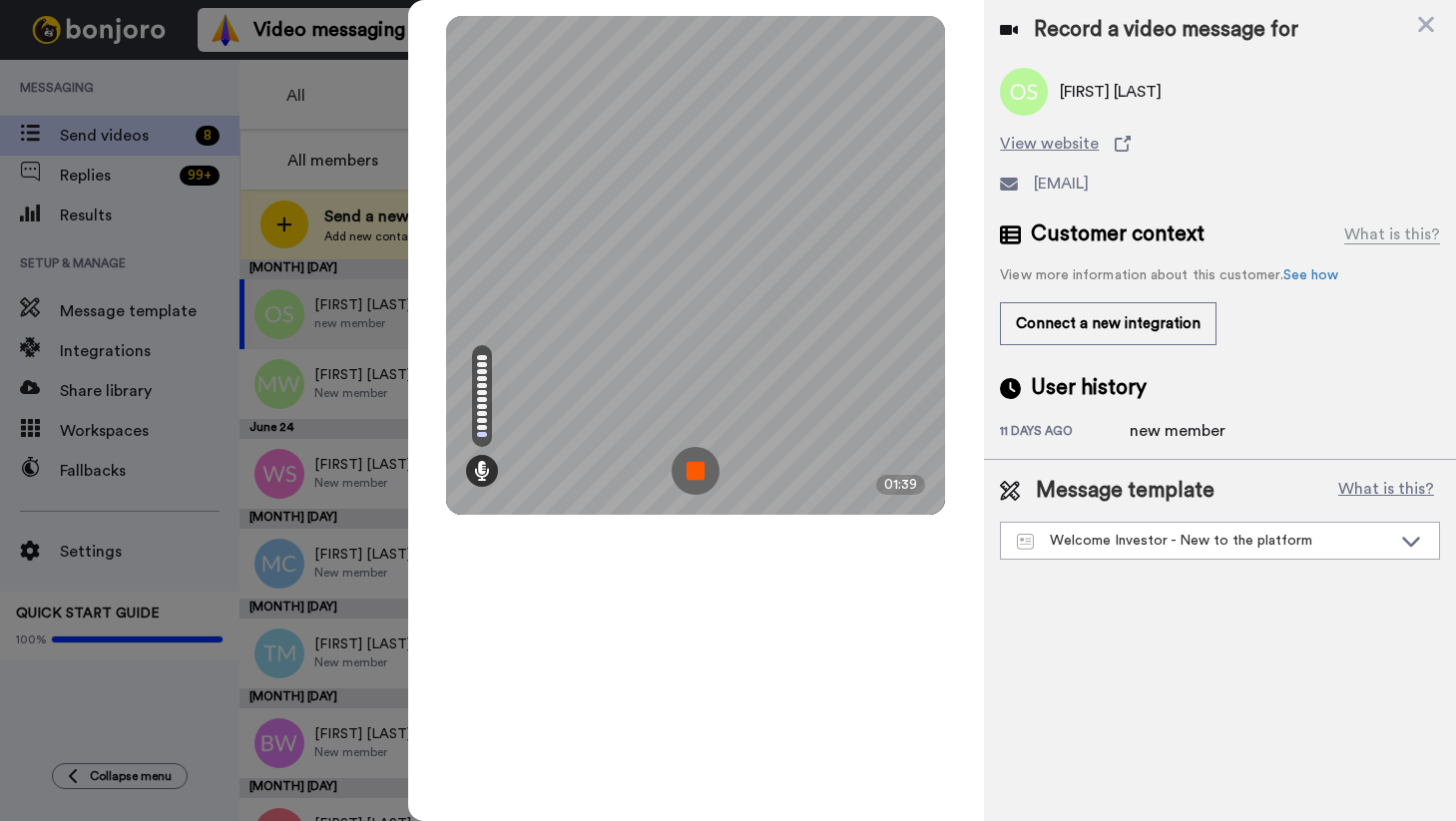 click at bounding box center (696, 471) 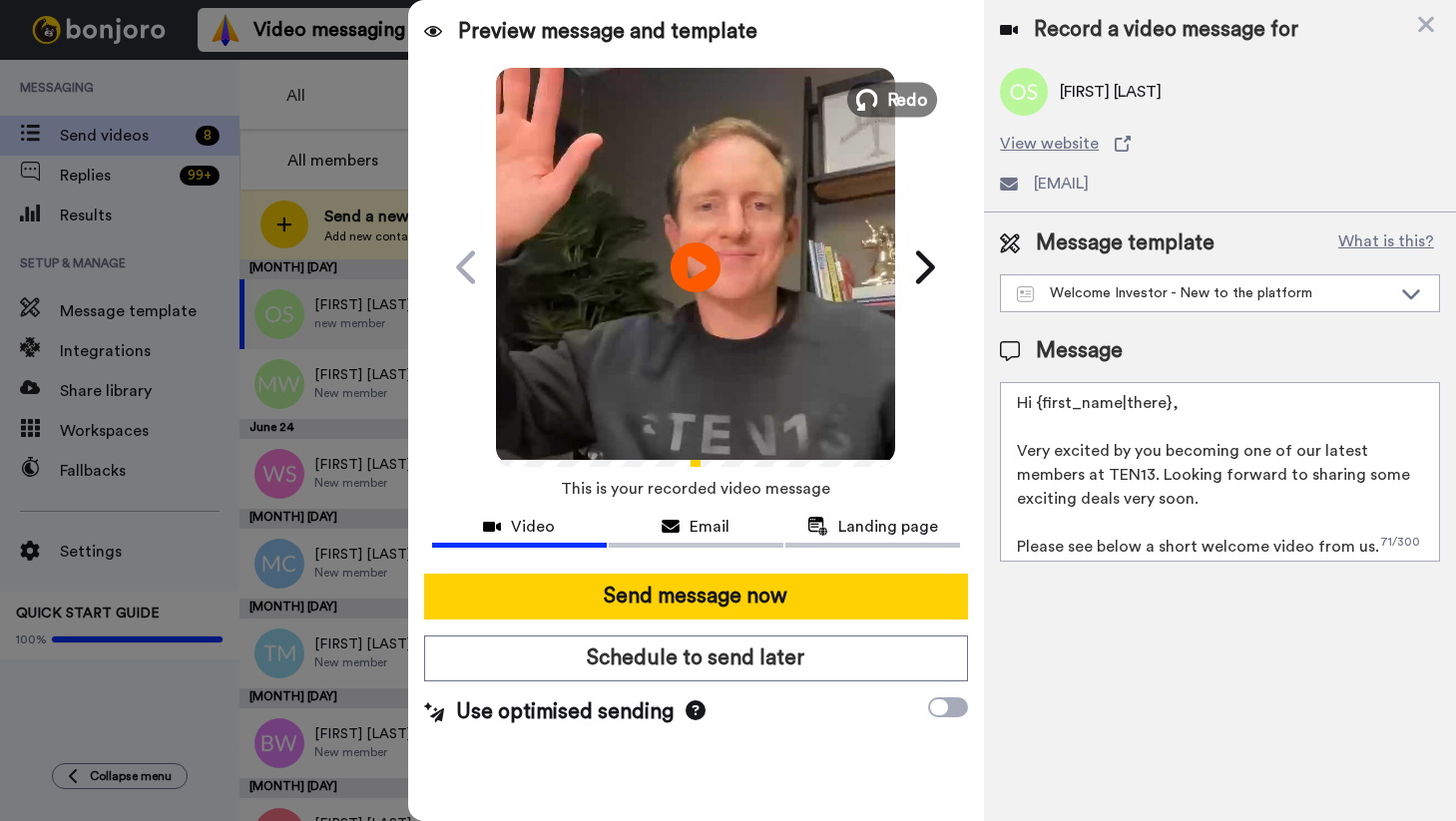 click on "Redo" at bounding box center [892, 99] 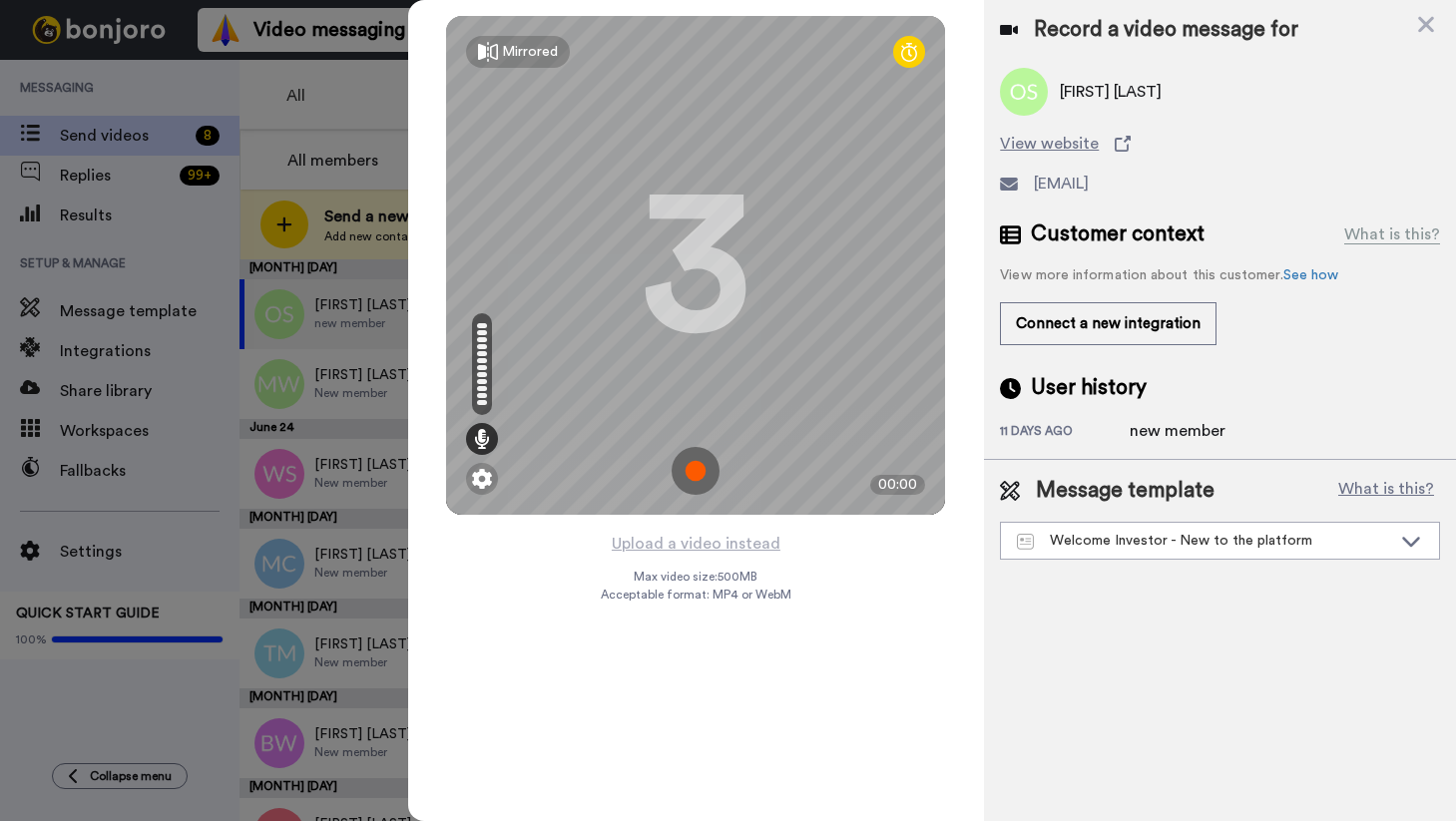 click at bounding box center (696, 471) 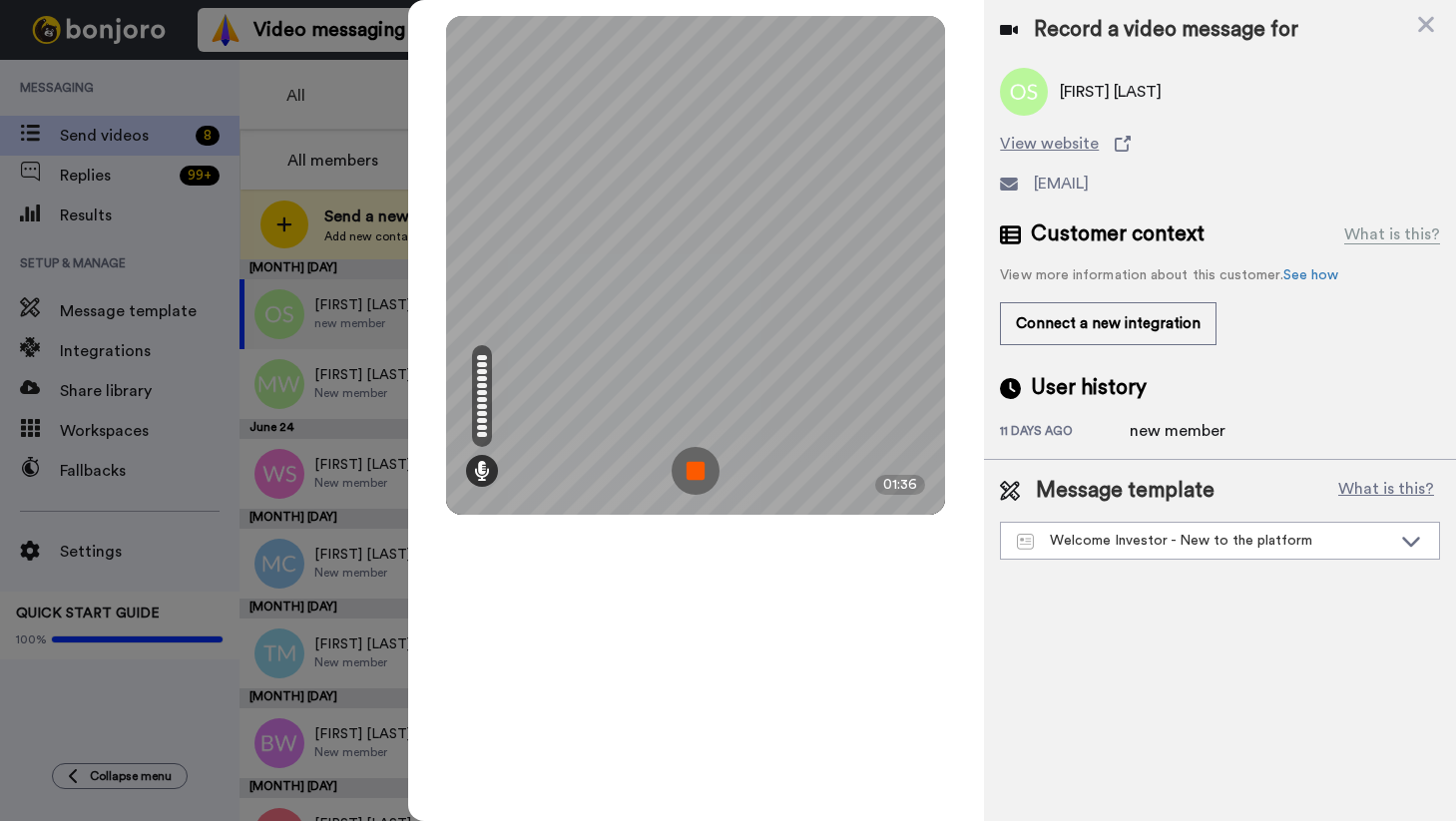 click at bounding box center (696, 471) 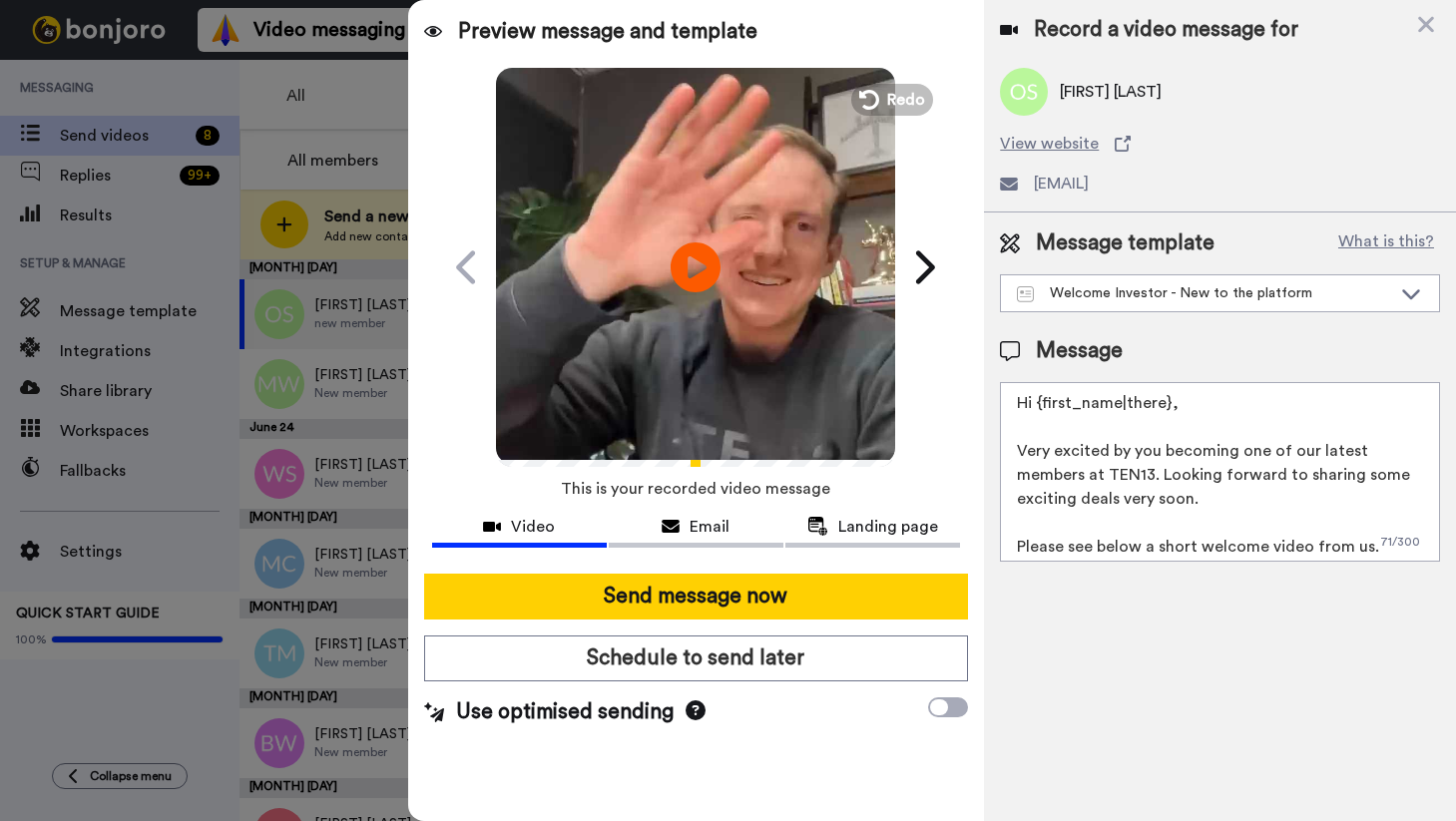 drag, startPoint x: 1177, startPoint y: 415, endPoint x: 1038, endPoint y: 397, distance: 140.16062 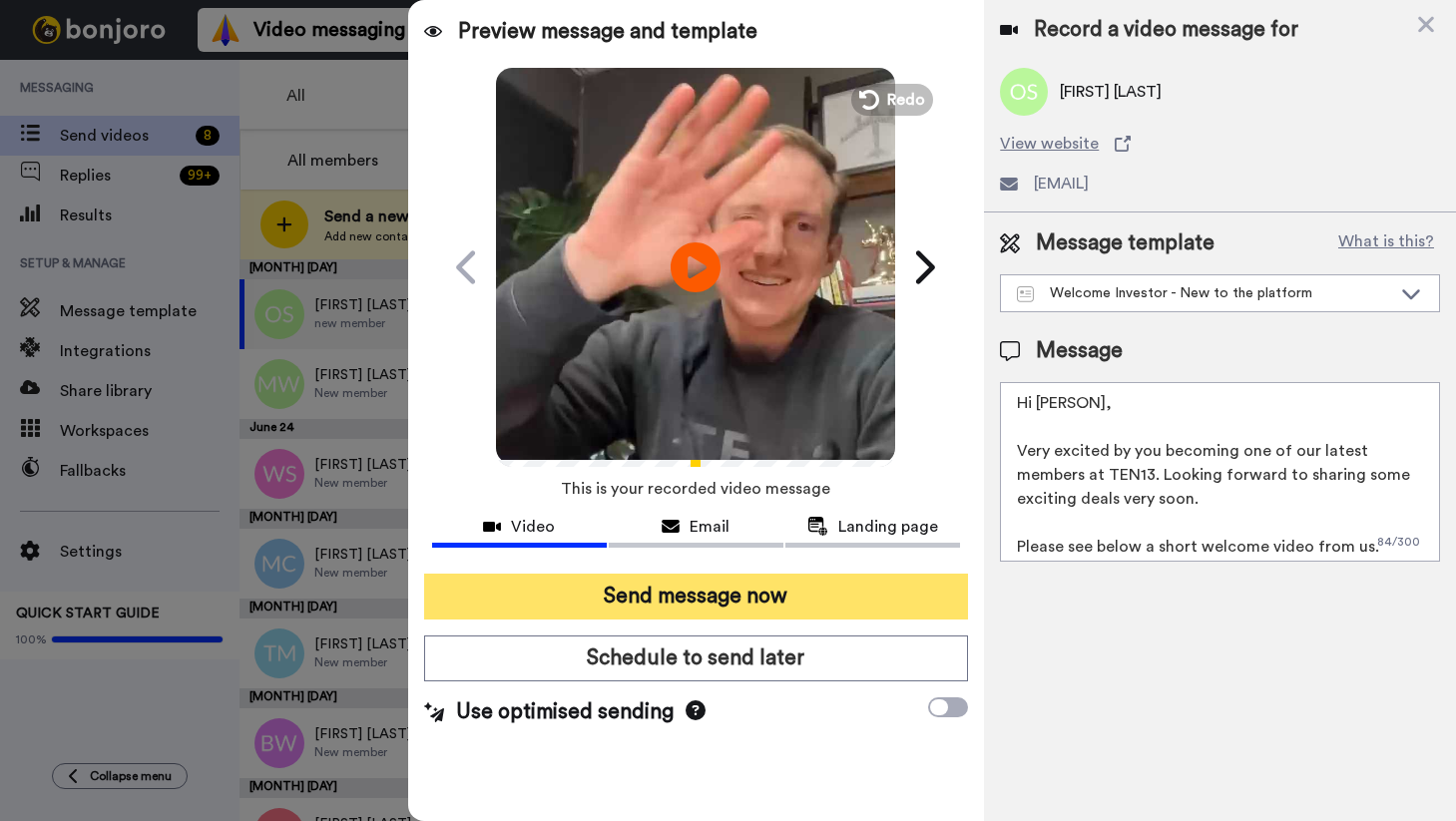 type on "Hi Olivia,
Very excited by you becoming one of our latest members at TEN13. Looking forward to sharing some exciting deals very soon.
Please see below a short welcome video from us.
Cheers,
Stew and the TEN13 team" 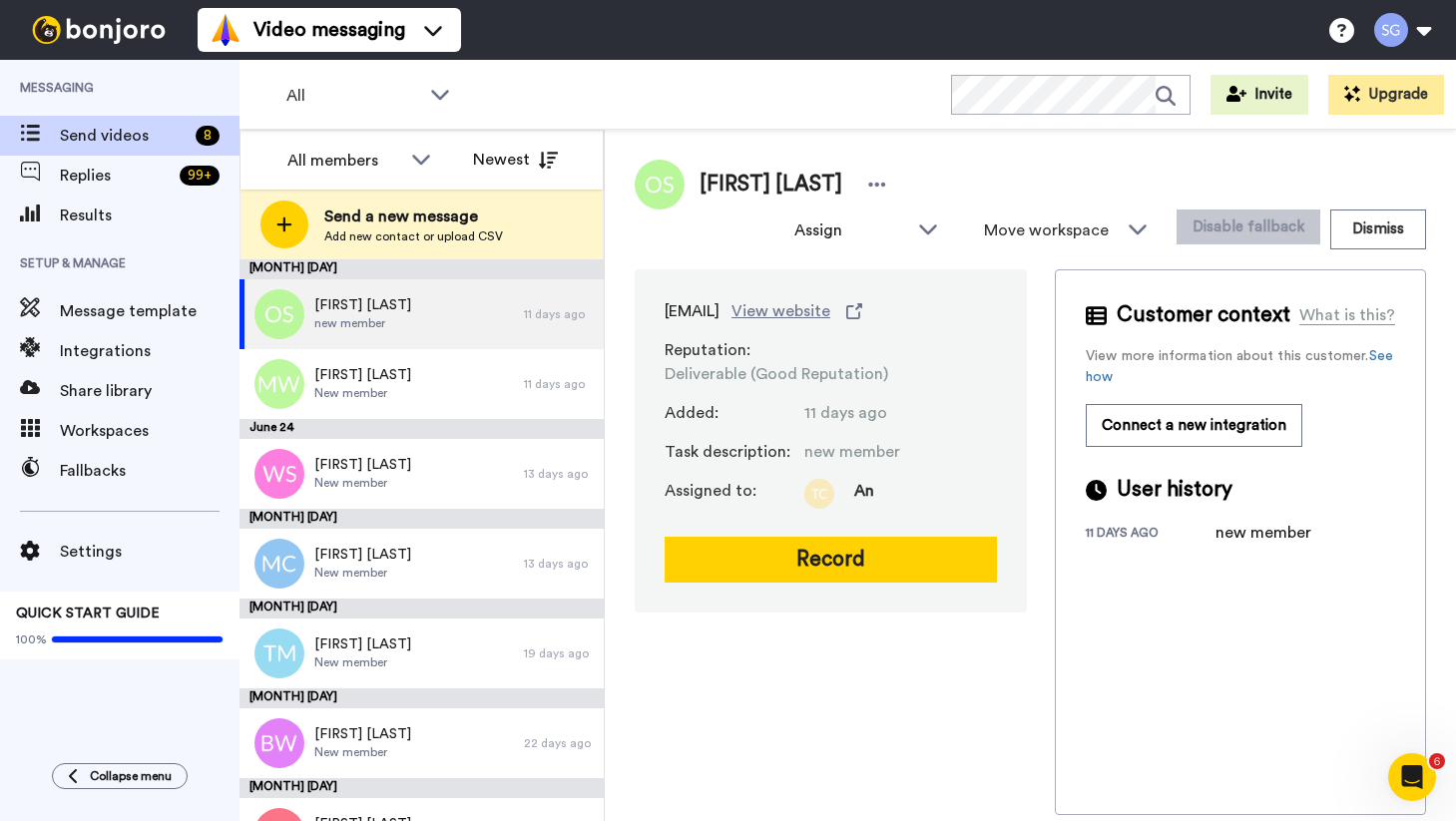 scroll, scrollTop: 0, scrollLeft: 0, axis: both 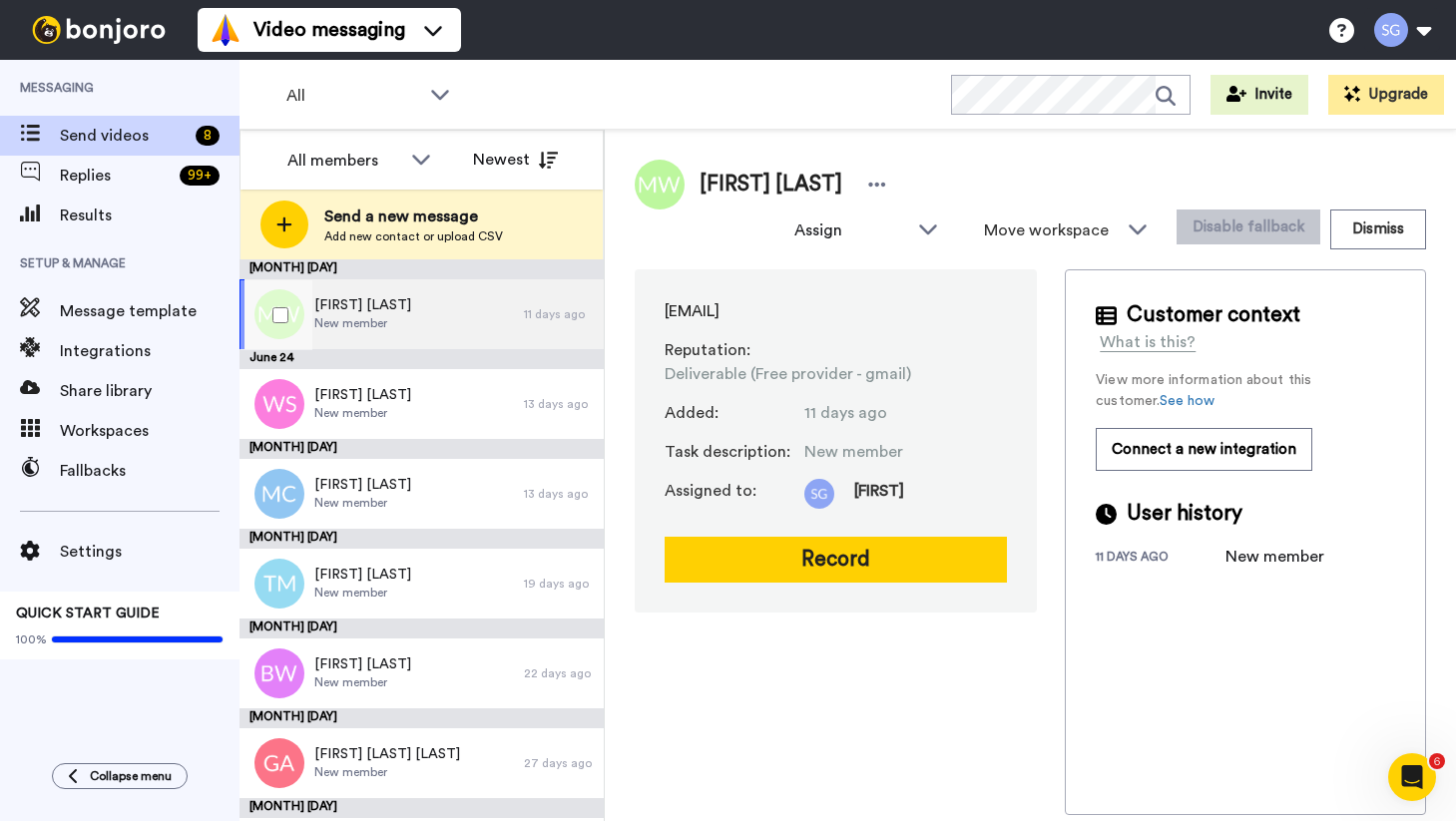 click on "[FIRST] [LAST]" at bounding box center [362, 305] 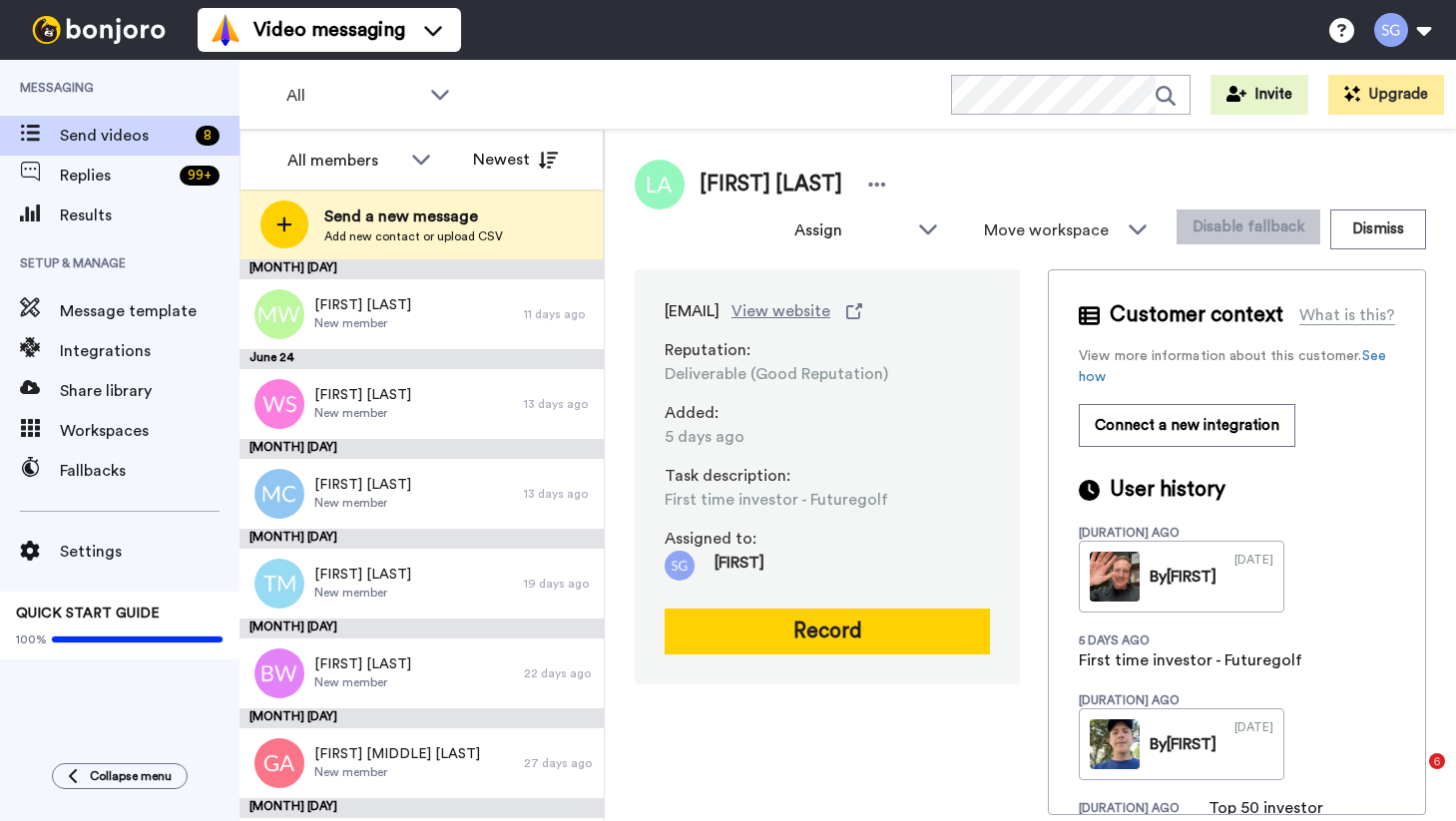 scroll, scrollTop: 0, scrollLeft: 0, axis: both 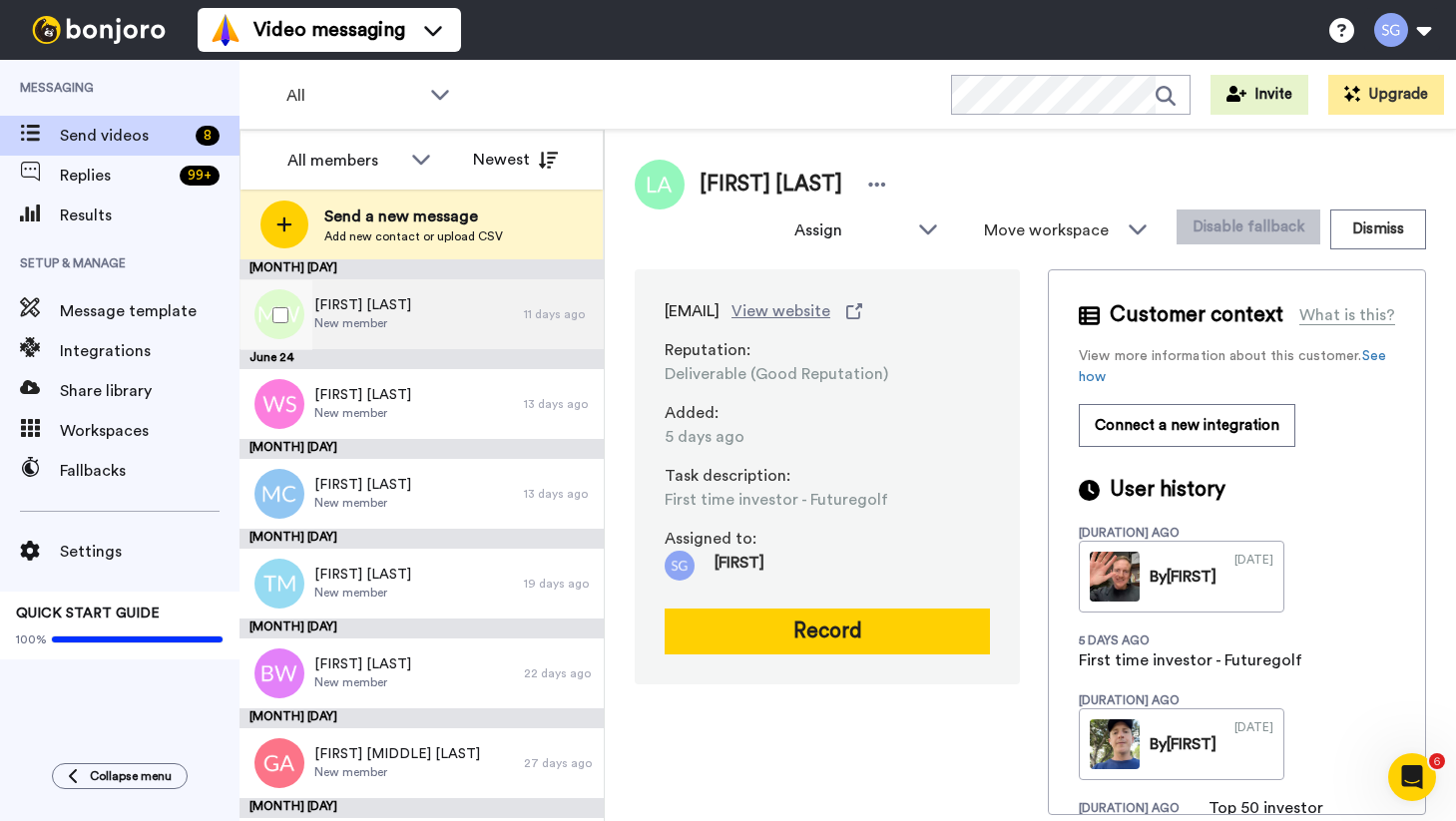 click on "[FIRST] [LAST] [TEXT]" at bounding box center (381, 314) 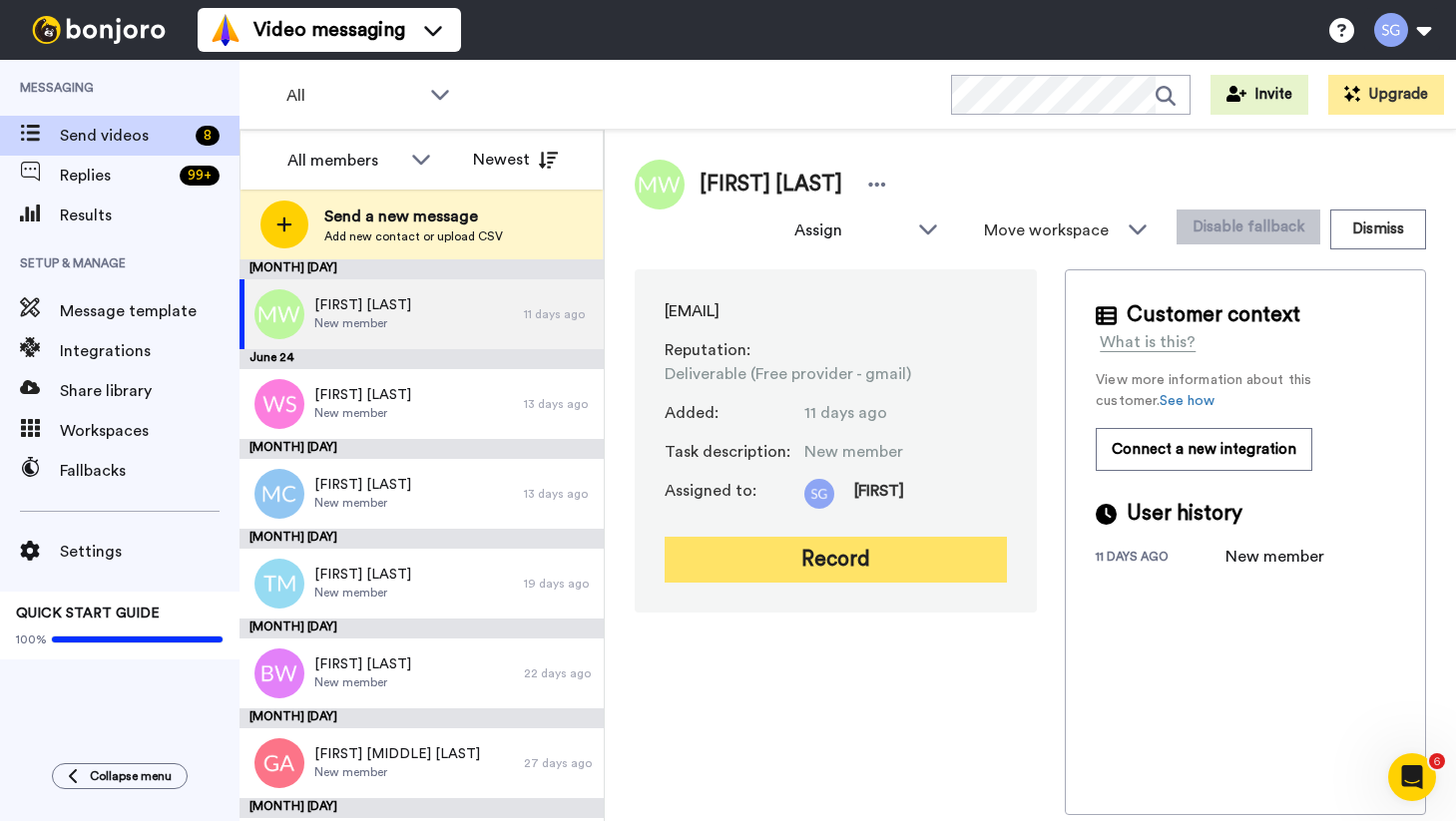click on "Record" at bounding box center [835, 560] 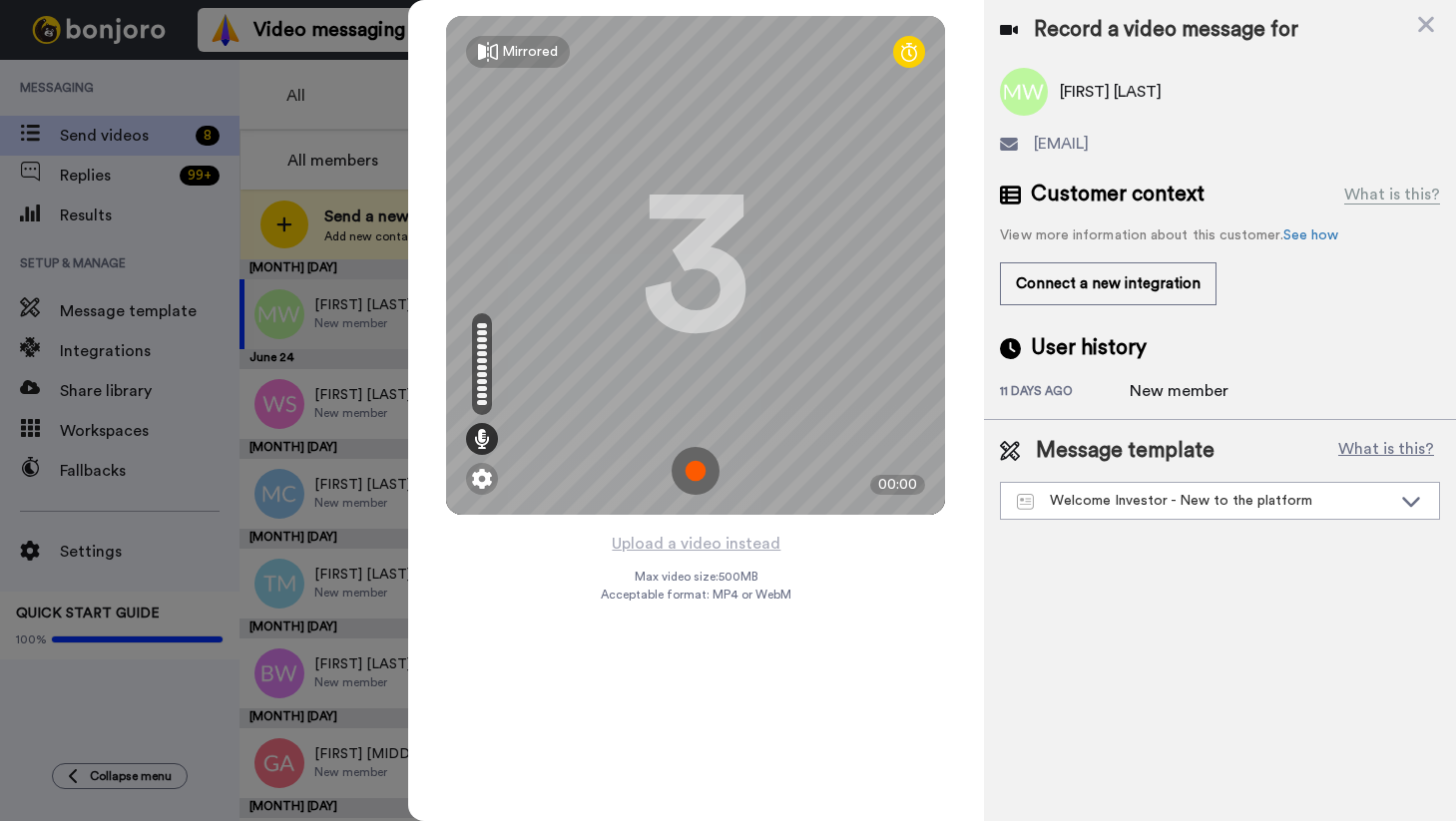click at bounding box center (696, 471) 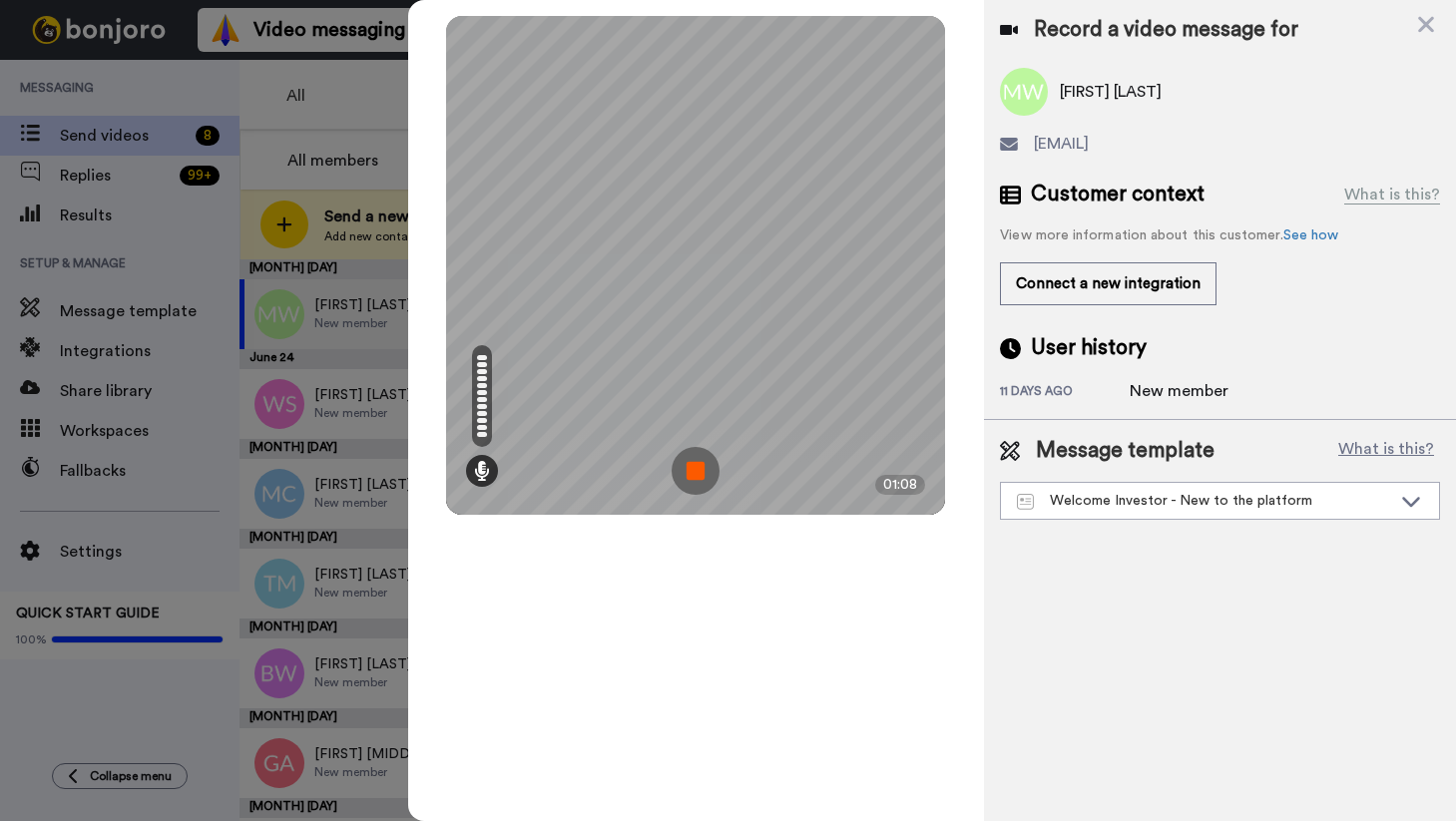 click at bounding box center [696, 471] 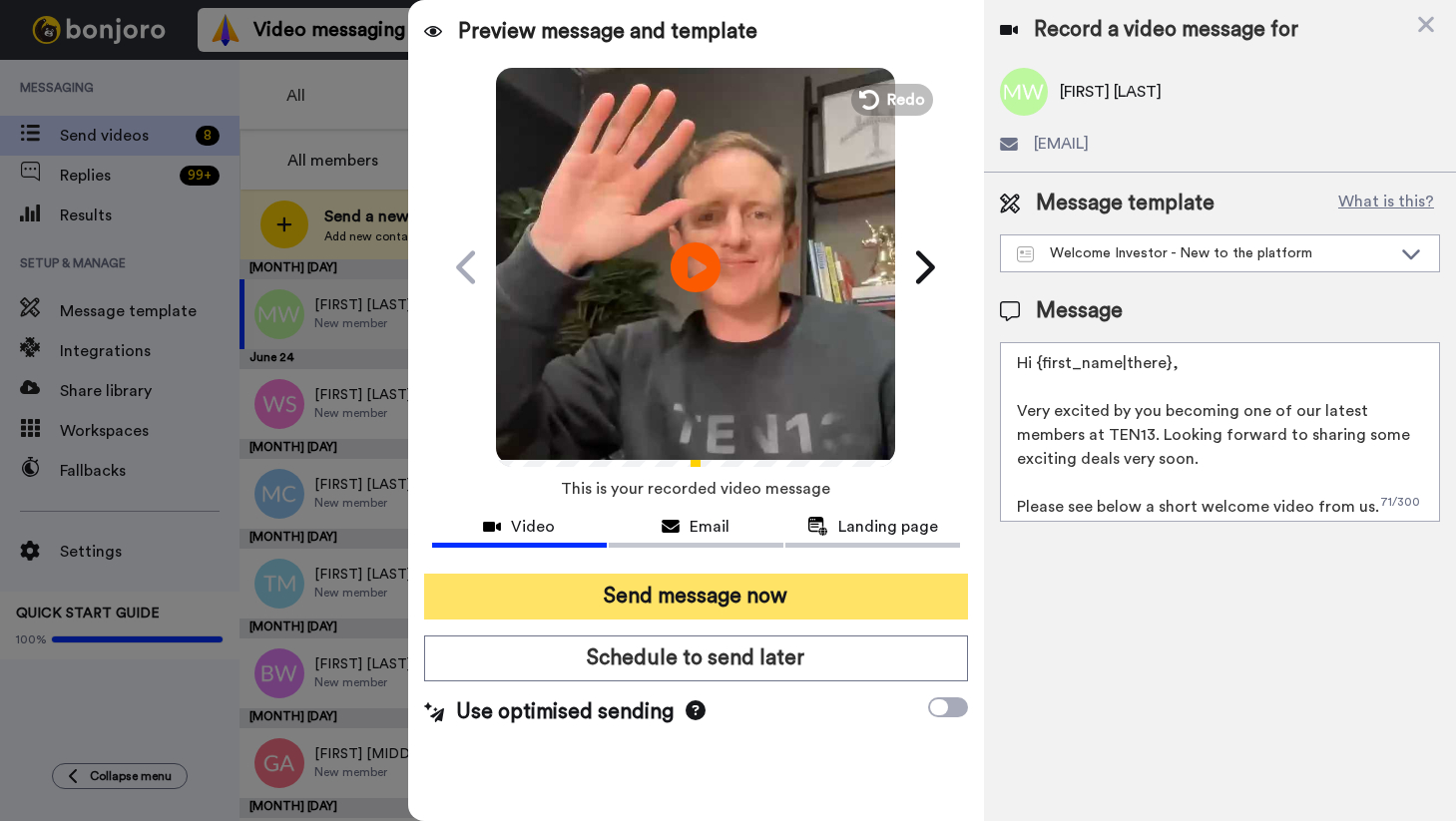 click on "Send message now" at bounding box center (697, 597) 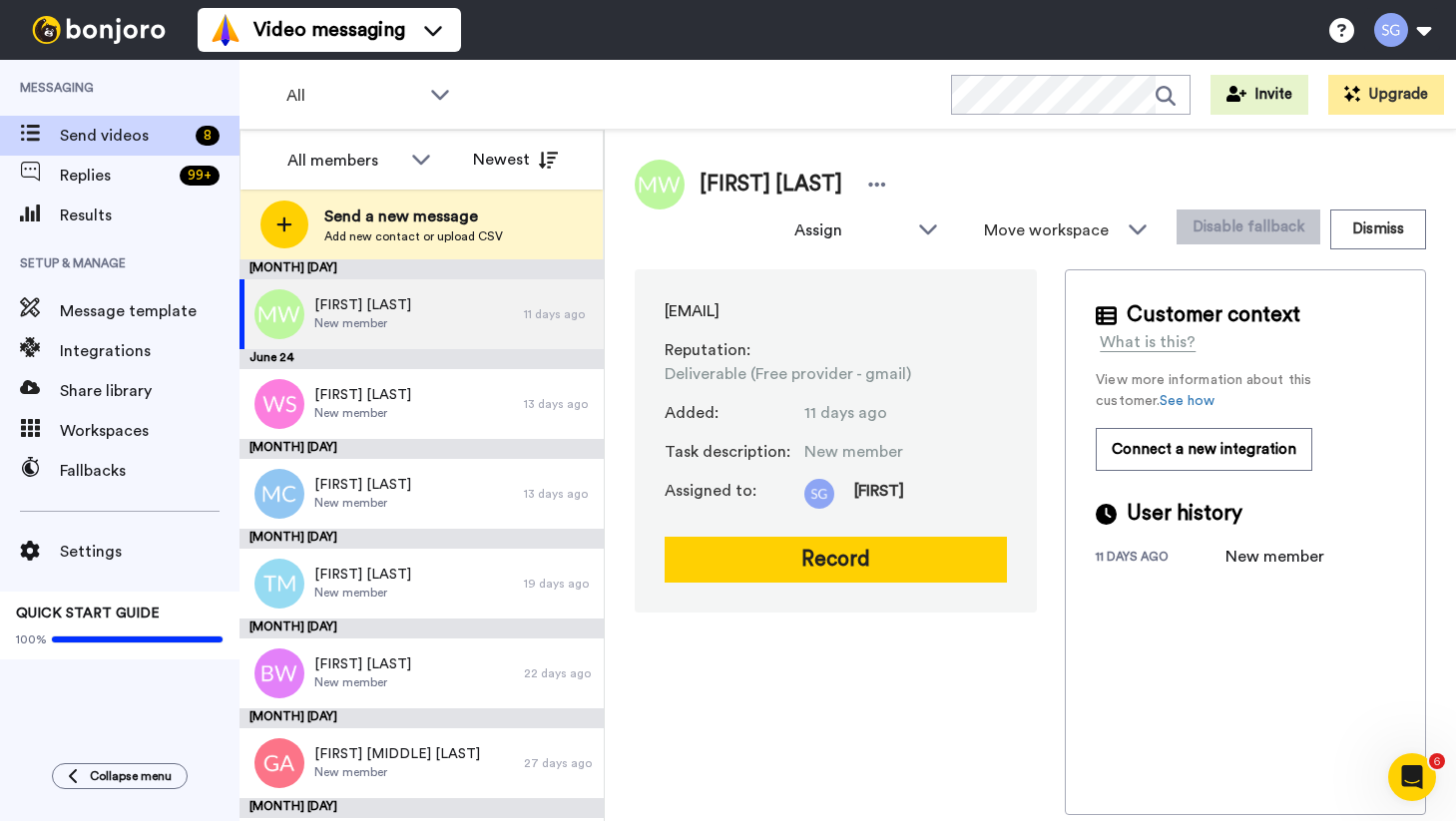 scroll, scrollTop: 0, scrollLeft: 0, axis: both 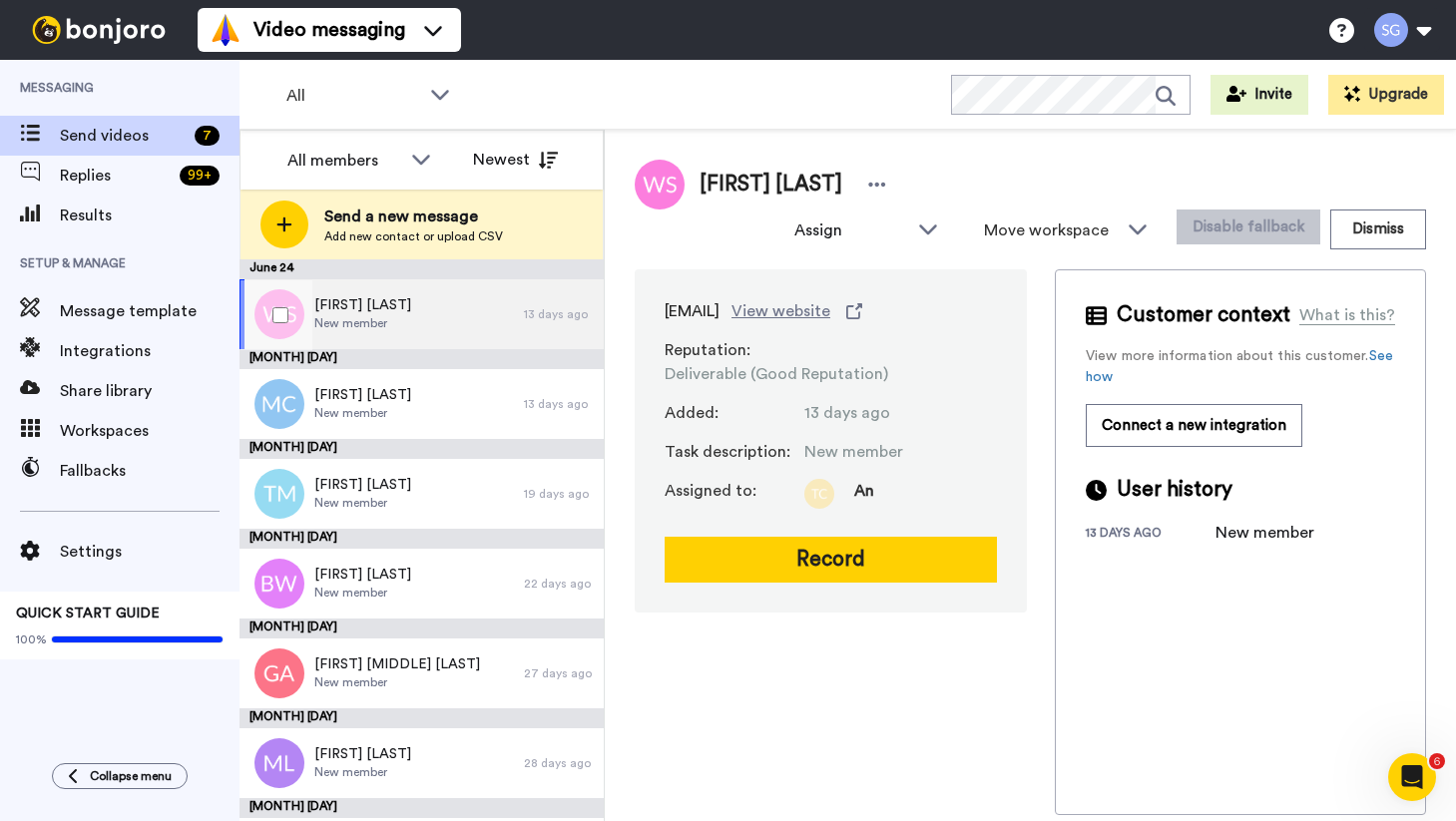 click on "Warren Swanston" at bounding box center (362, 305) 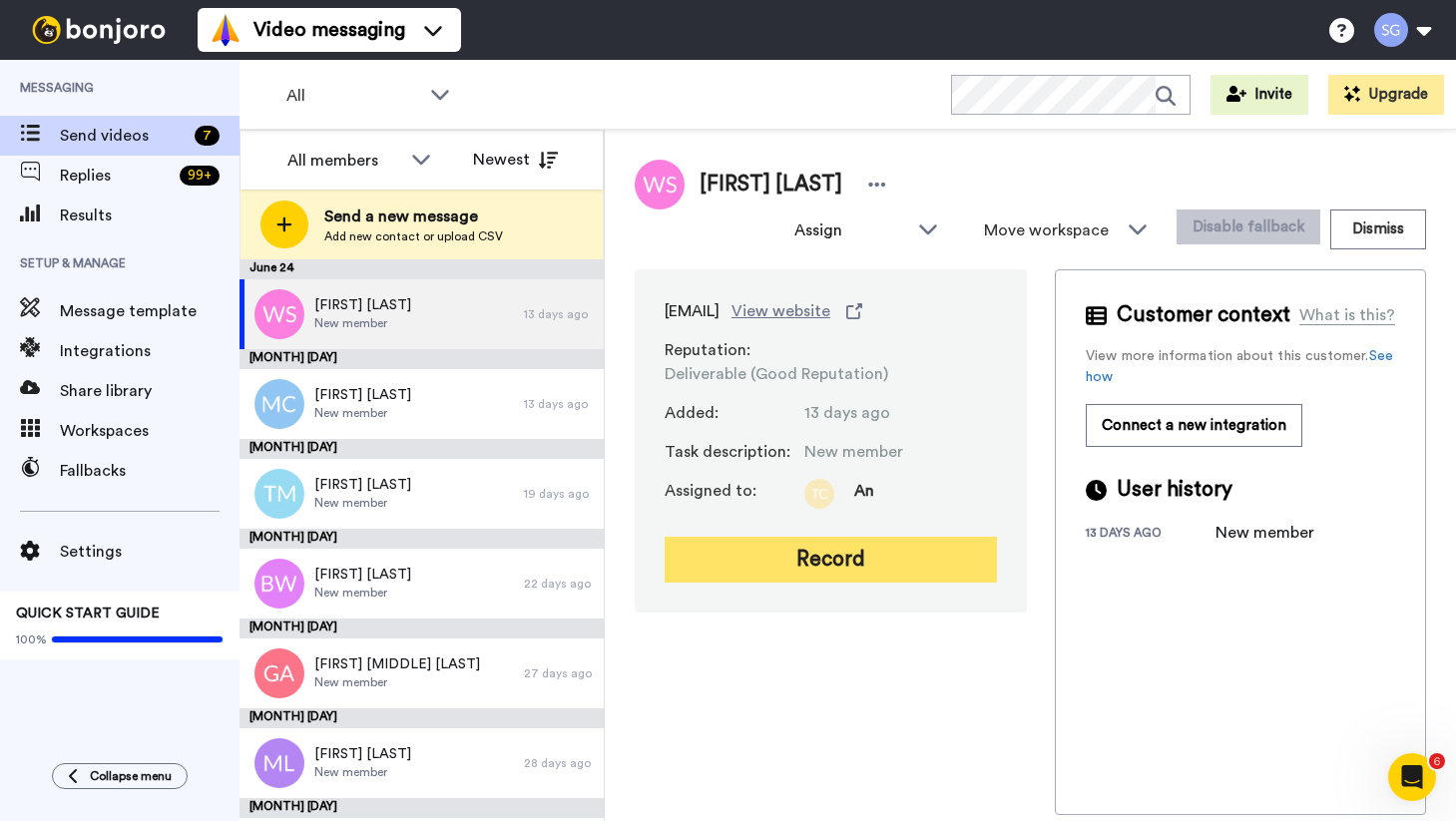 click on "Record" at bounding box center [830, 560] 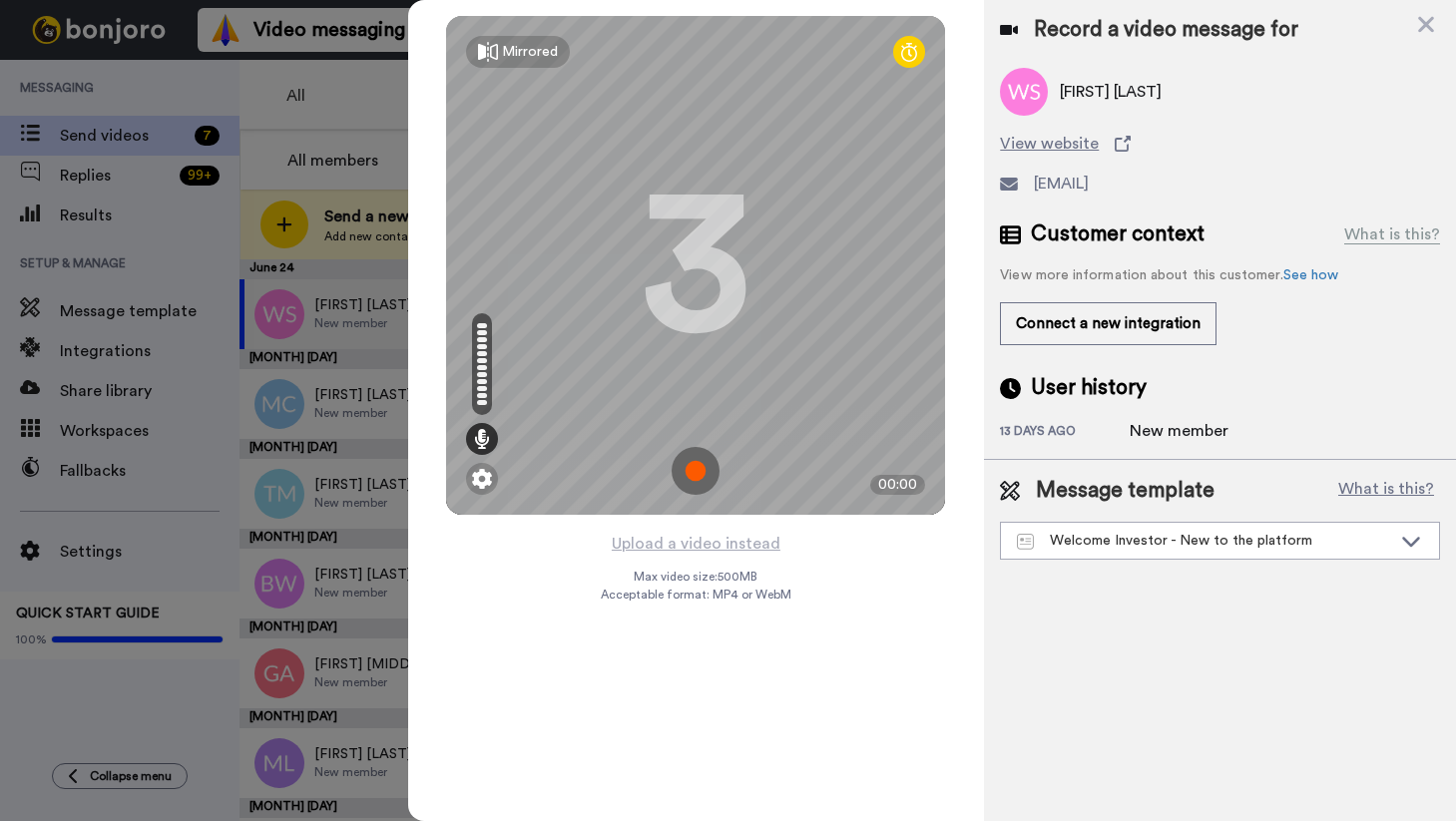 click at bounding box center [696, 471] 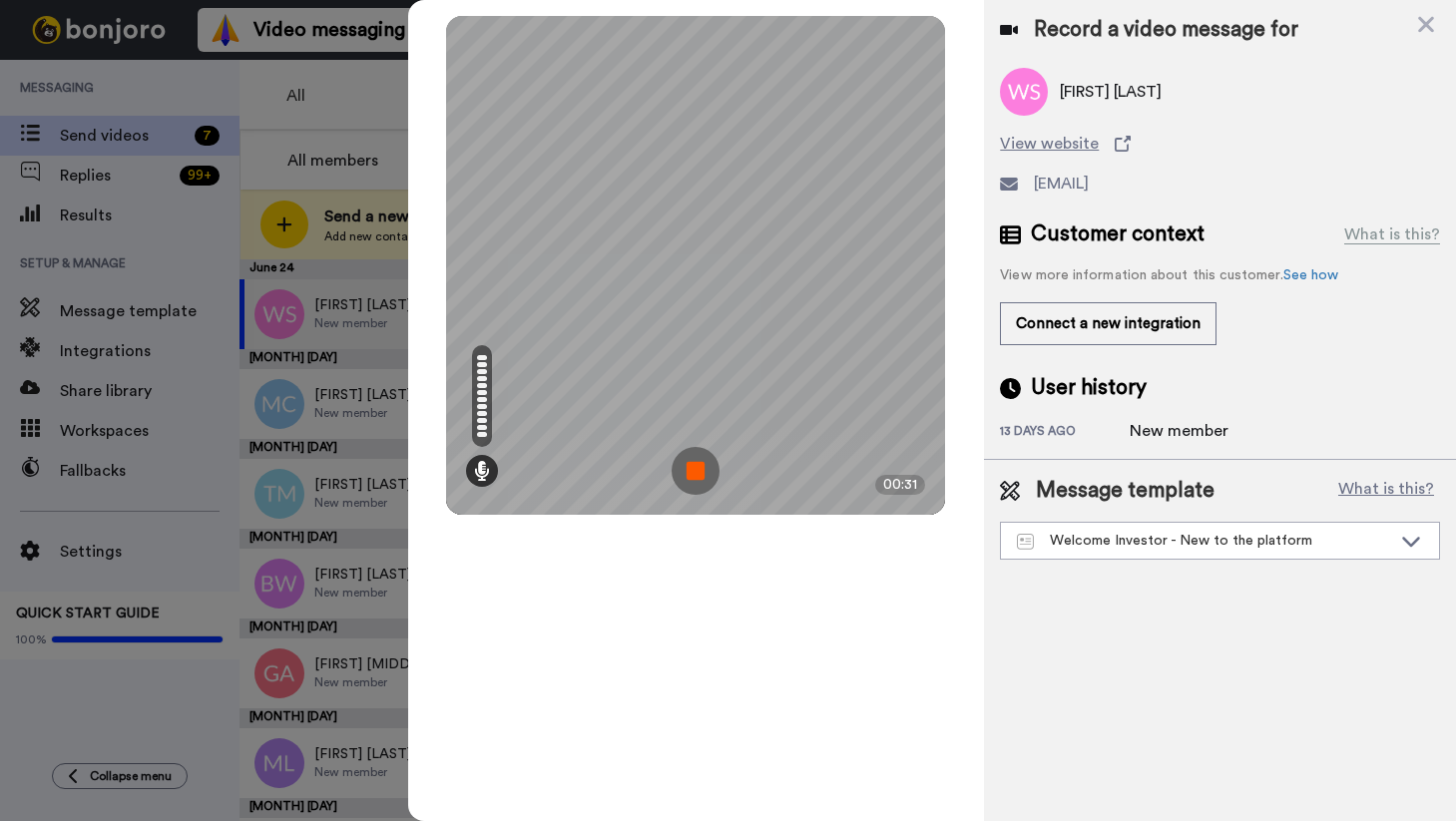click at bounding box center [696, 471] 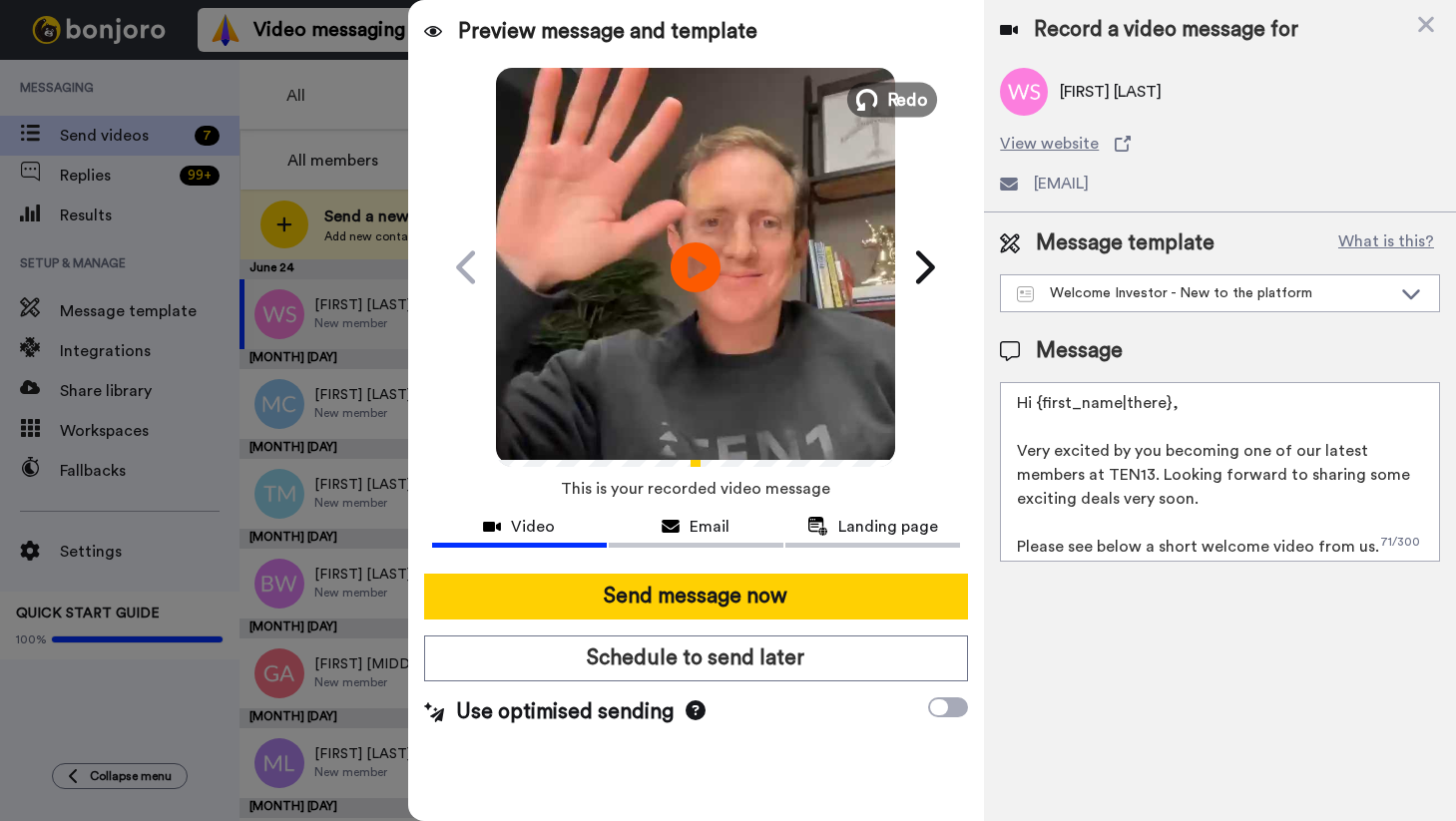 click on "Redo" at bounding box center [908, 99] 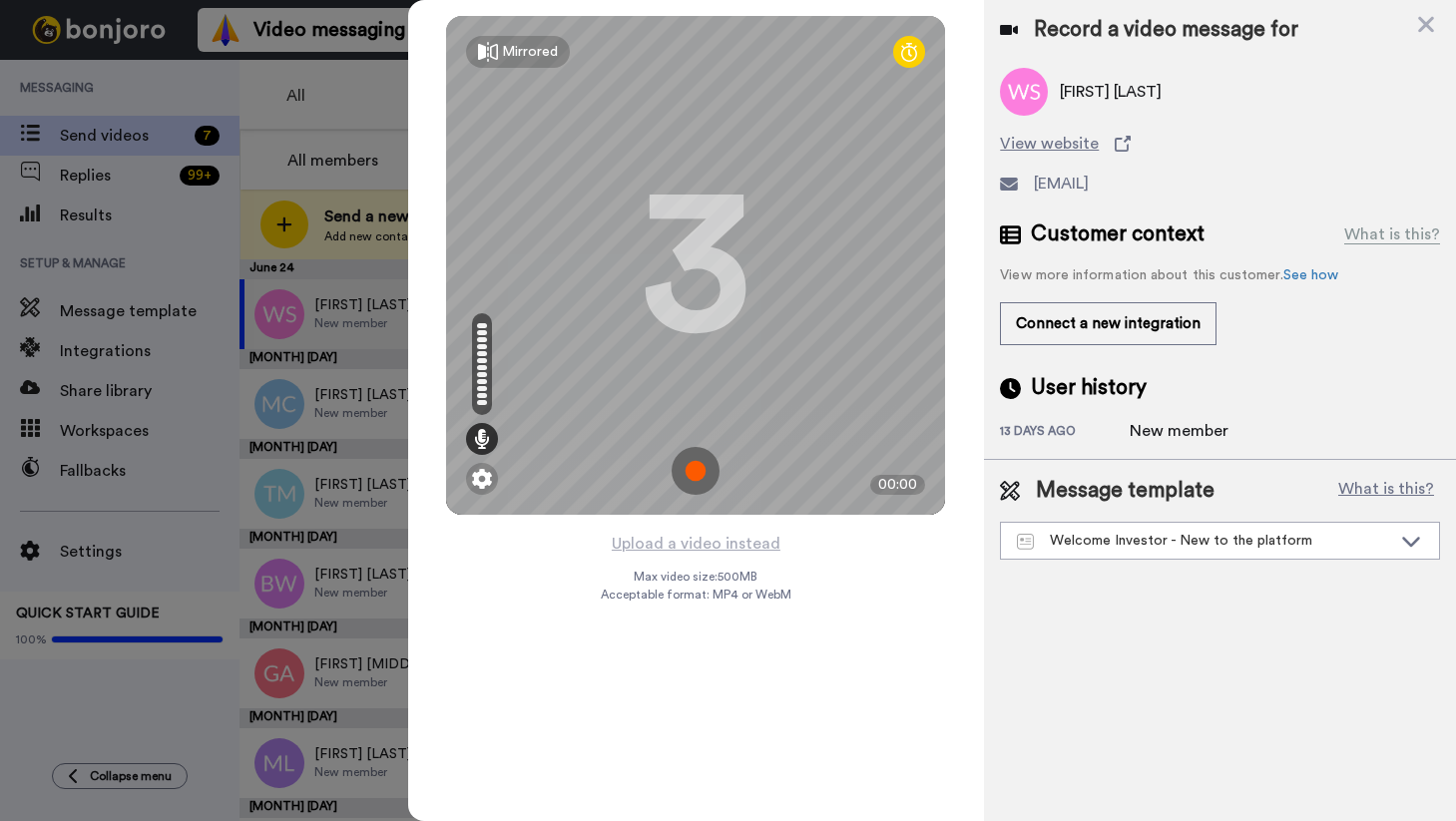 click at bounding box center (696, 471) 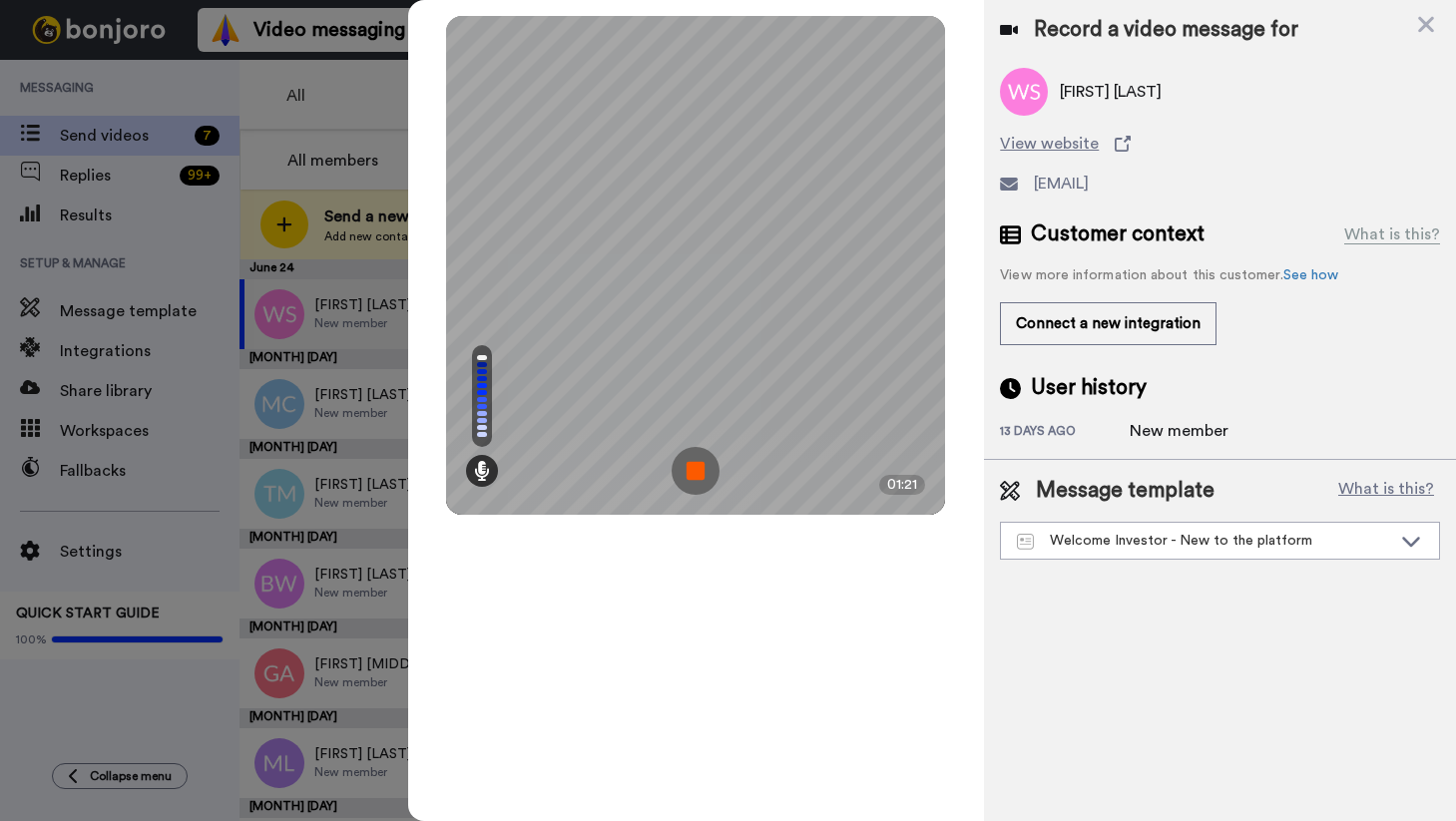 click at bounding box center (696, 471) 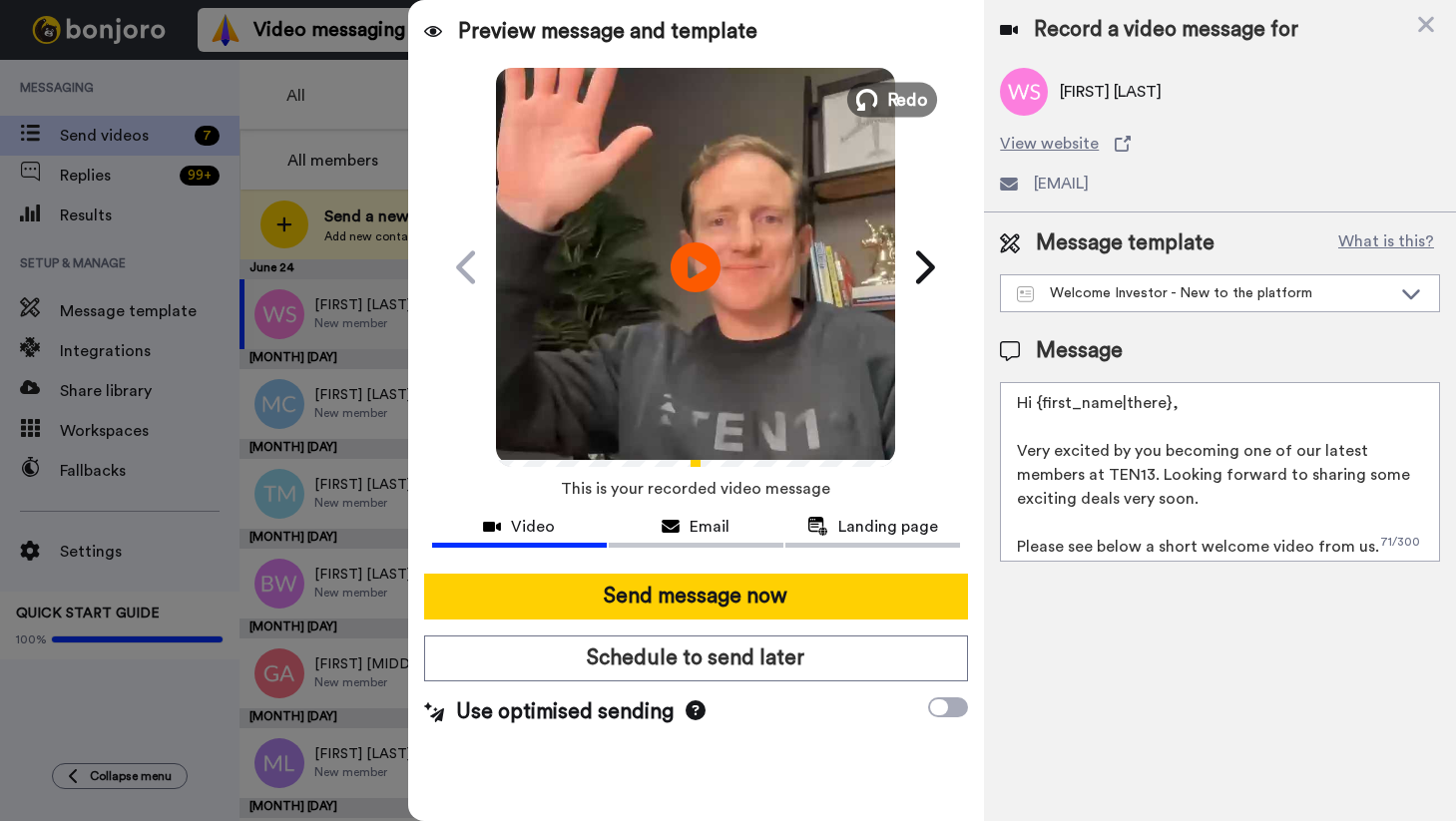 click on "Redo" at bounding box center [908, 99] 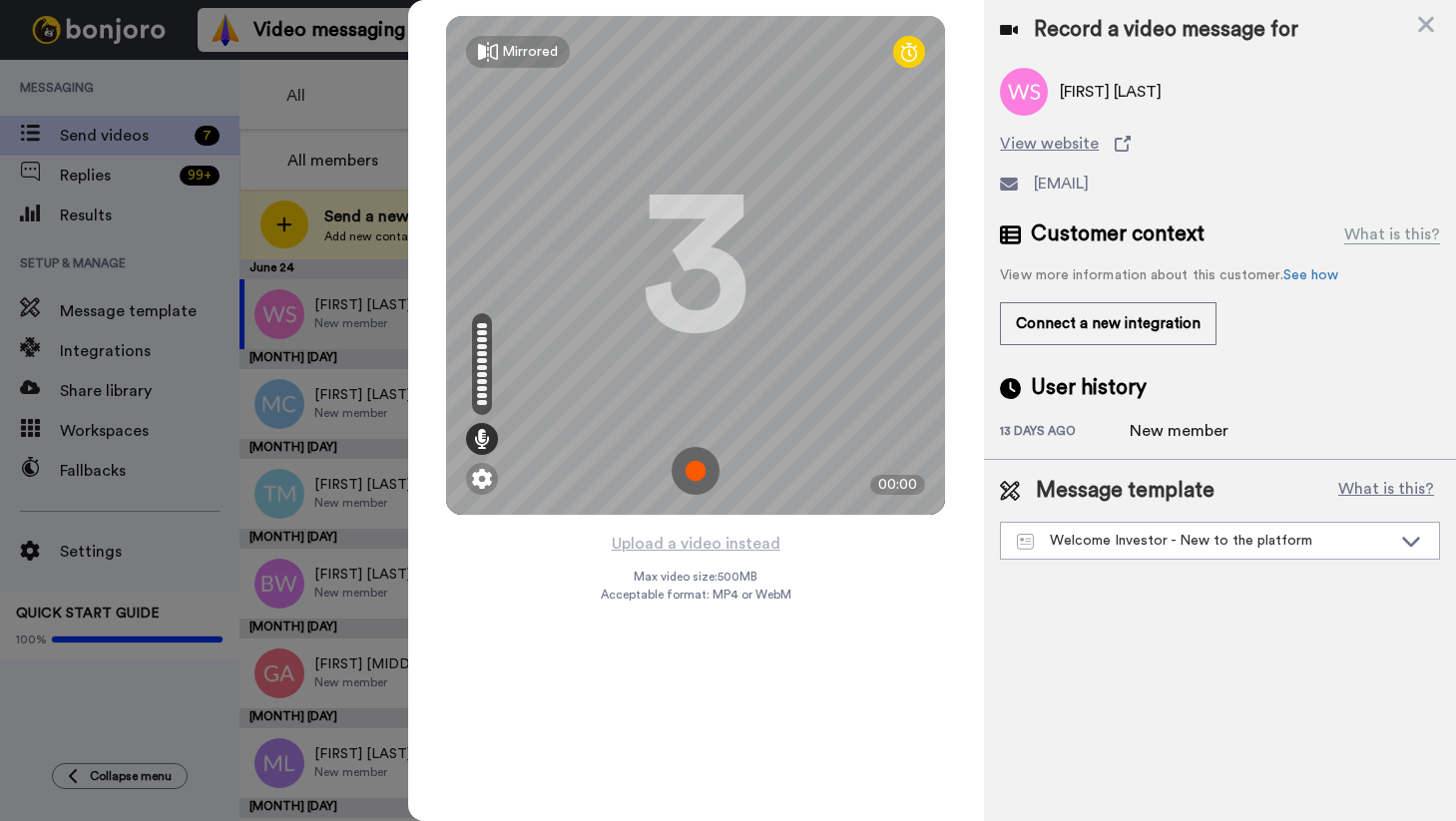 click at bounding box center (696, 471) 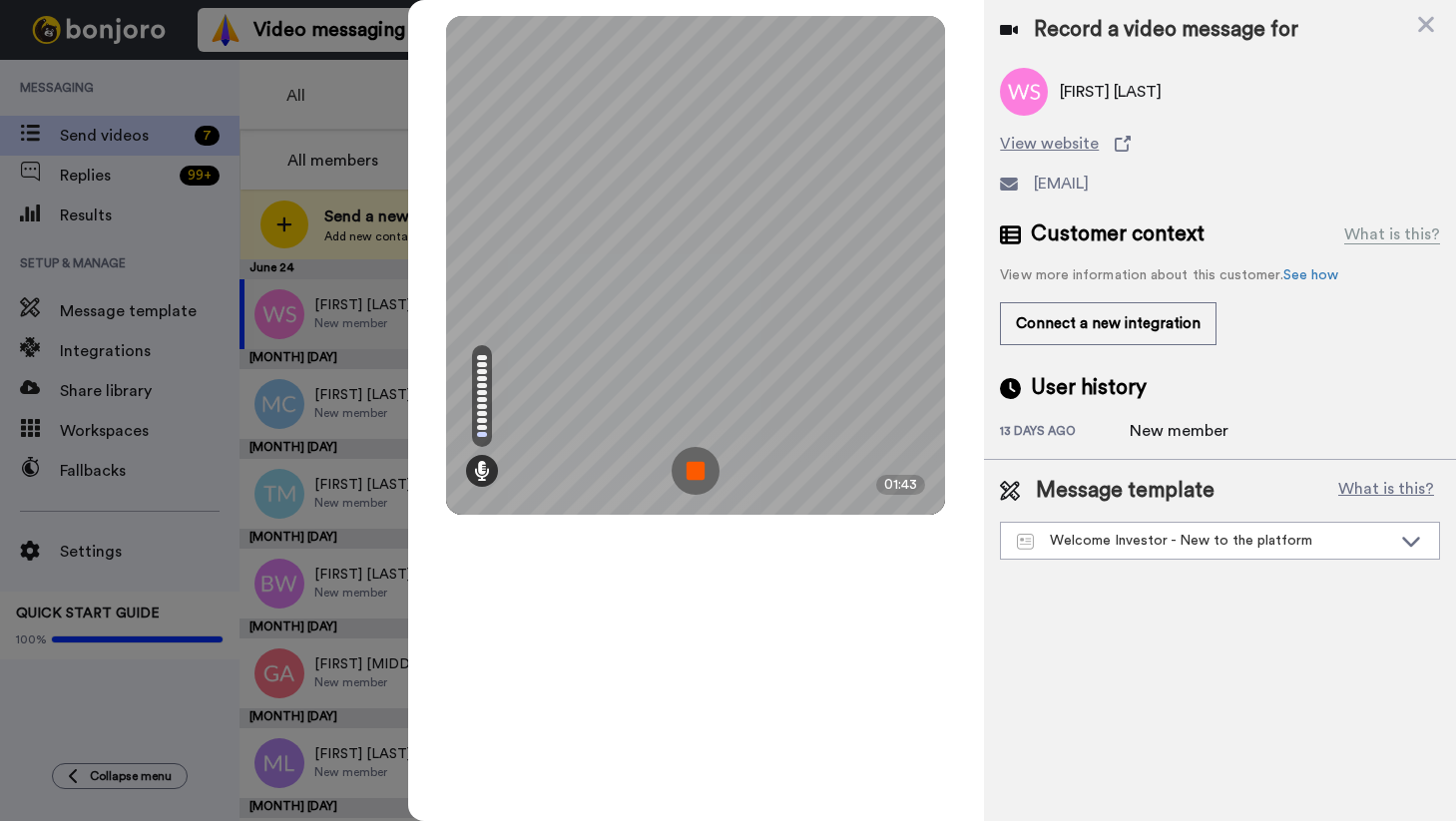 click at bounding box center (696, 471) 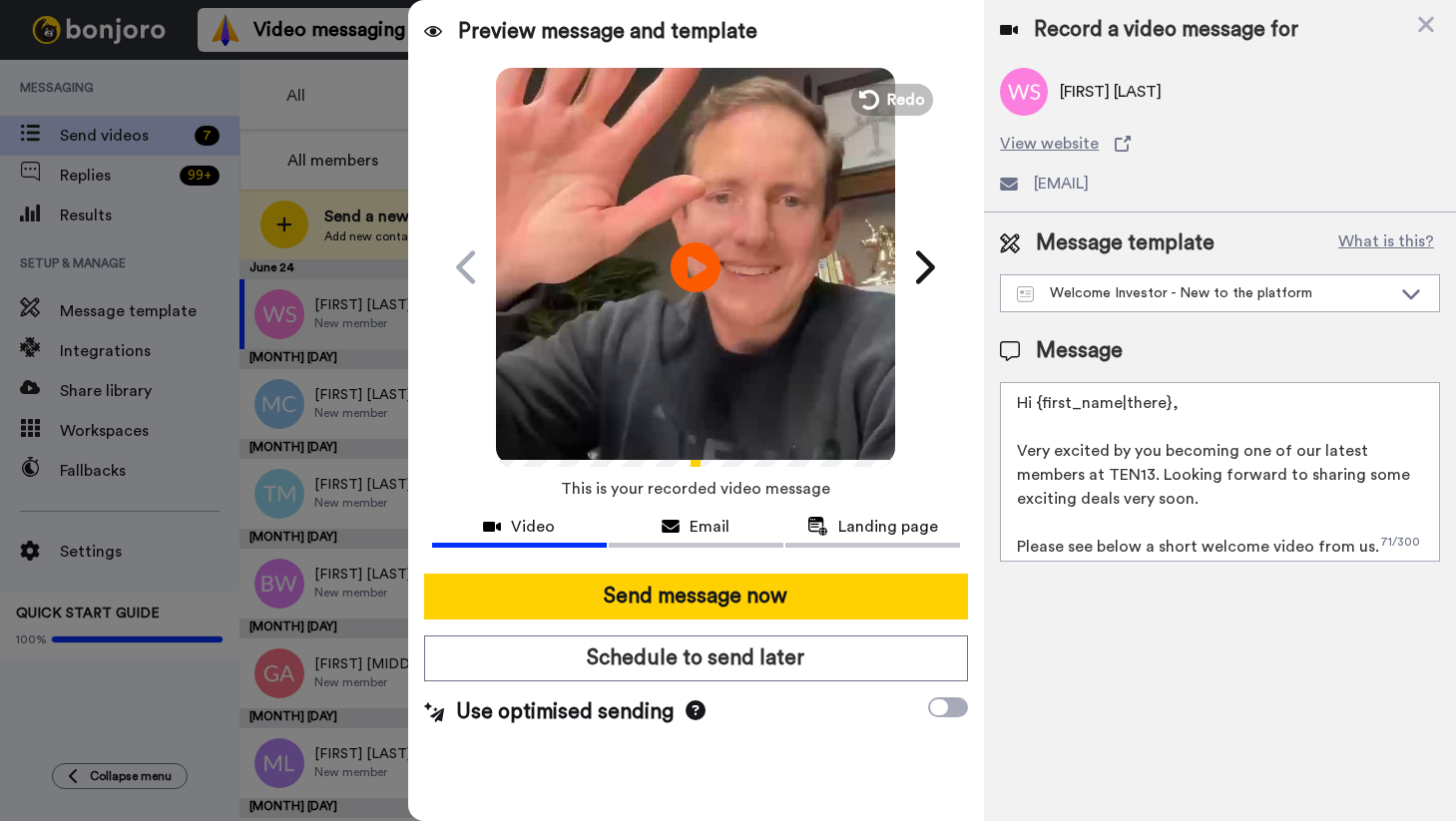 drag, startPoint x: 1185, startPoint y: 413, endPoint x: 1039, endPoint y: 403, distance: 146.34207 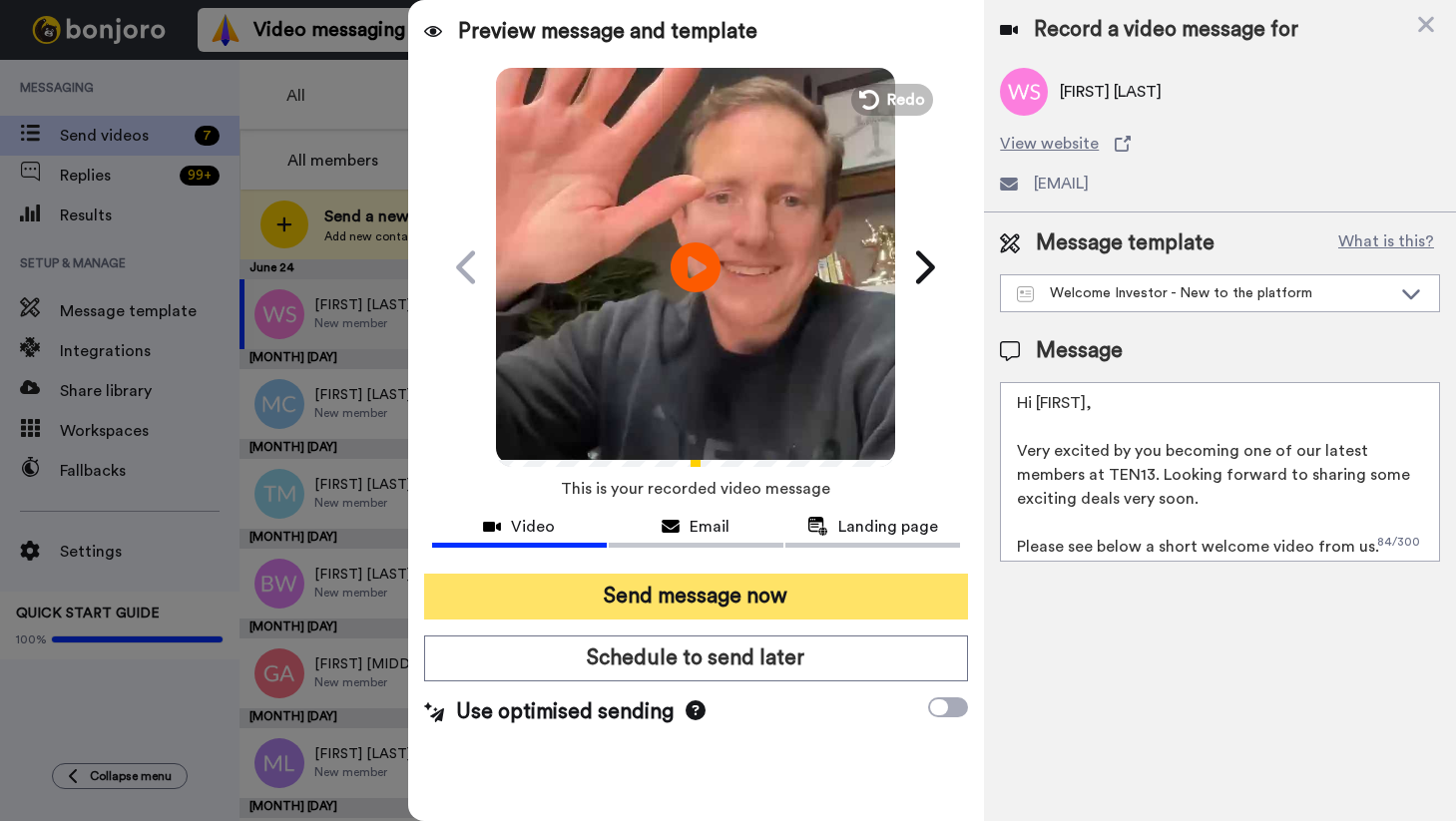 type on "Hi Warren,
Very excited by you becoming one of our latest members at TEN13. Looking forward to sharing some exciting deals very soon.
Please see below a short welcome video from us.
Cheers,
Stew and the TEN13 team" 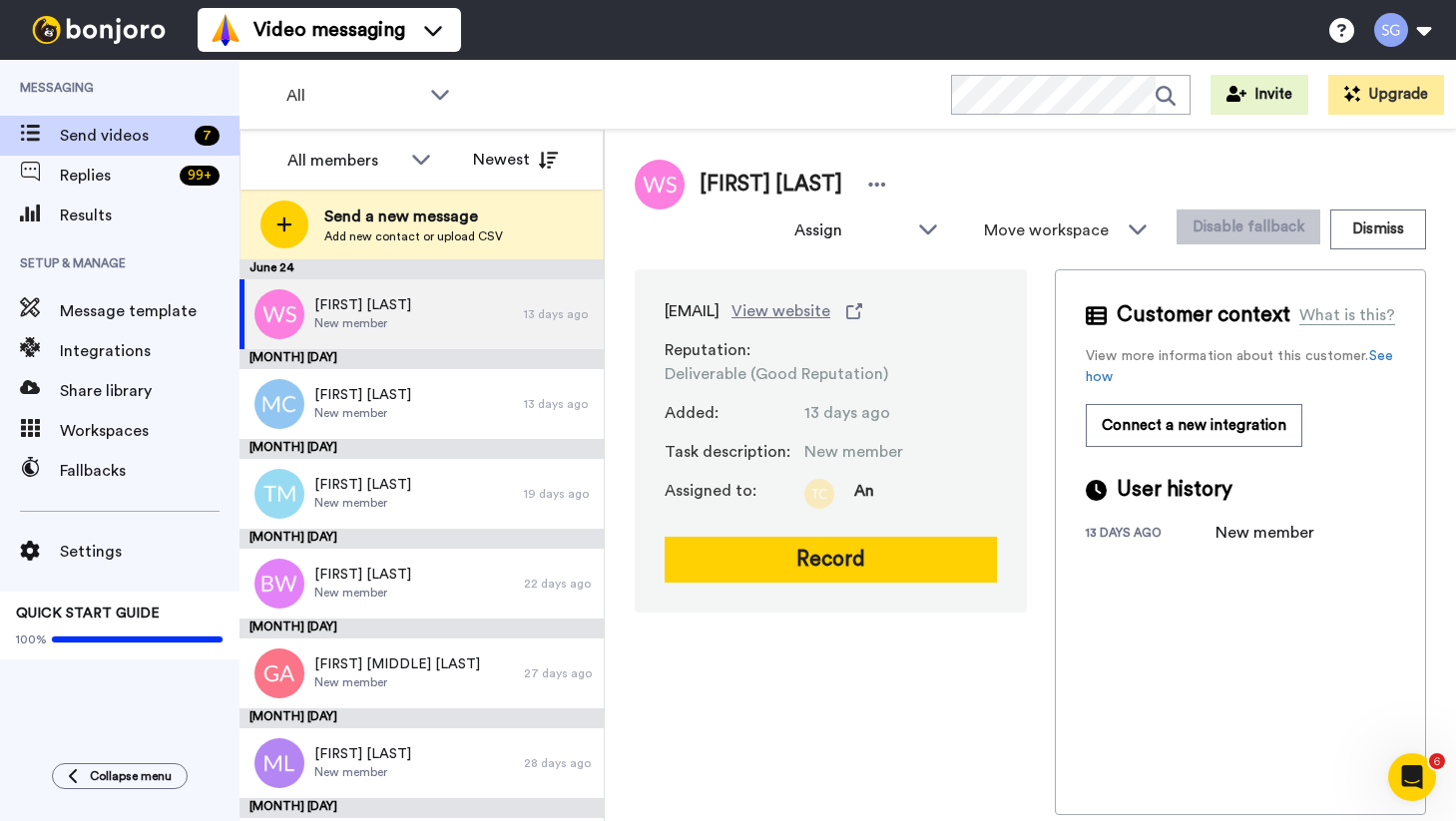 scroll, scrollTop: 0, scrollLeft: 0, axis: both 